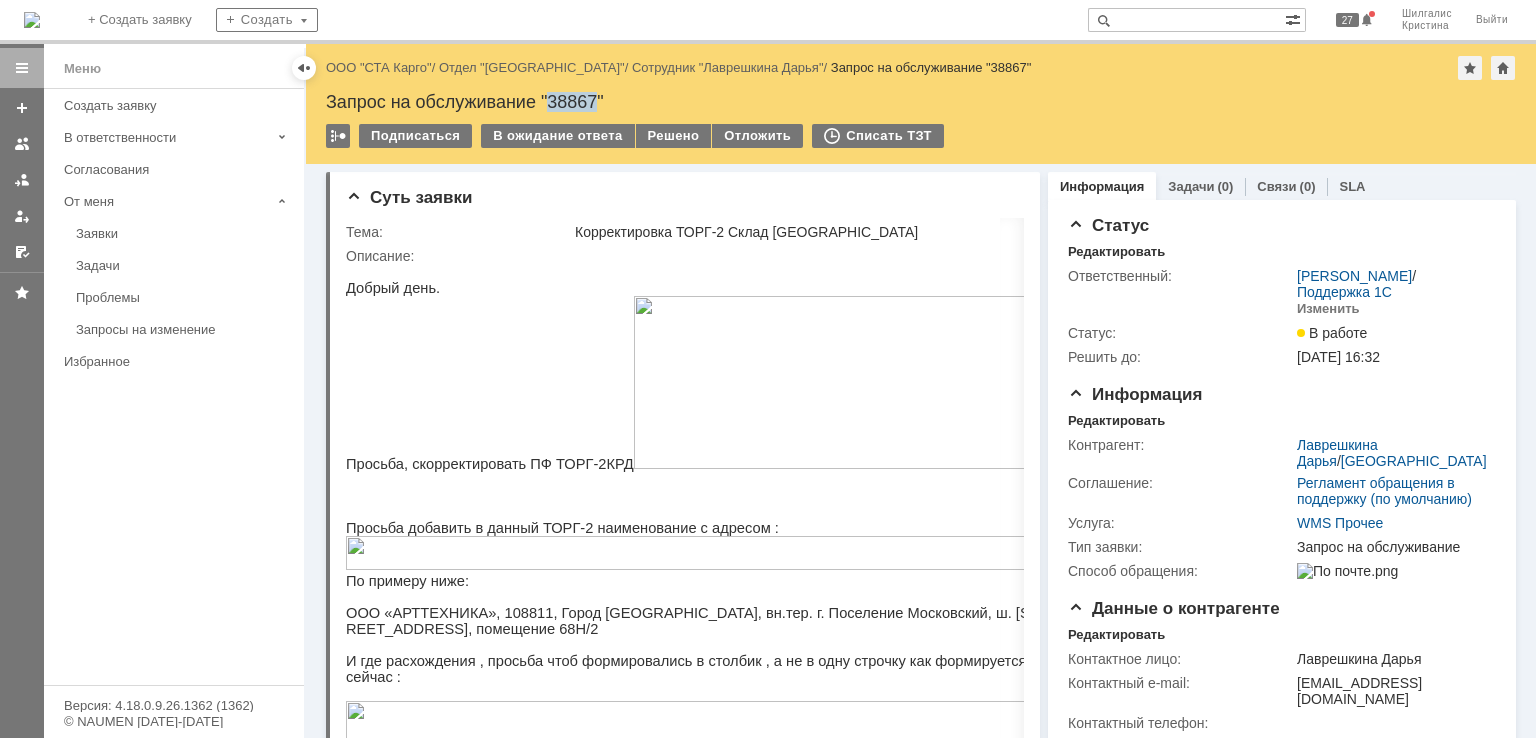 scroll, scrollTop: 0, scrollLeft: 0, axis: both 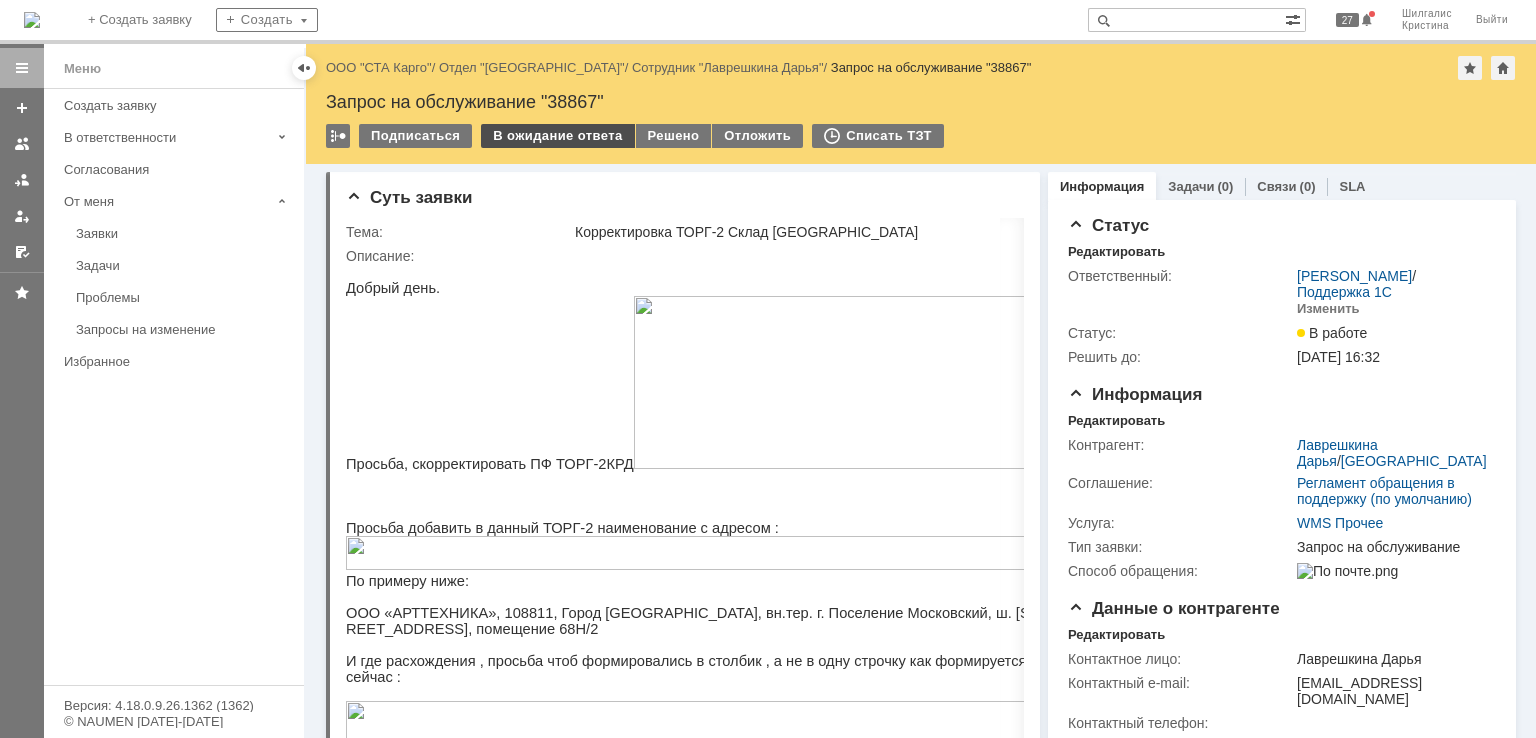 click on "В ожидание ответа" at bounding box center (557, 136) 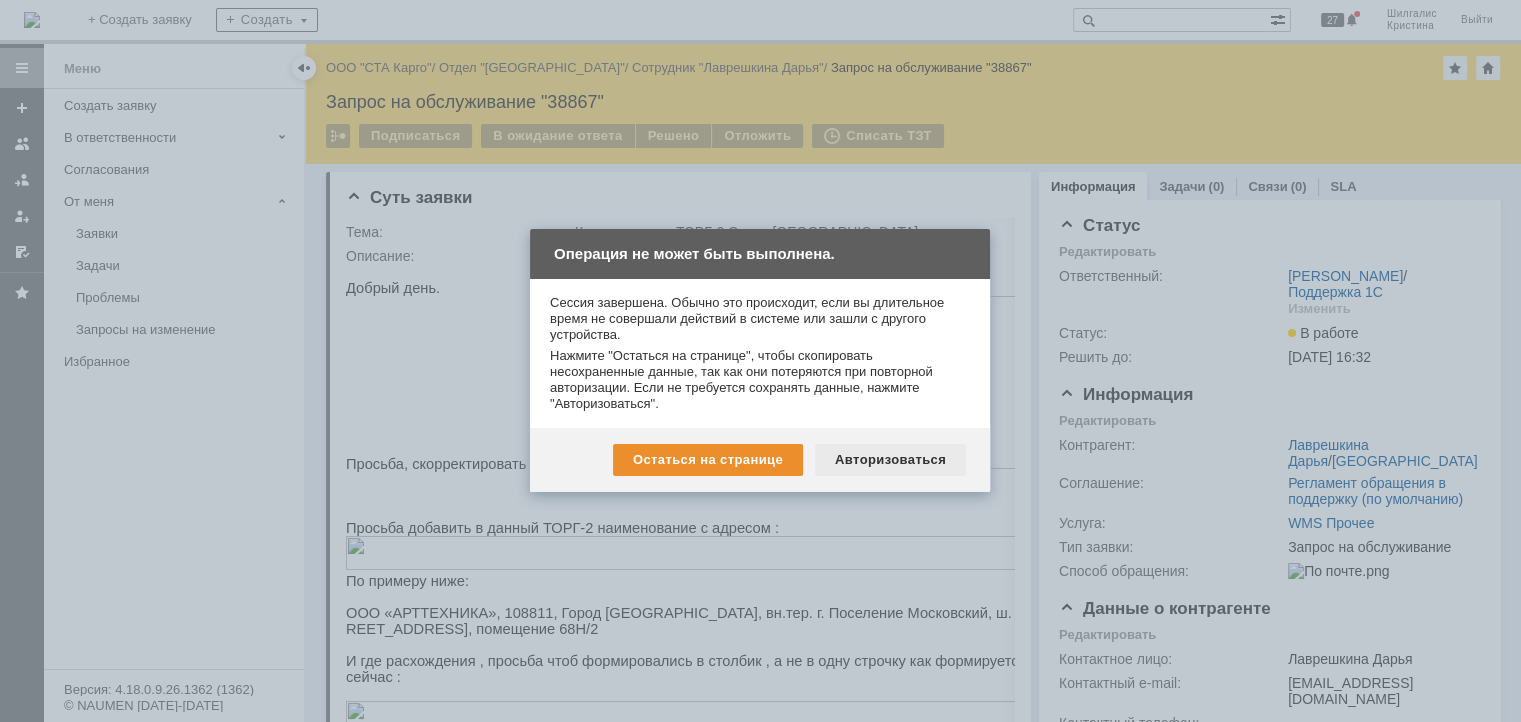 click on "Авторизоваться" at bounding box center [890, 460] 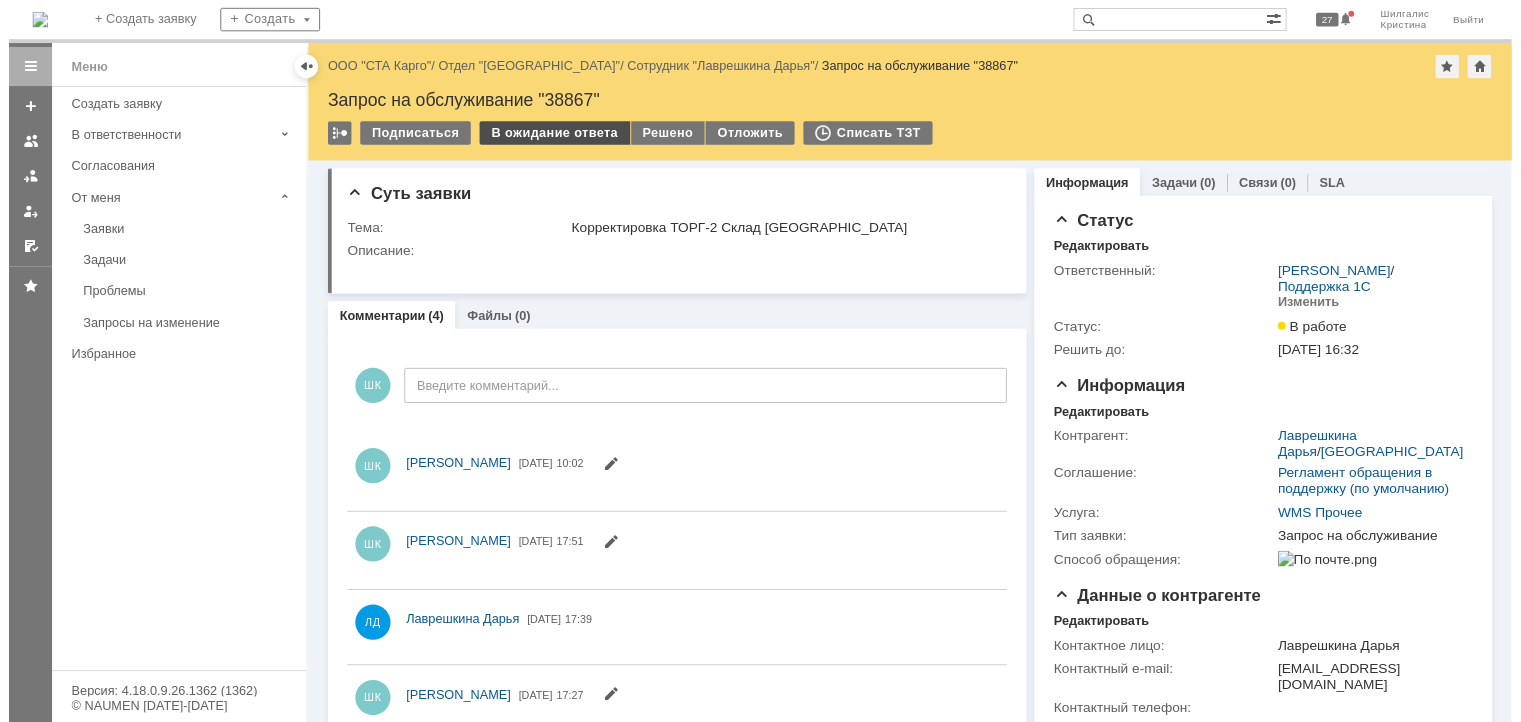 scroll, scrollTop: 0, scrollLeft: 0, axis: both 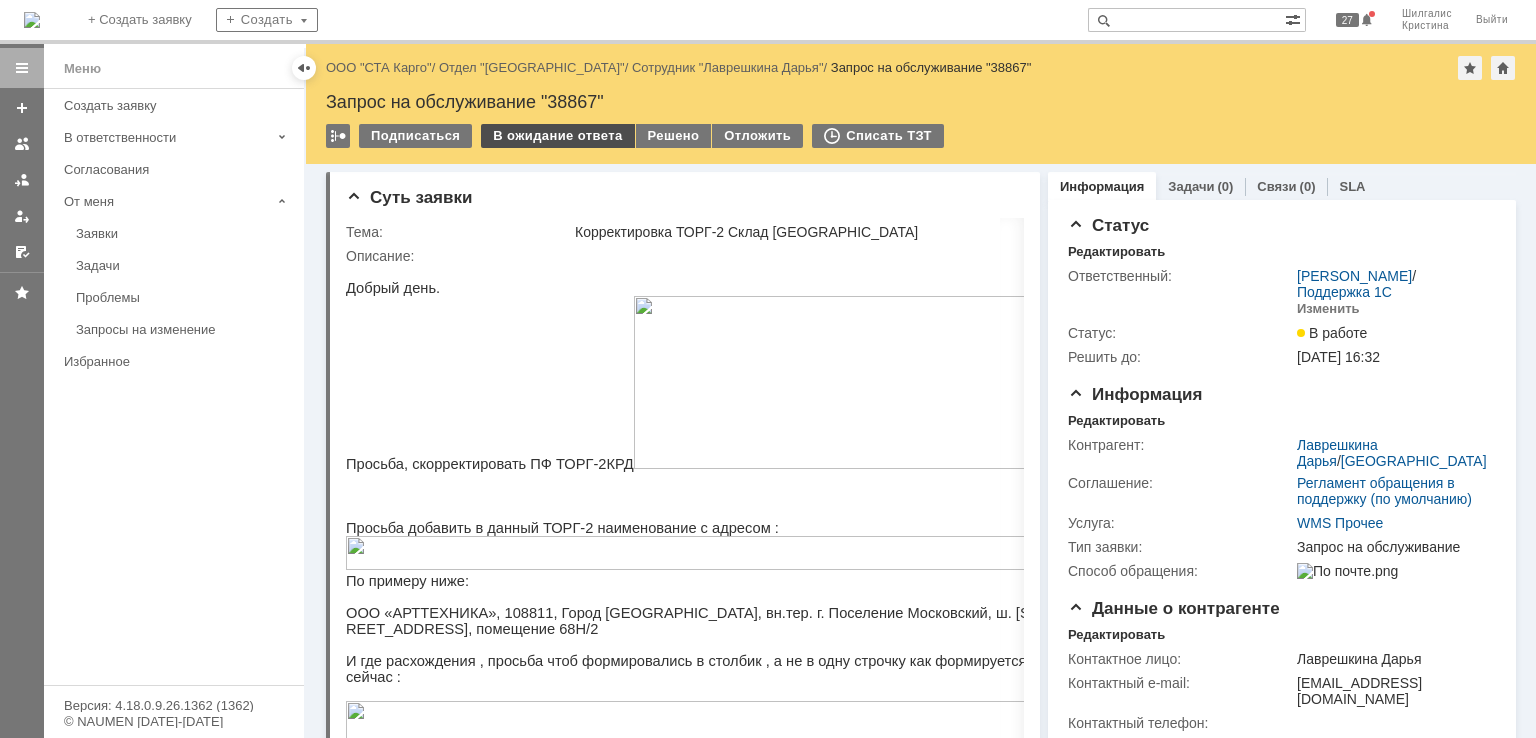 click on "В ожидание ответа" at bounding box center [557, 136] 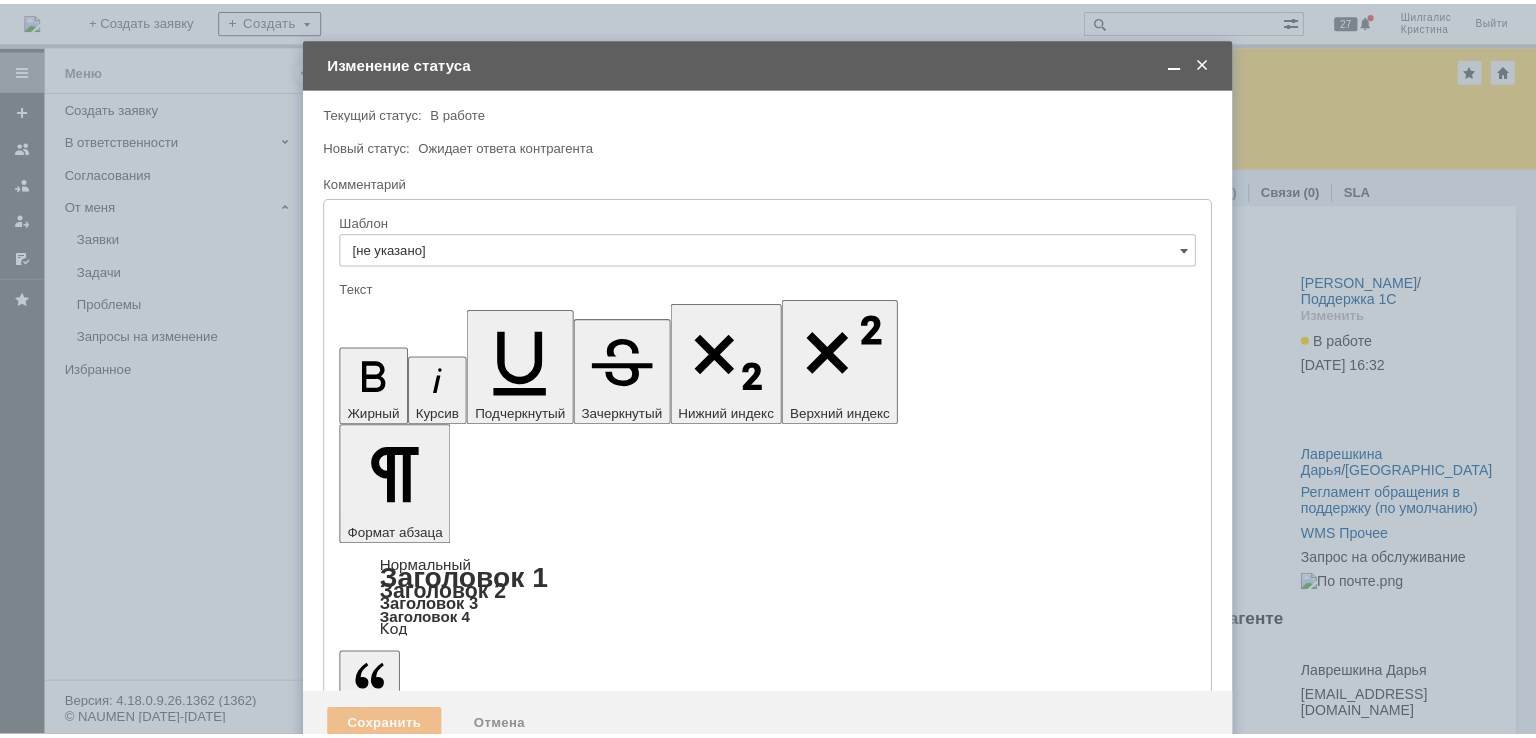 scroll, scrollTop: 0, scrollLeft: 0, axis: both 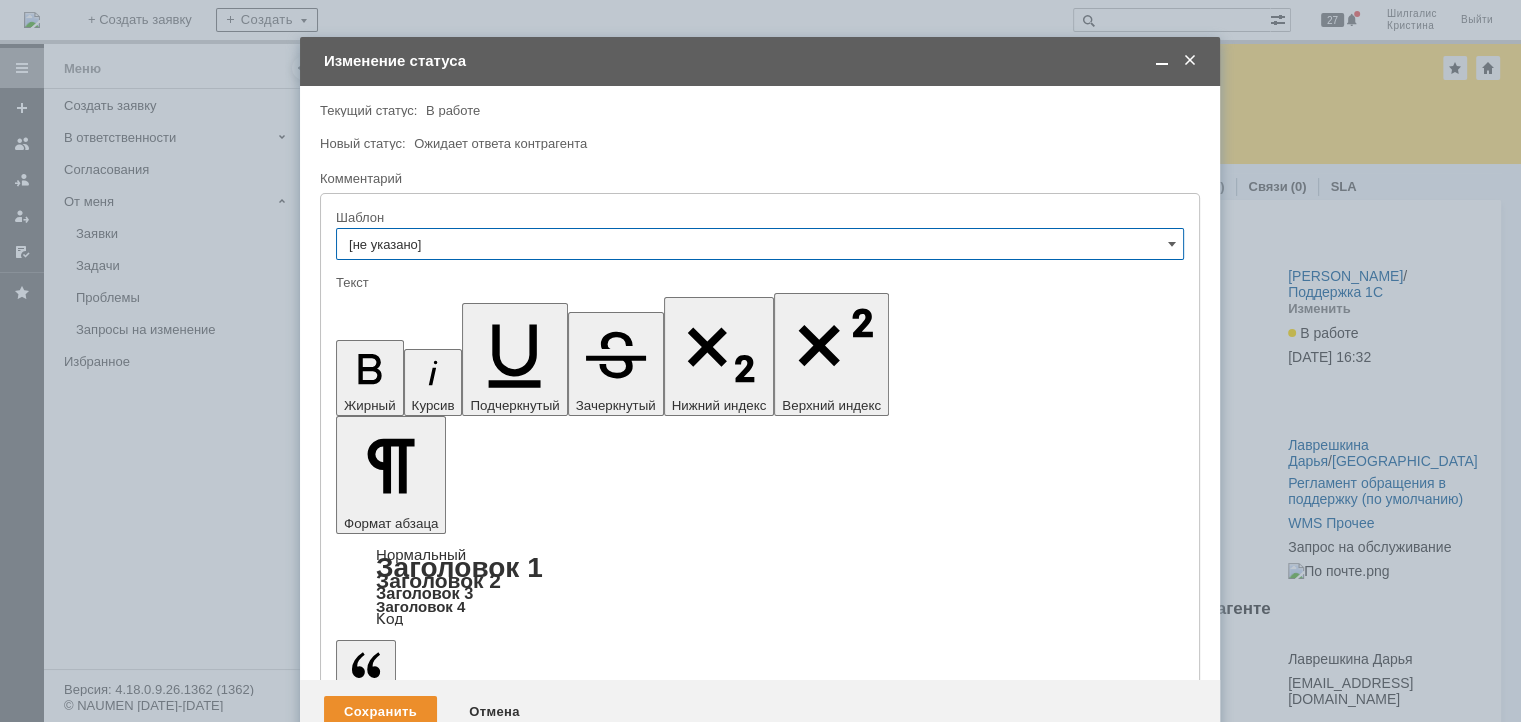 click at bounding box center [499, 5580] 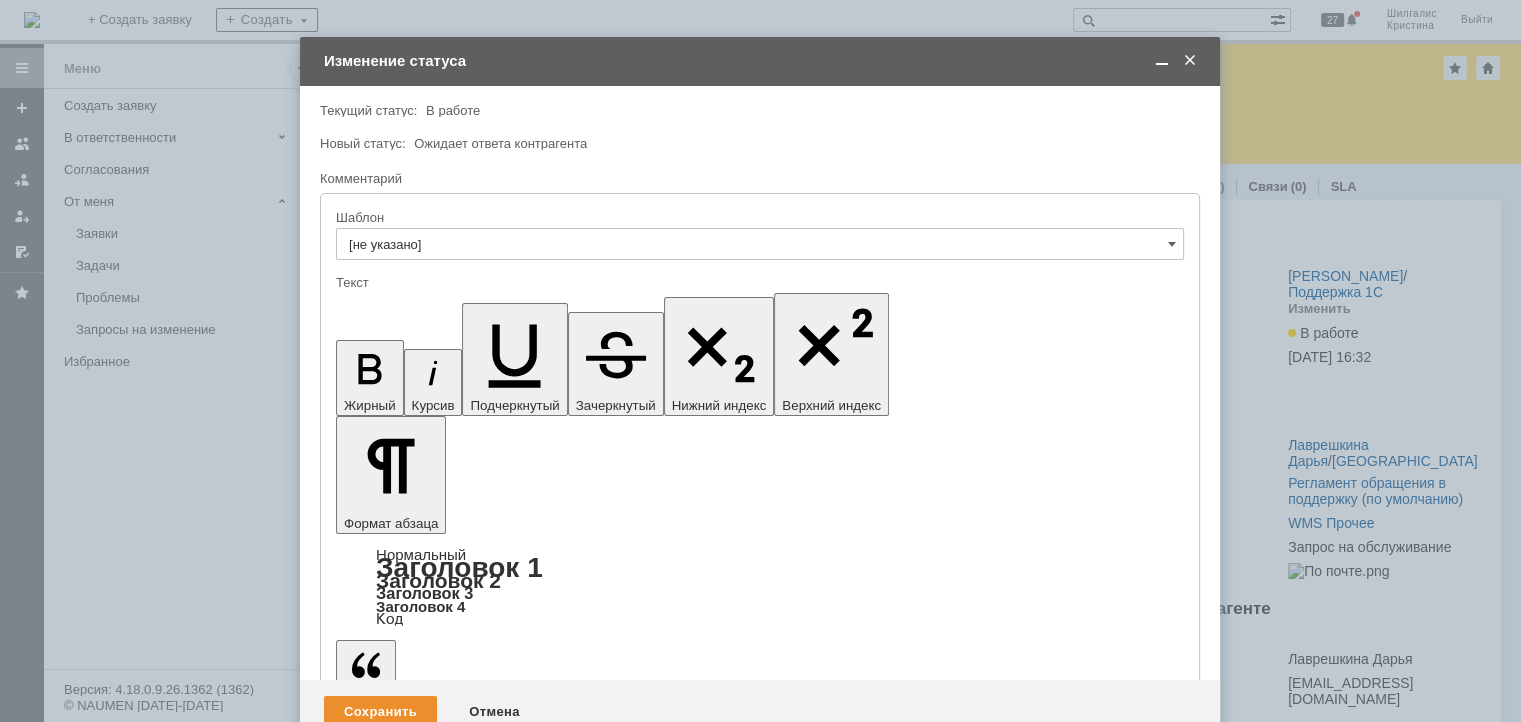 type 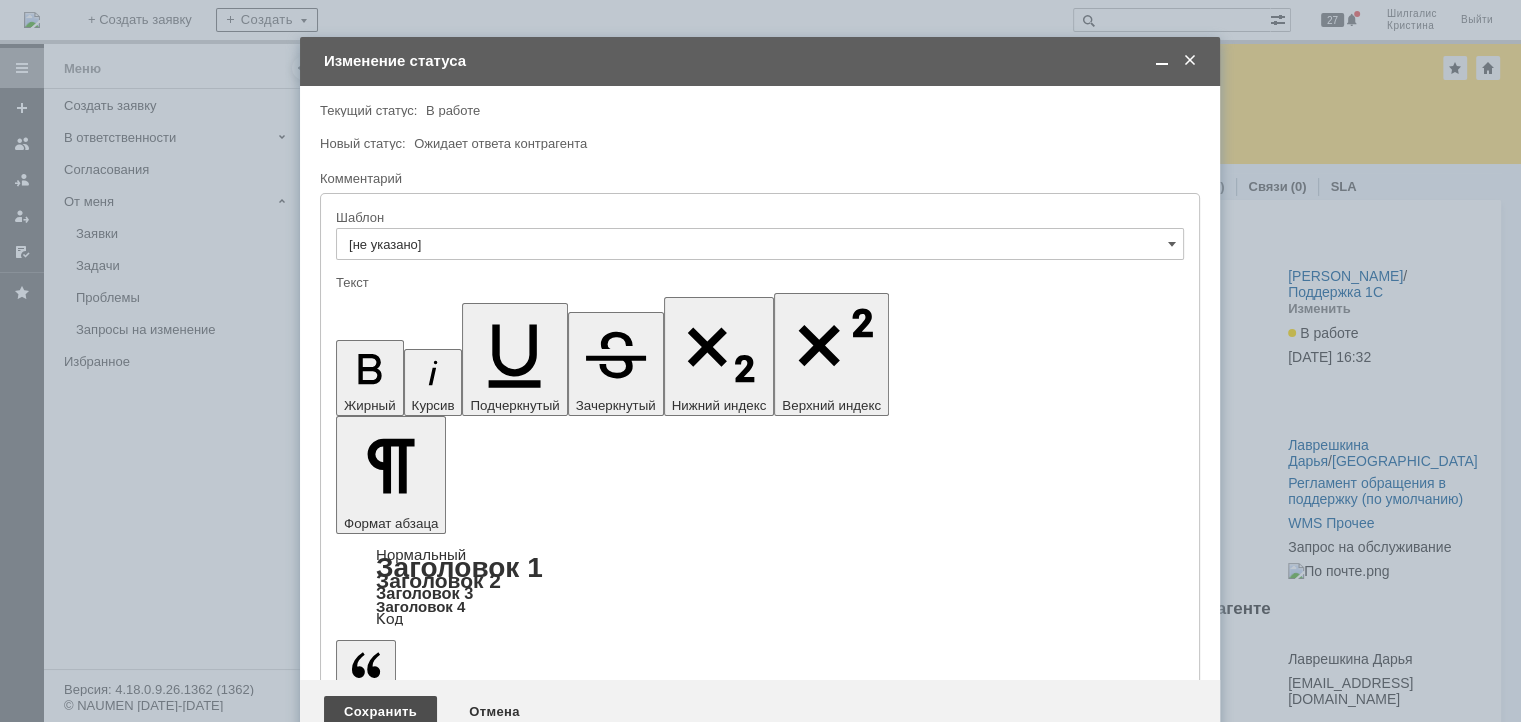 click on "Сохранить" at bounding box center [380, 712] 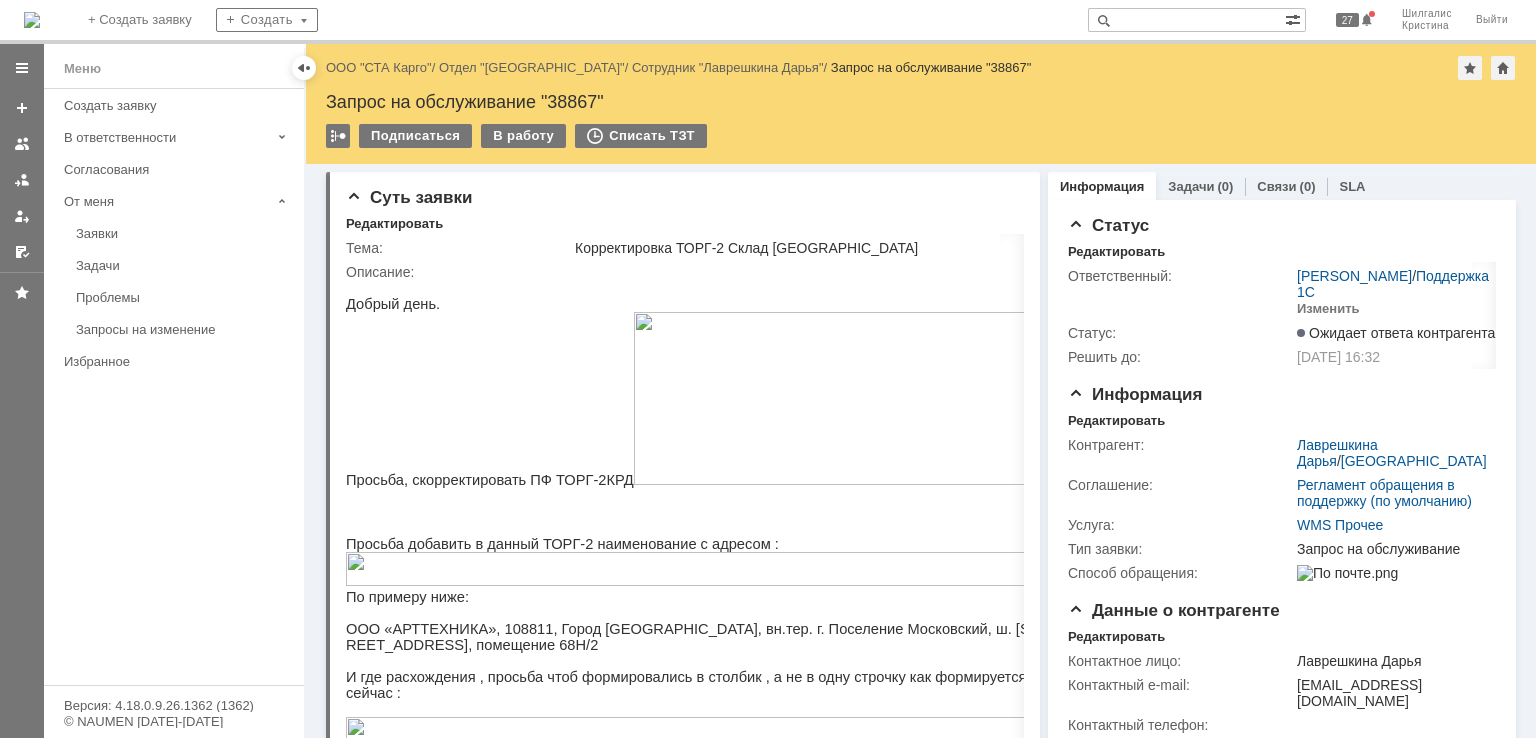 scroll, scrollTop: 0, scrollLeft: 0, axis: both 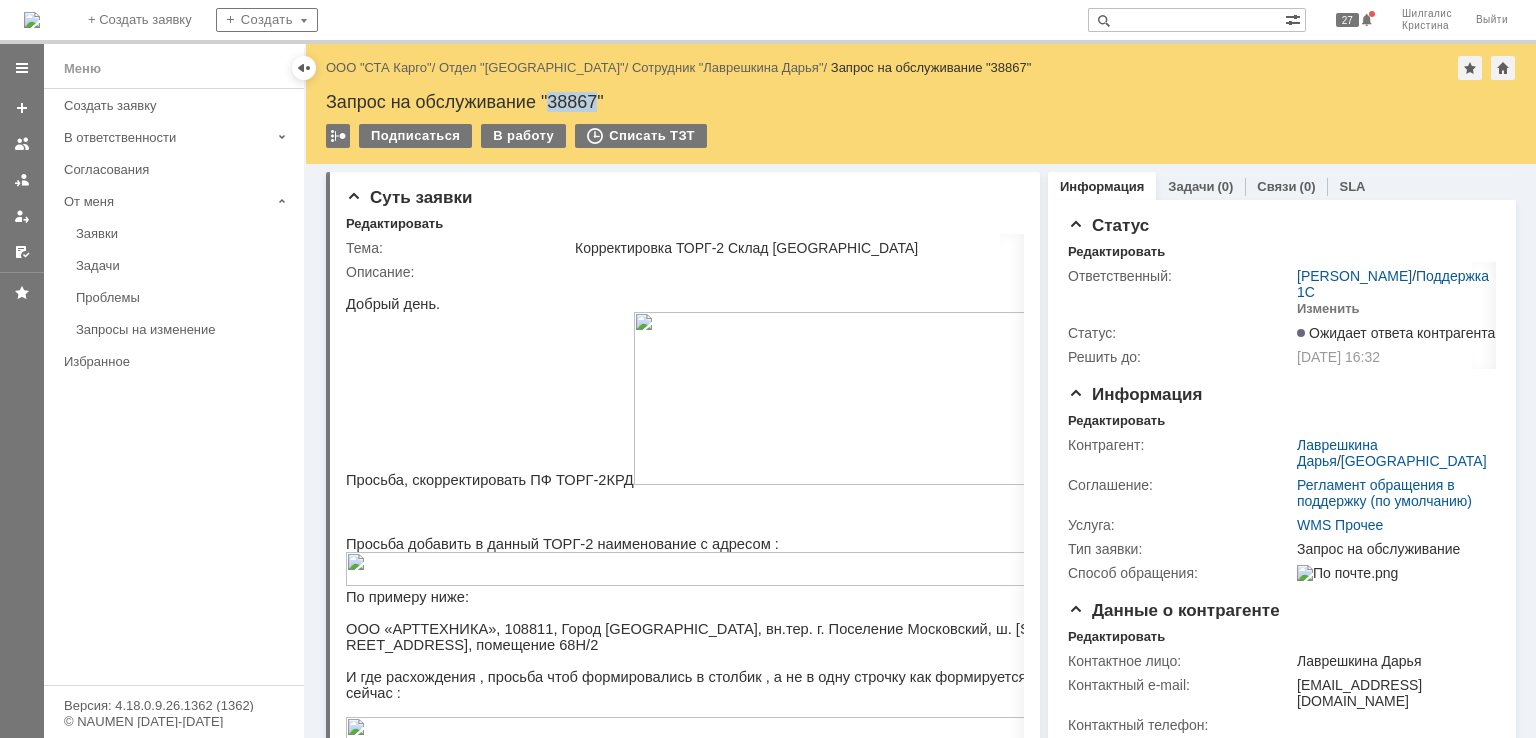click on "Запрос на обслуживание "38867"" at bounding box center [921, 102] 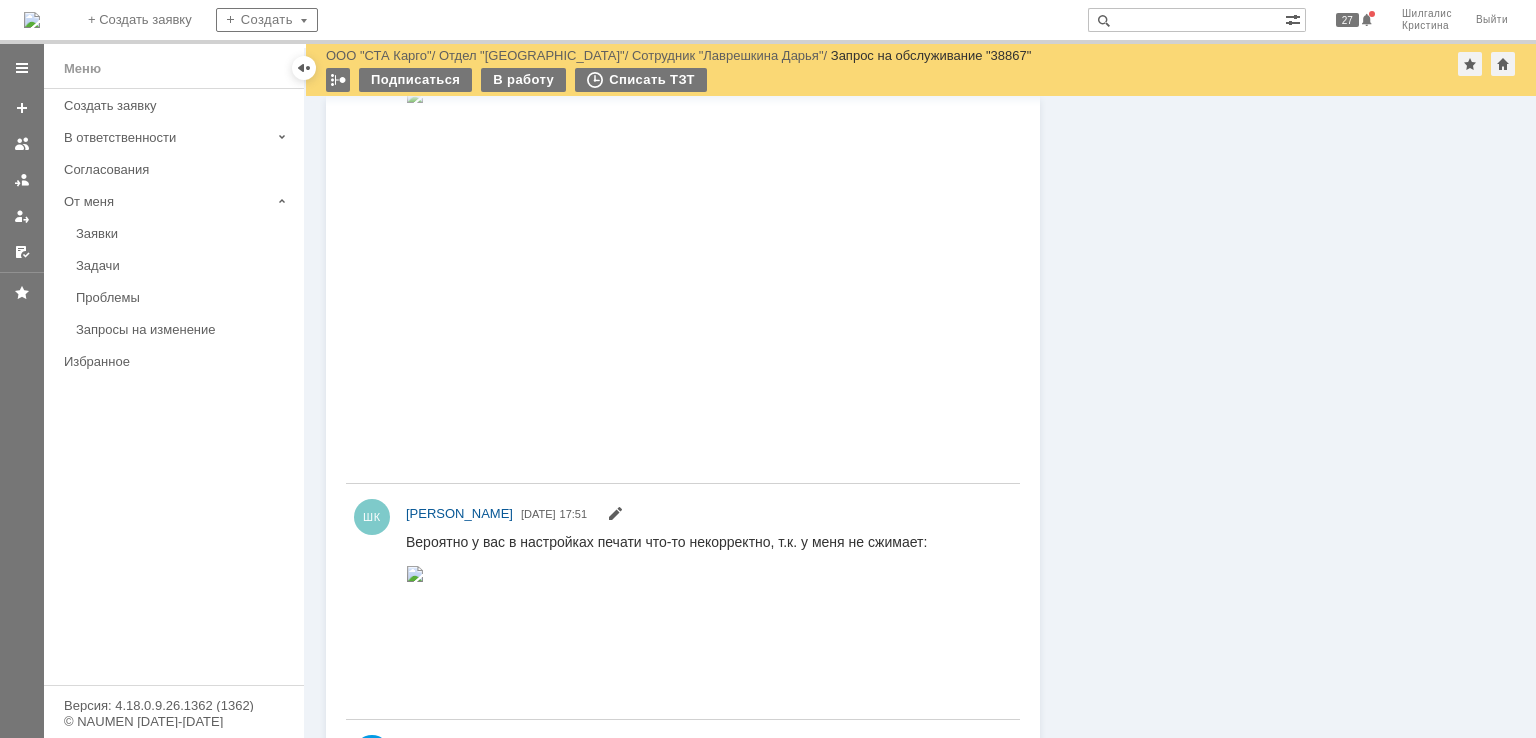 scroll, scrollTop: 1300, scrollLeft: 0, axis: vertical 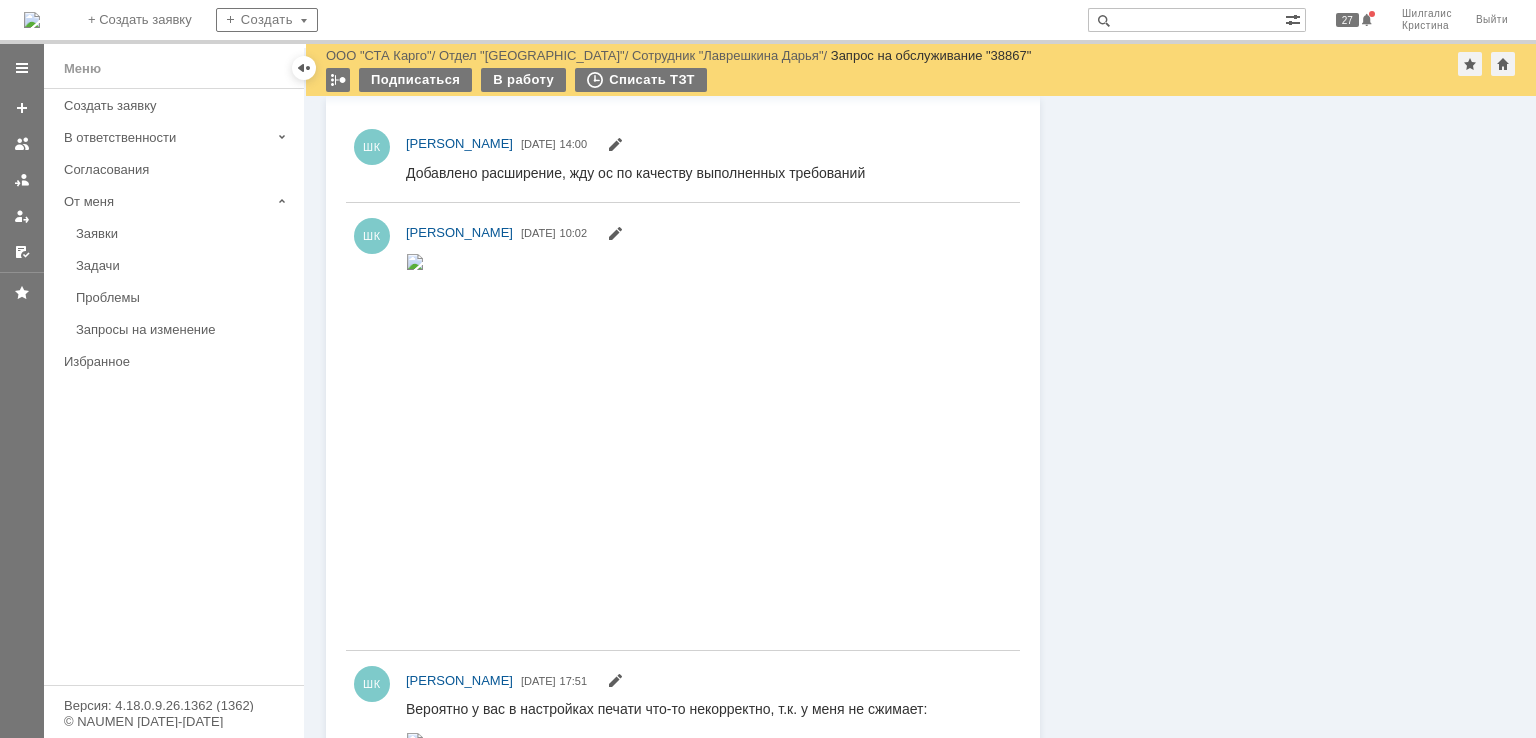 click at bounding box center [415, 261] 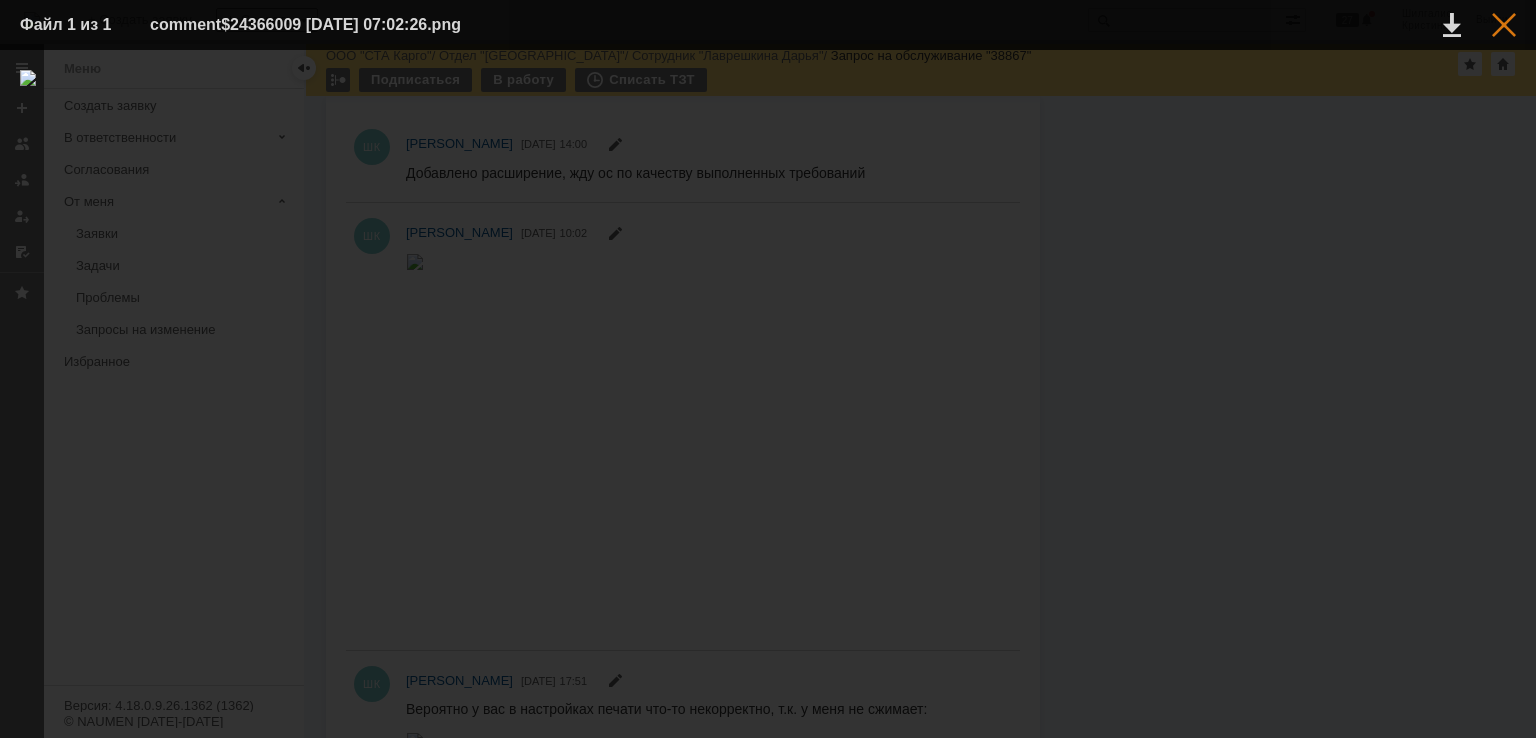click at bounding box center (1504, 25) 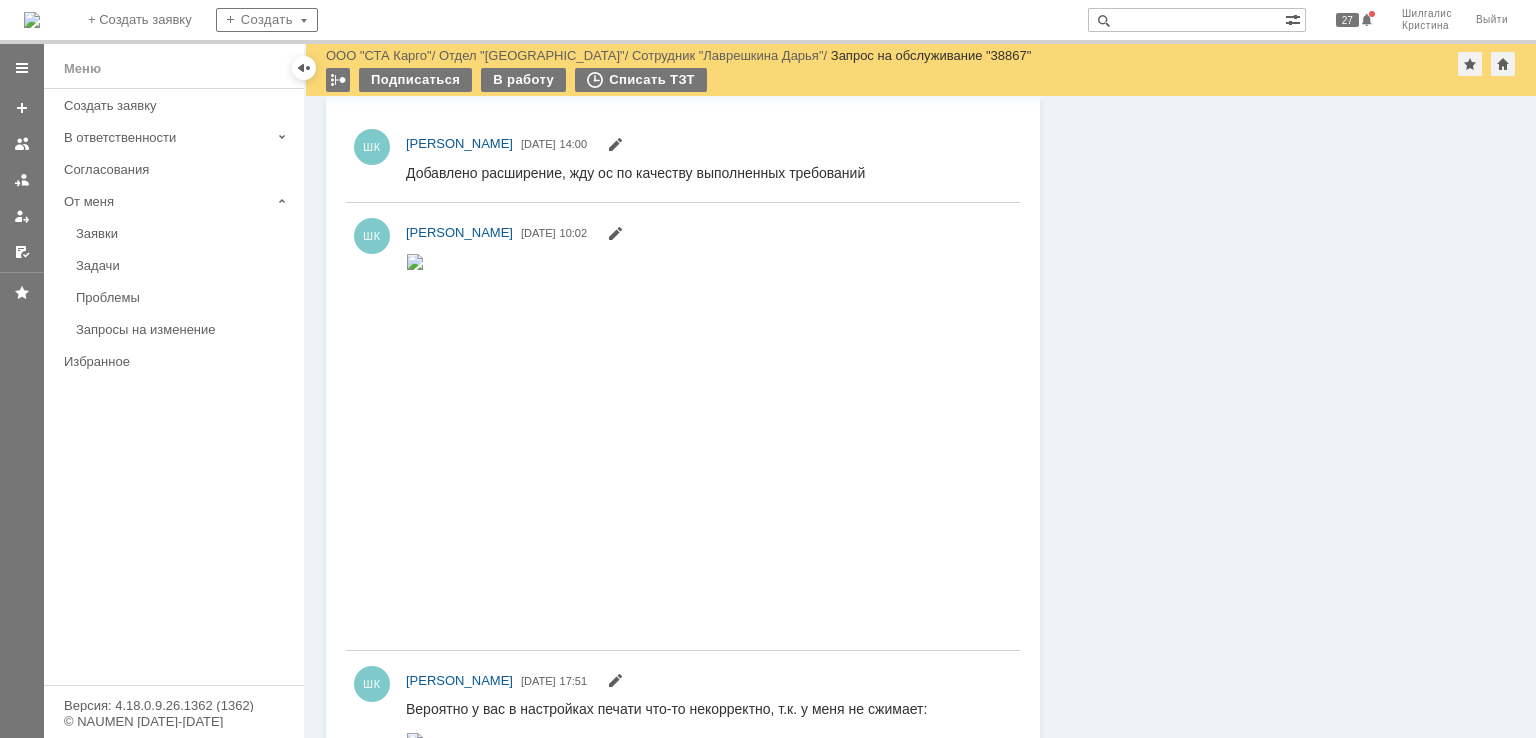click at bounding box center [415, 261] 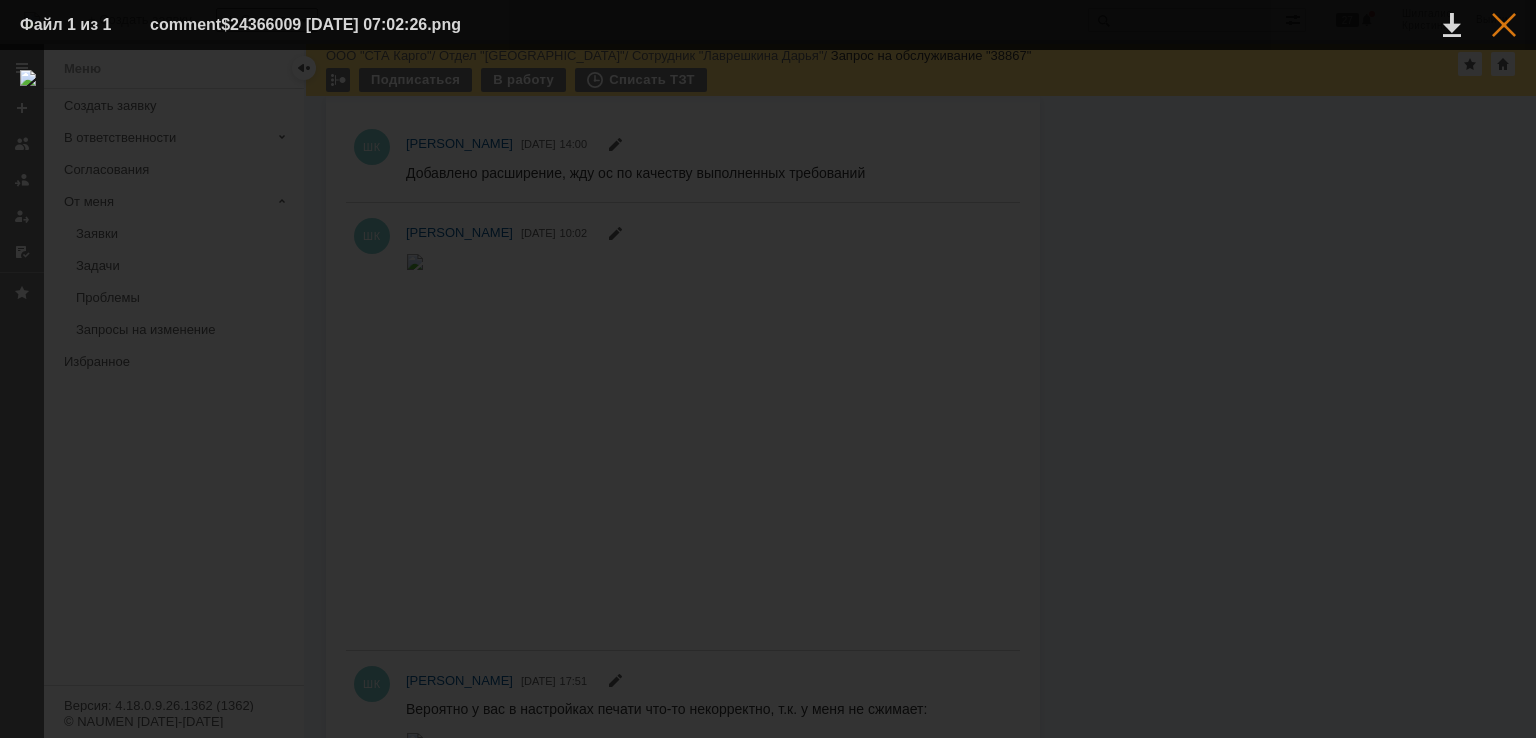 click at bounding box center (1504, 25) 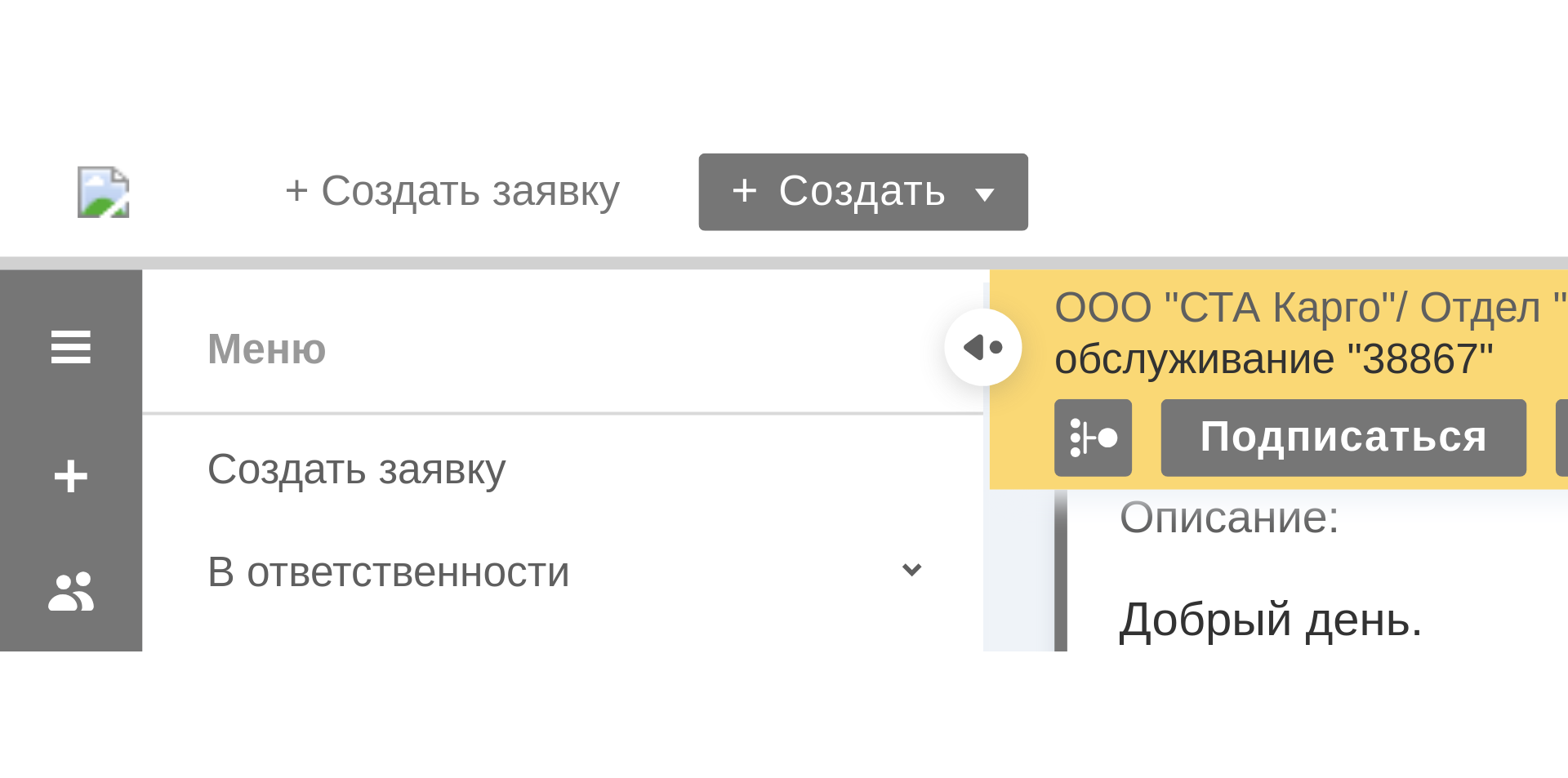 scroll, scrollTop: 82, scrollLeft: 0, axis: vertical 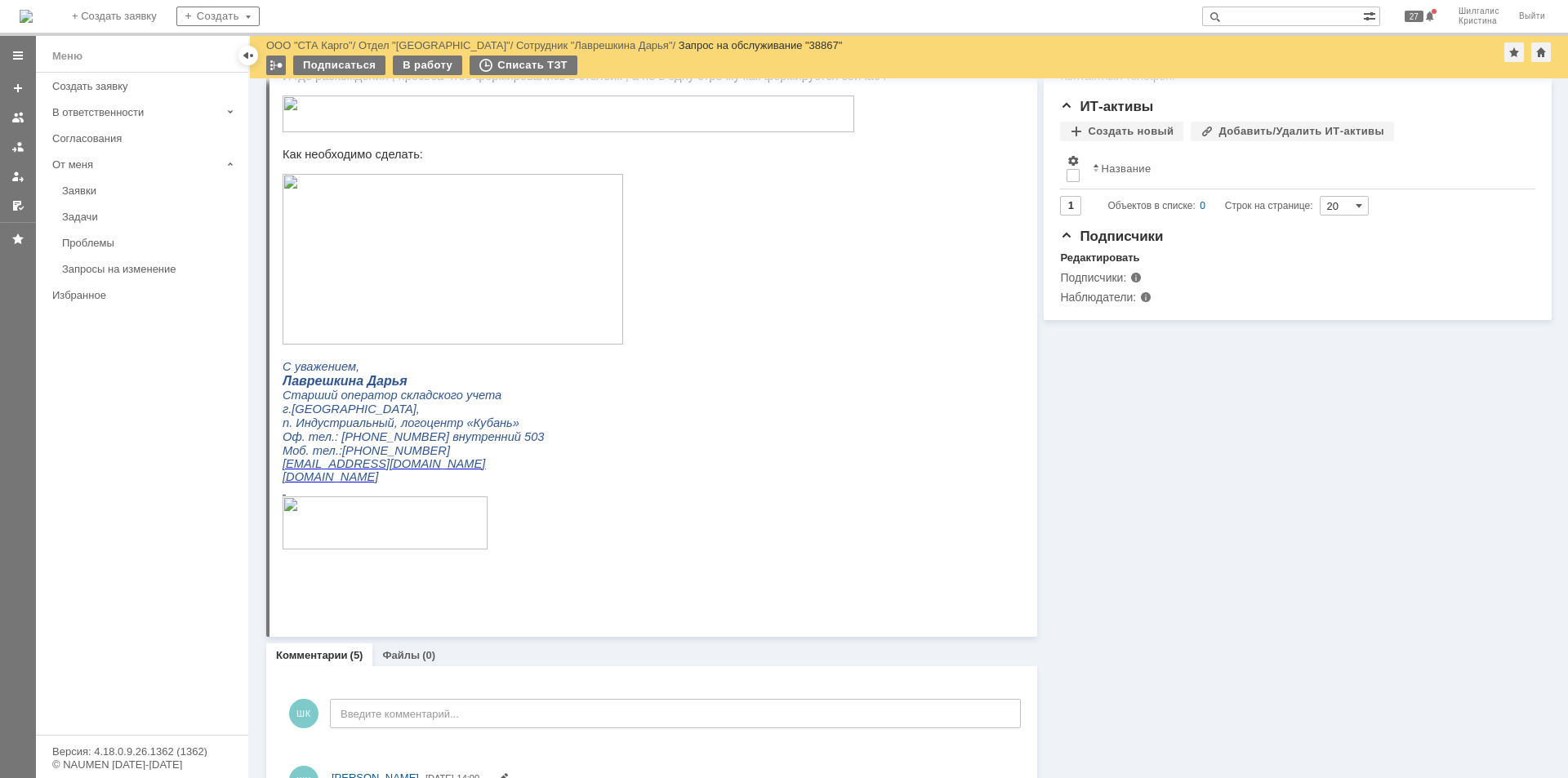 click on "Информация Задачи (0) Связи (0) SLA Статус Редактировать Ответственный: Шилгалис Кристина / Поддержка 1С Изменить Статус: Ожидает ответа контрагента Решить до: 16.07.2025 16:32 Информация Редактировать Контрагент: Лаврешкина Дарья / Краснодар Соглашение: Регламент обращения в поддержку (по умолчанию) Услуга: WMS Прочее Тип заявки: Запрос на обслуживание Способ обращения: Данные о контрагенте Редактировать Контактное лицо: Лаврешкина Дарья Контактный e-mail: lavreshkina.d@stacargo.ru Контактный телефон: ИТ-активы
Создать новый
Добавить/Удалить ИТ-активы Результаты поиска:" at bounding box center (1294, 1116) 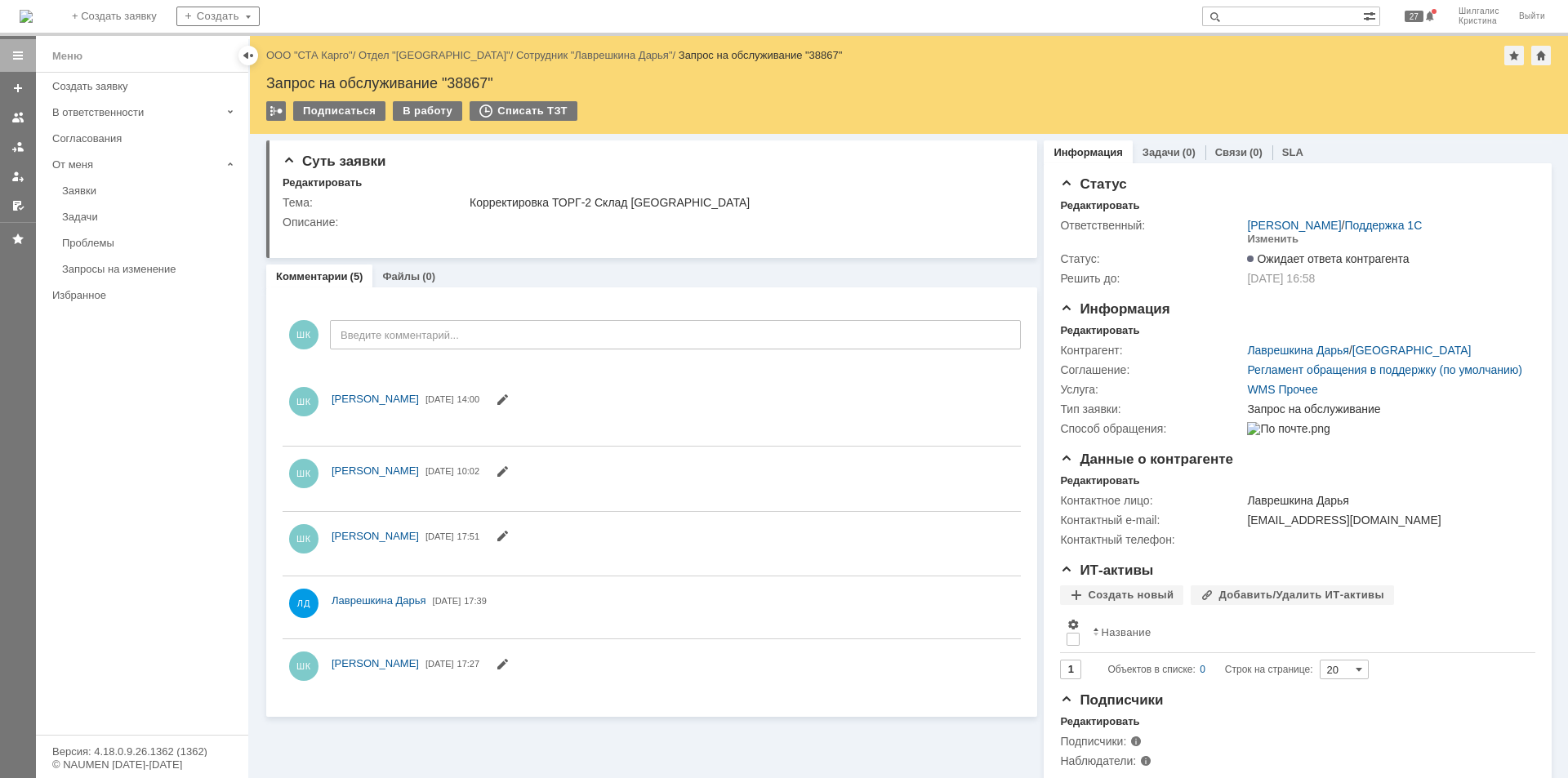 scroll, scrollTop: 0, scrollLeft: 0, axis: both 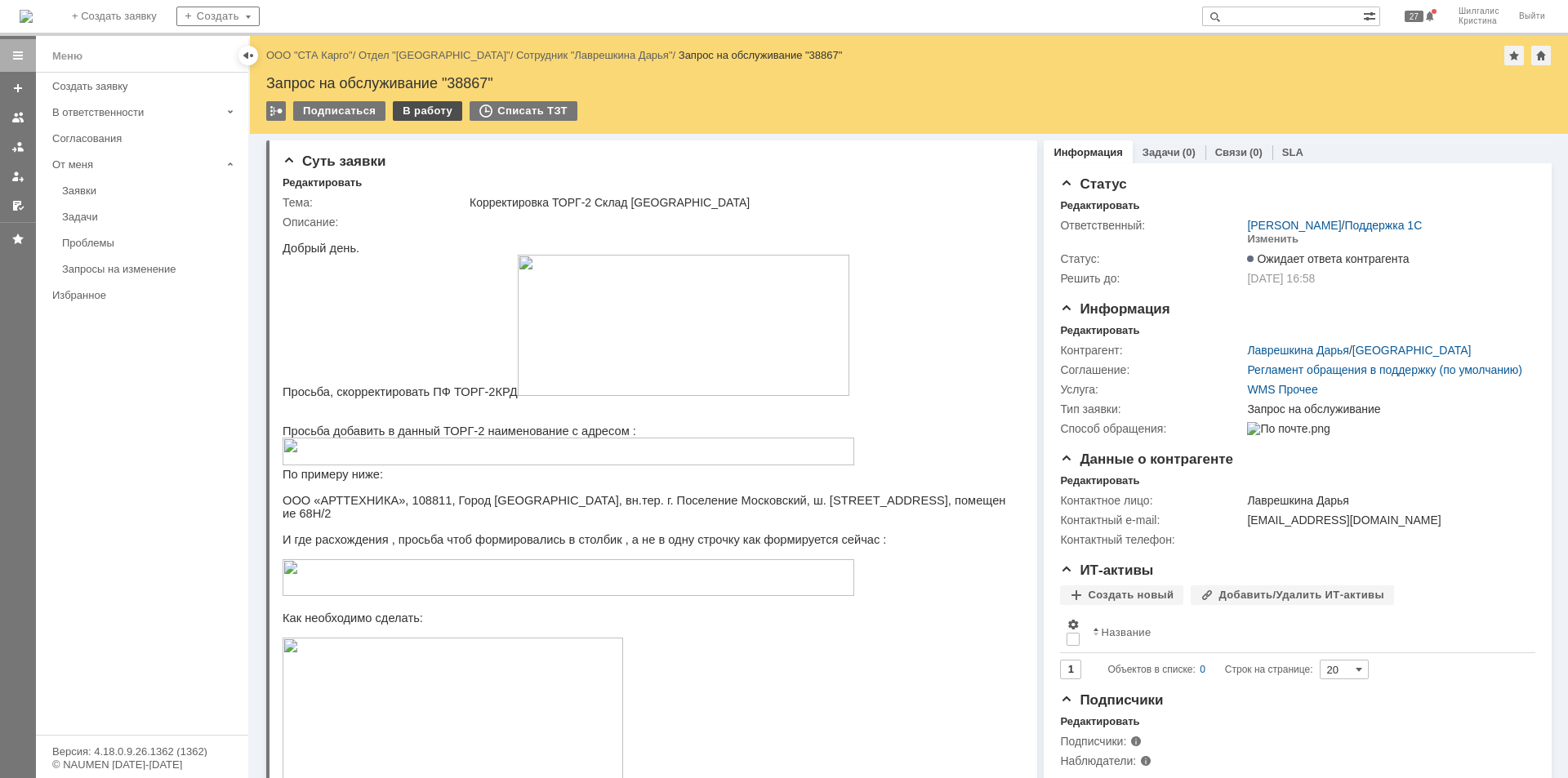 click on "В работу" at bounding box center (427, 111) 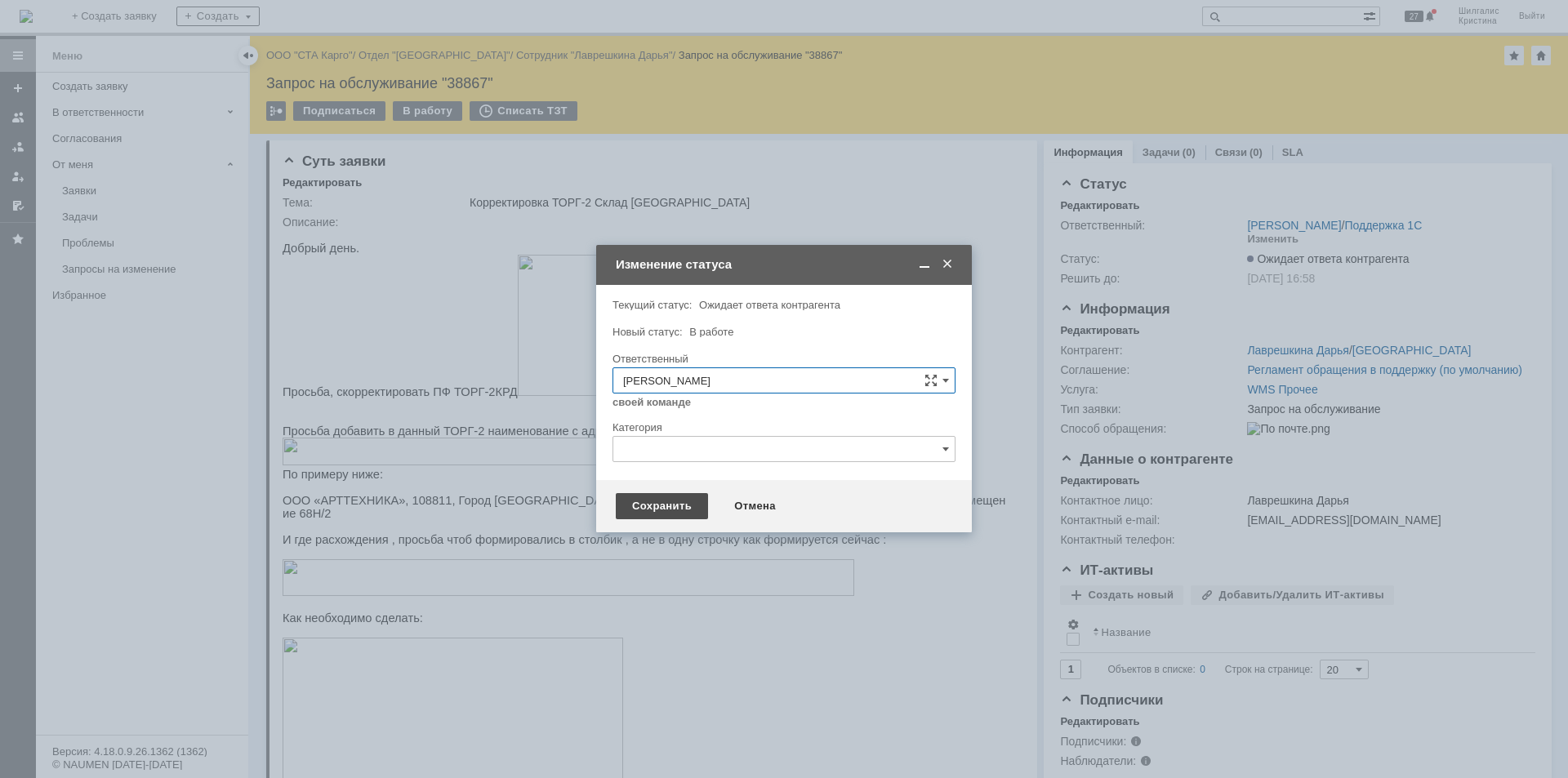 click on "Сохранить" at bounding box center (662, 506) 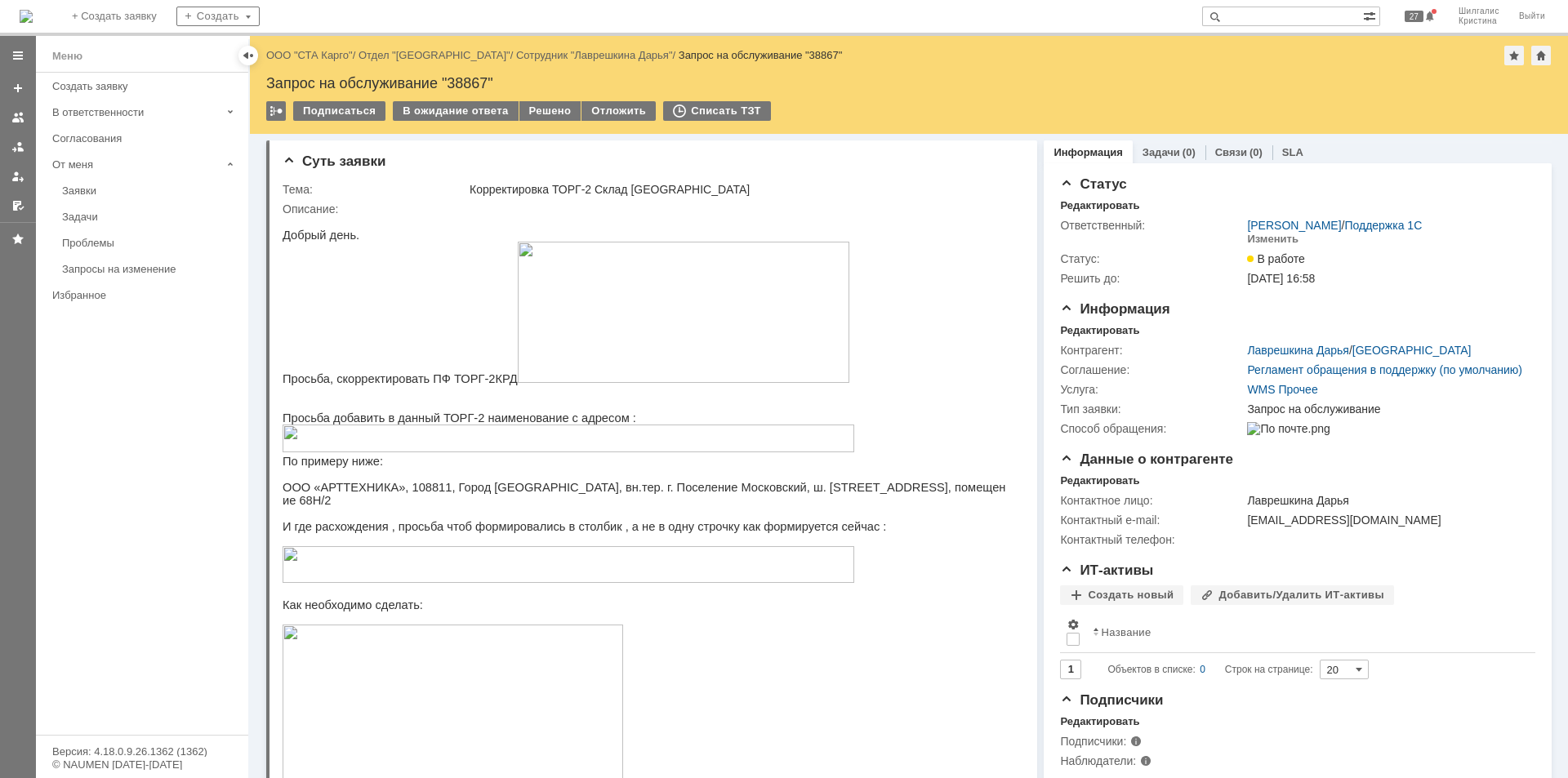 scroll, scrollTop: 0, scrollLeft: 0, axis: both 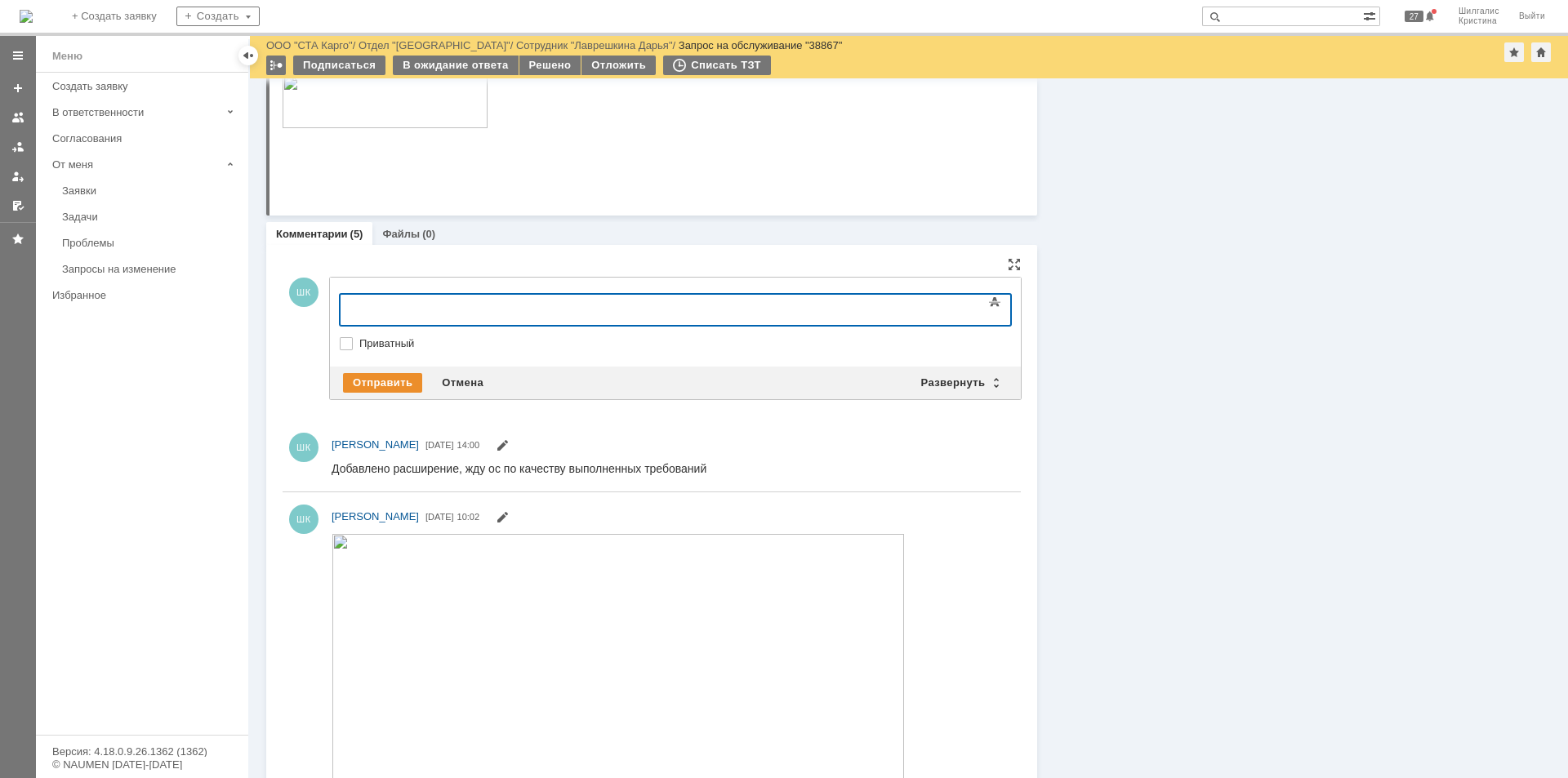 click on "Приватный" at bounding box center [684, 344] 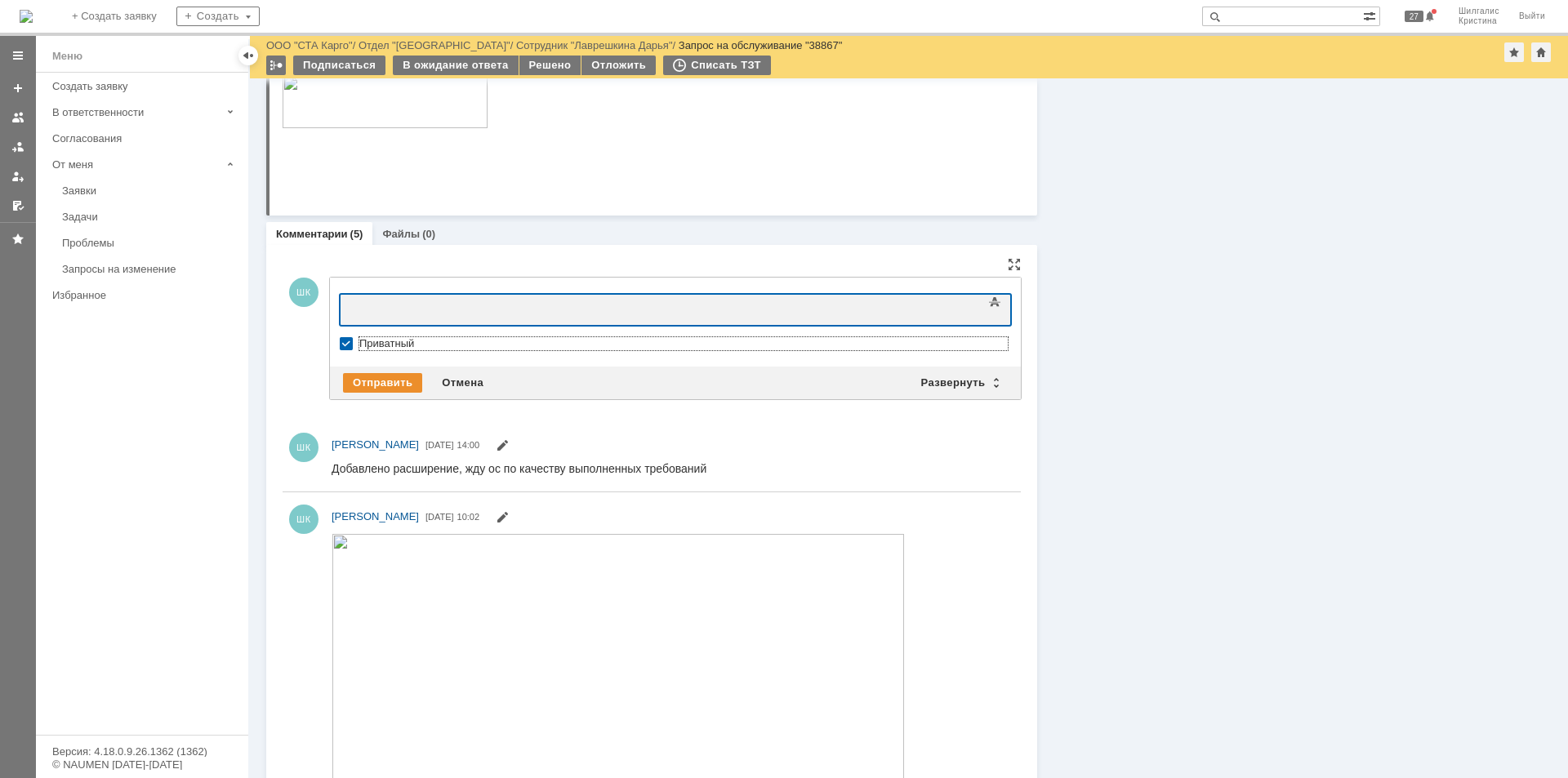 click at bounding box center (473, 309) 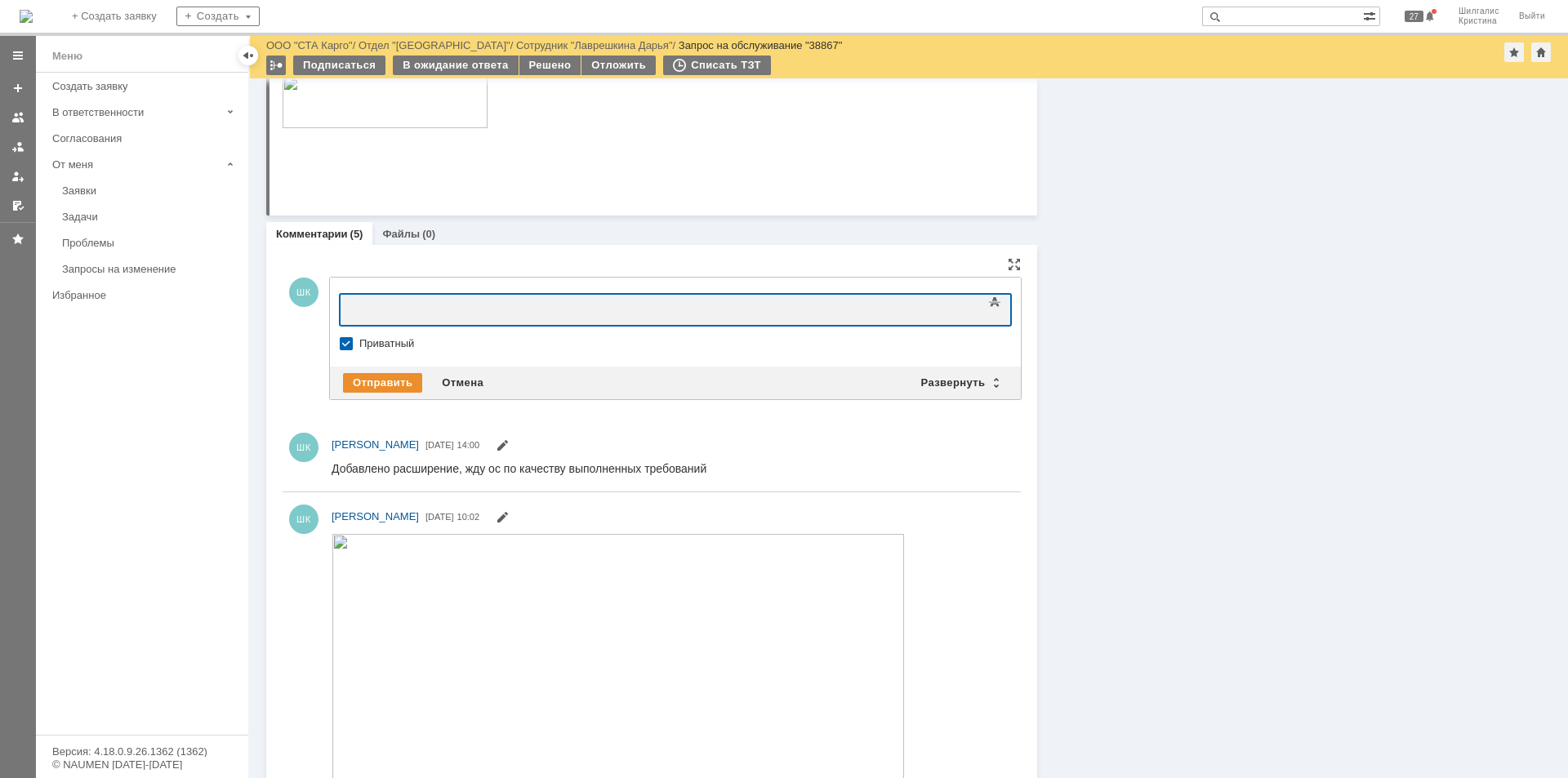 type 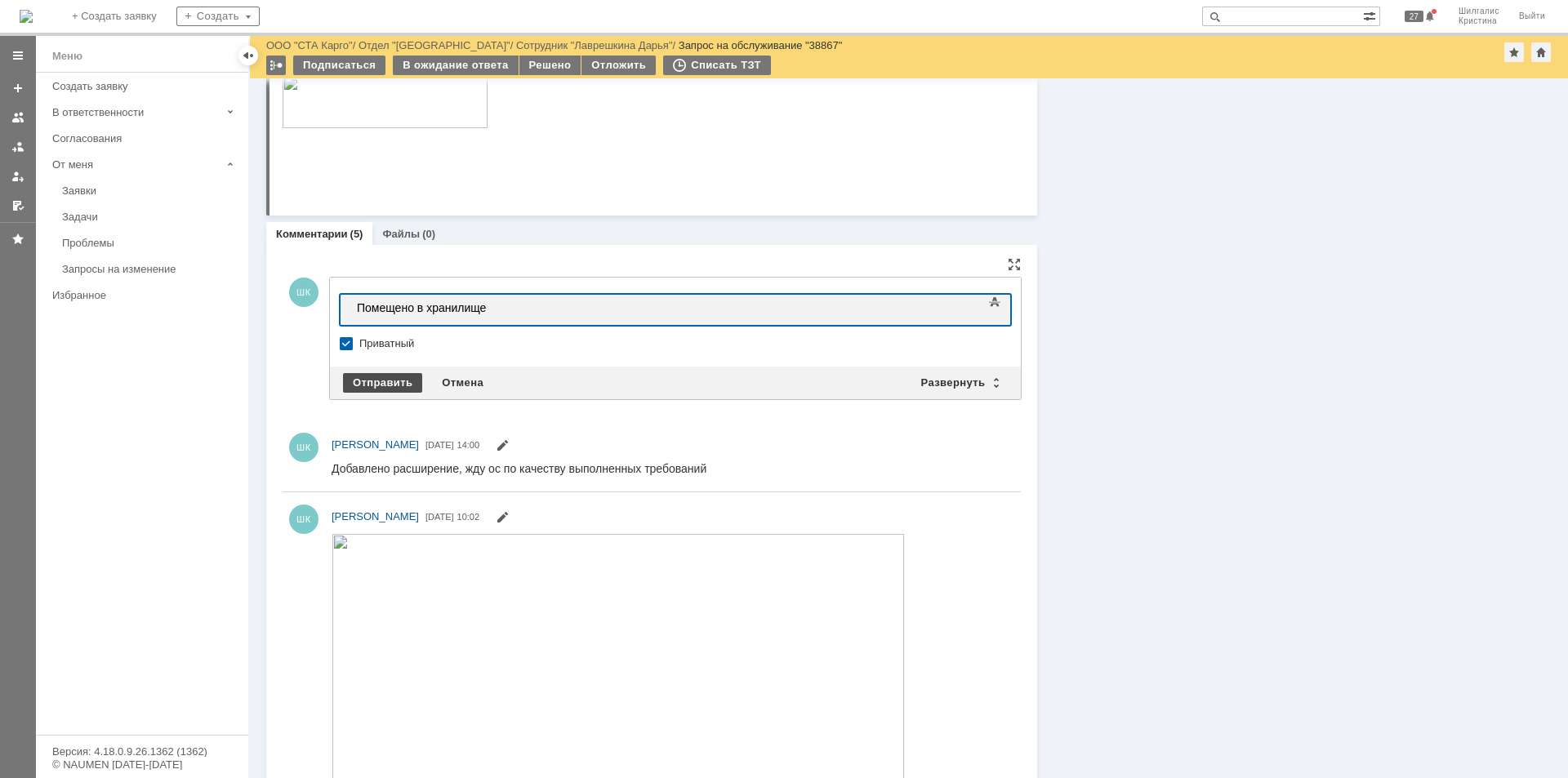 click on "Отправить" at bounding box center (382, 383) 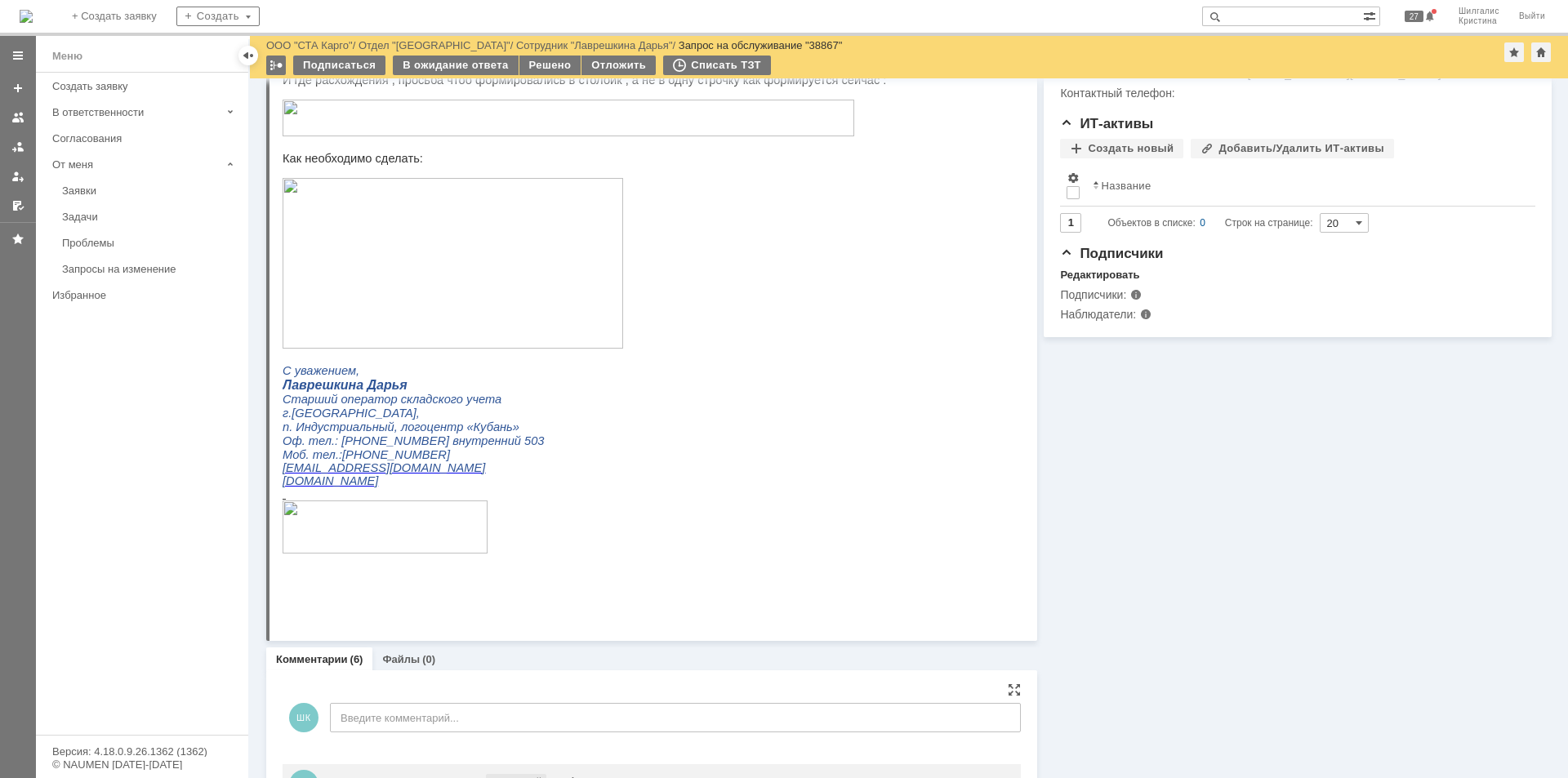 scroll, scrollTop: 792, scrollLeft: 0, axis: vertical 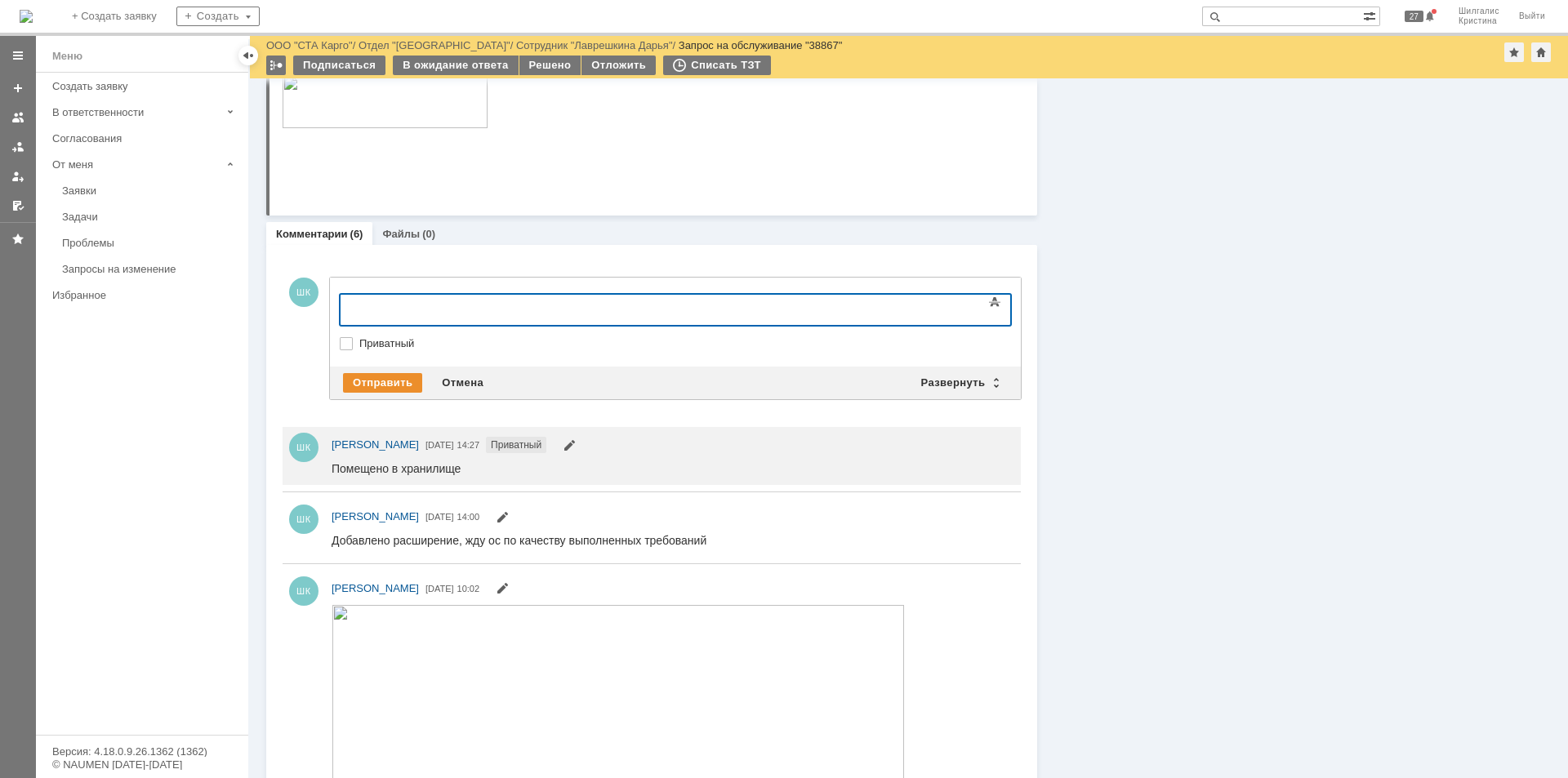 type 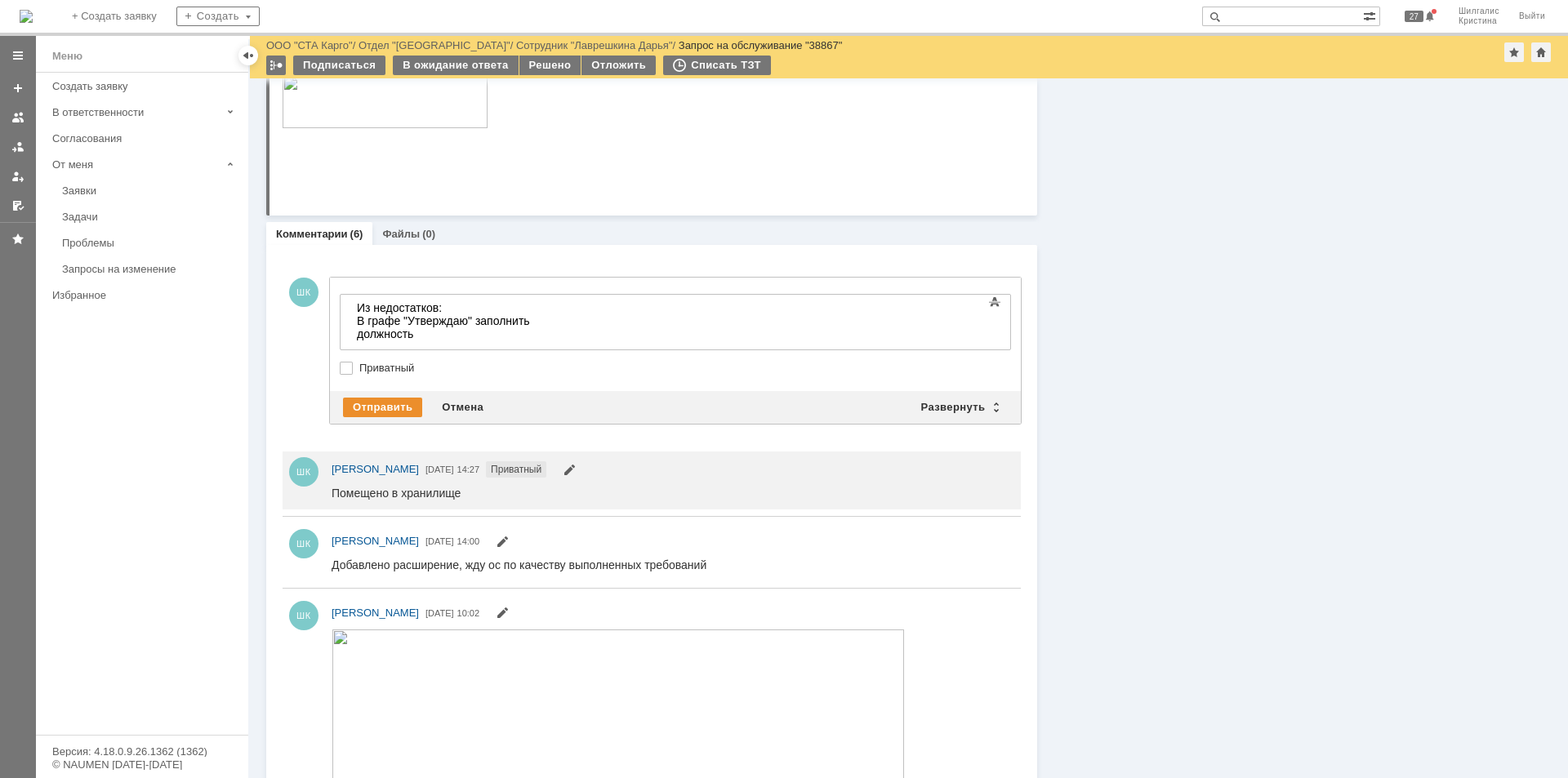 click on "Из недостатков: В графе "Утверждаю" заполнить должность" at bounding box center (473, 327) 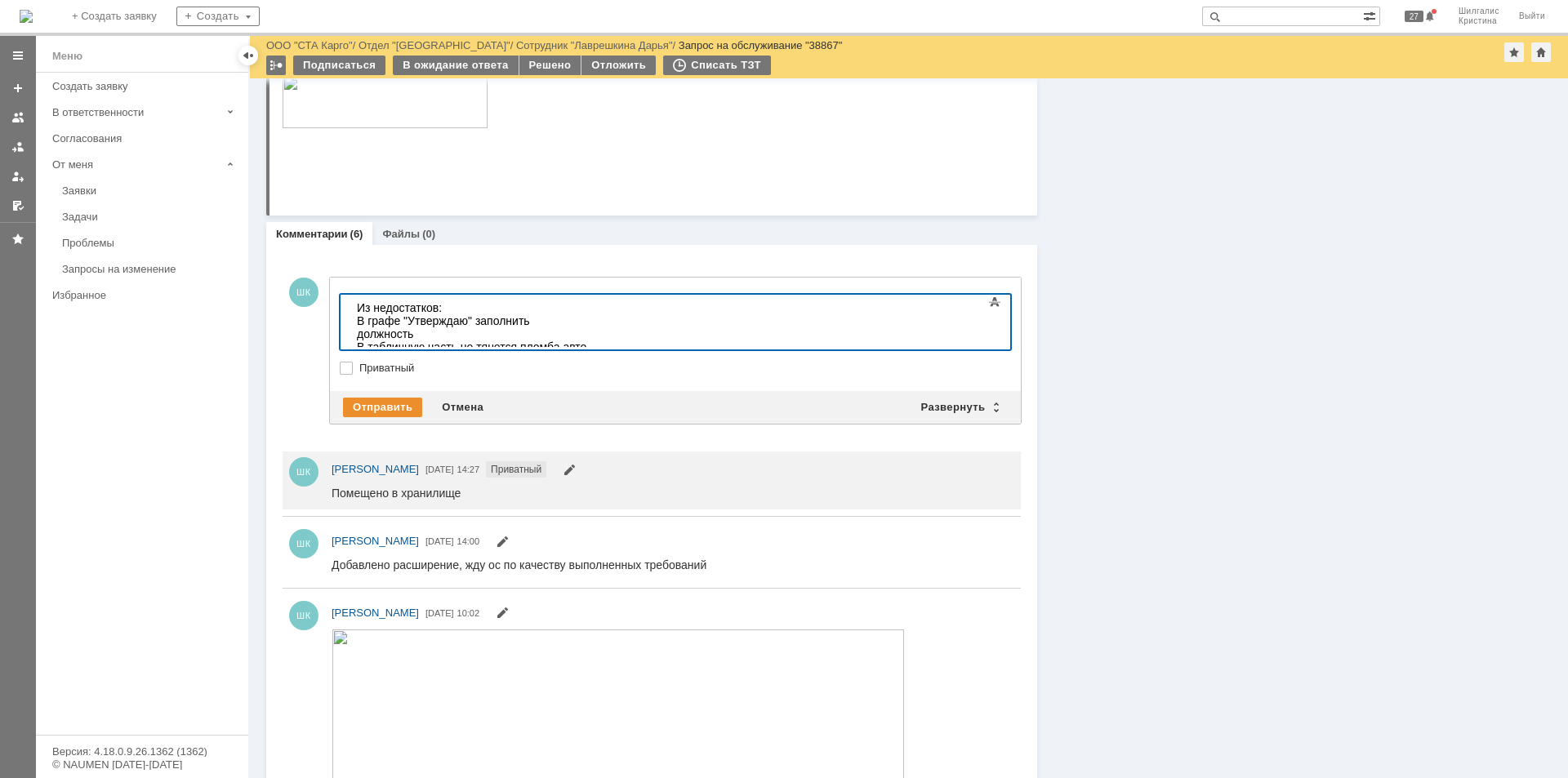 click on "Из недостатков: В графе "Утверждаю" заполнить должность В табличную часть не тянется пломба авто" at bounding box center [473, 327] 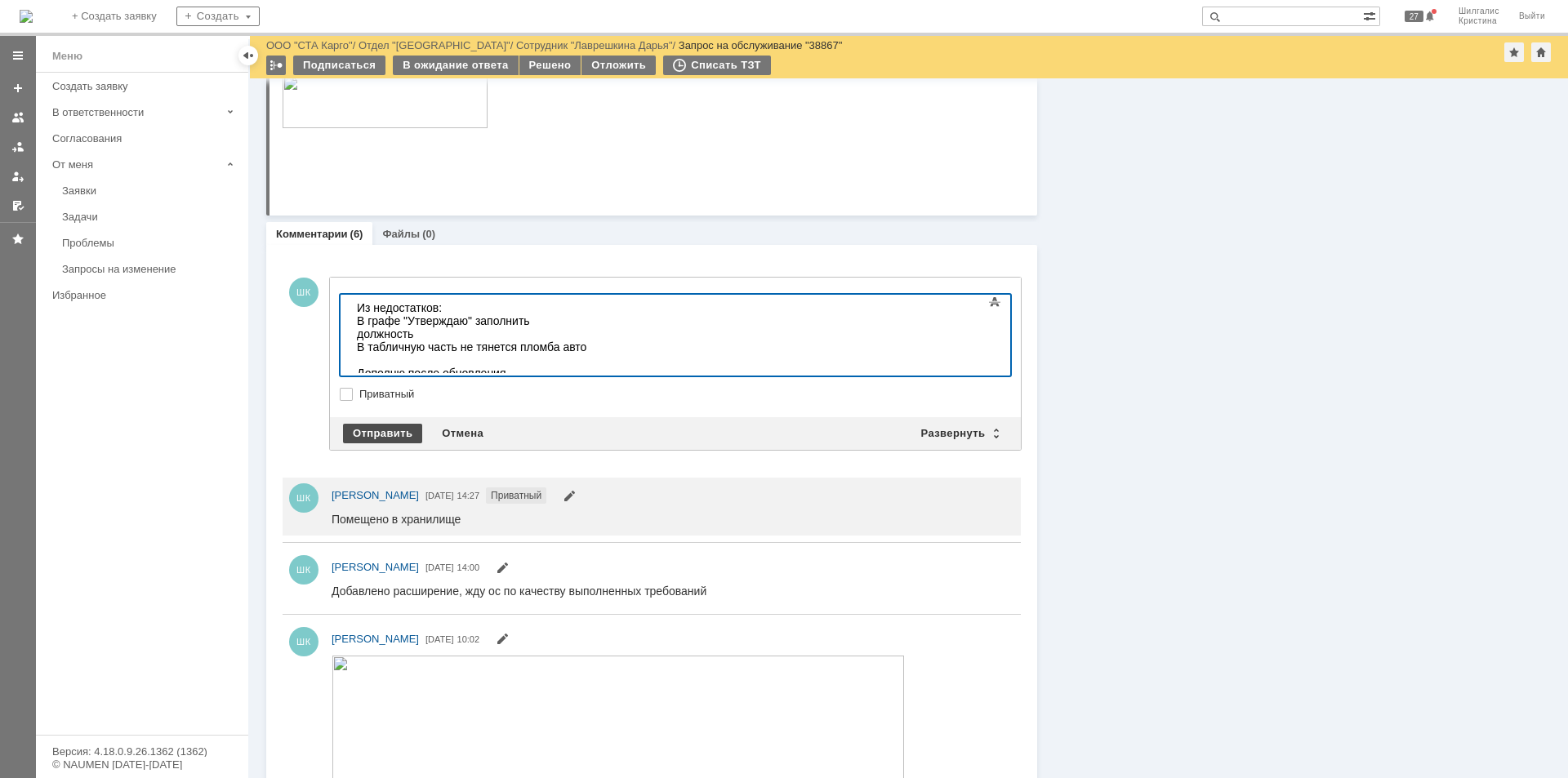 click on "Отправить" at bounding box center [382, 433] 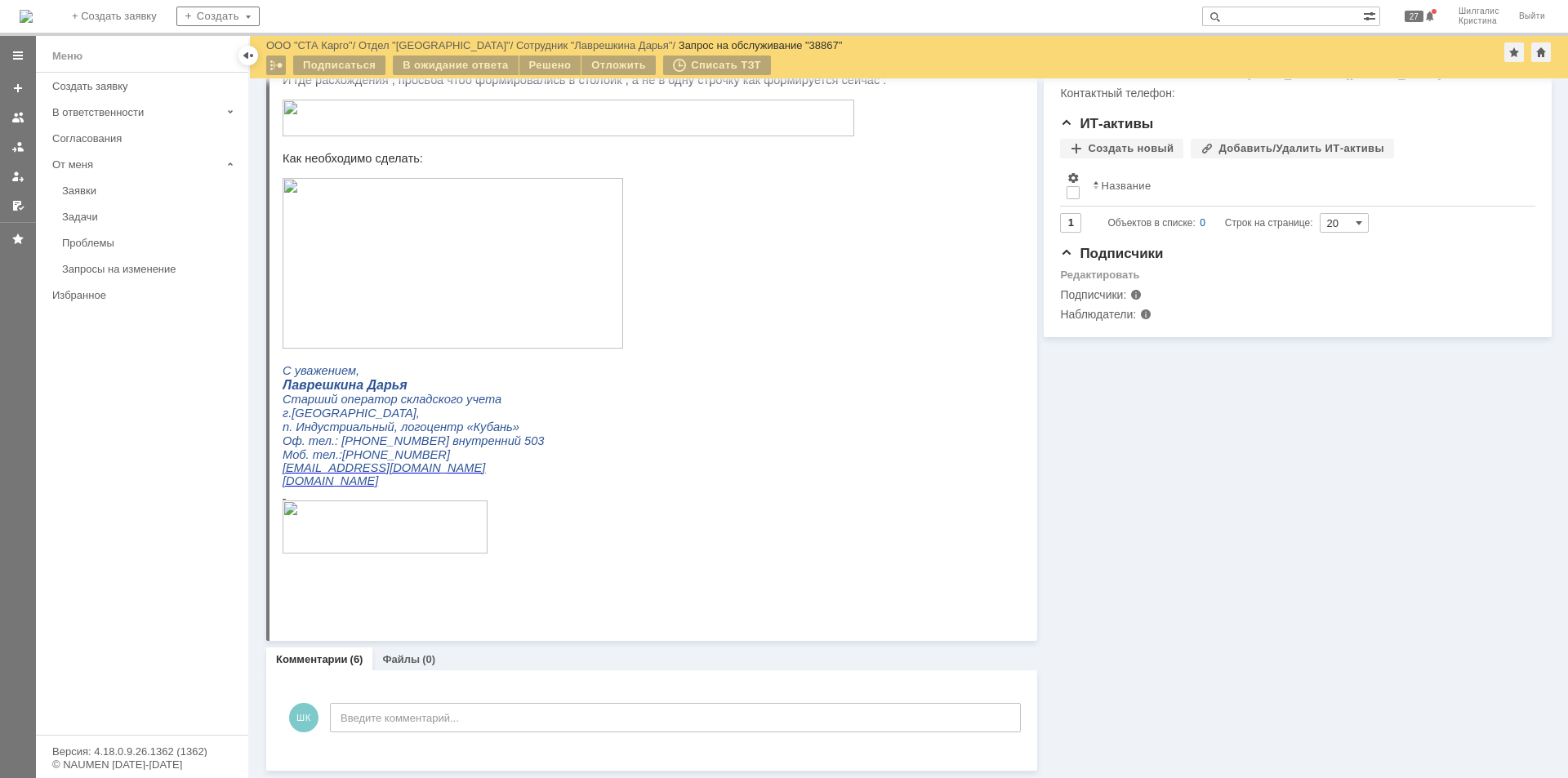 scroll, scrollTop: 816, scrollLeft: 0, axis: vertical 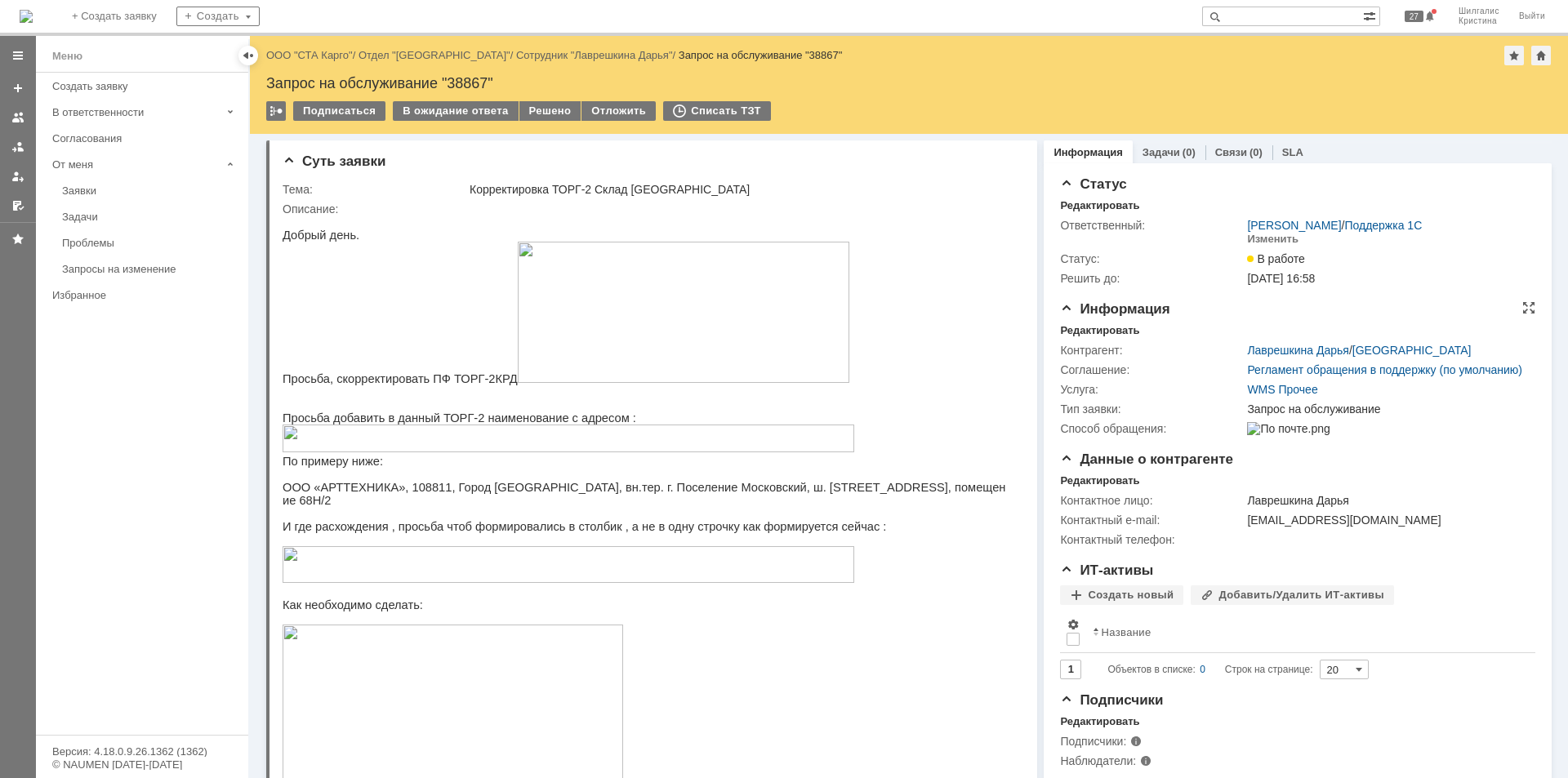 drag, startPoint x: 1177, startPoint y: 371, endPoint x: 1147, endPoint y: 265, distance: 110.1635 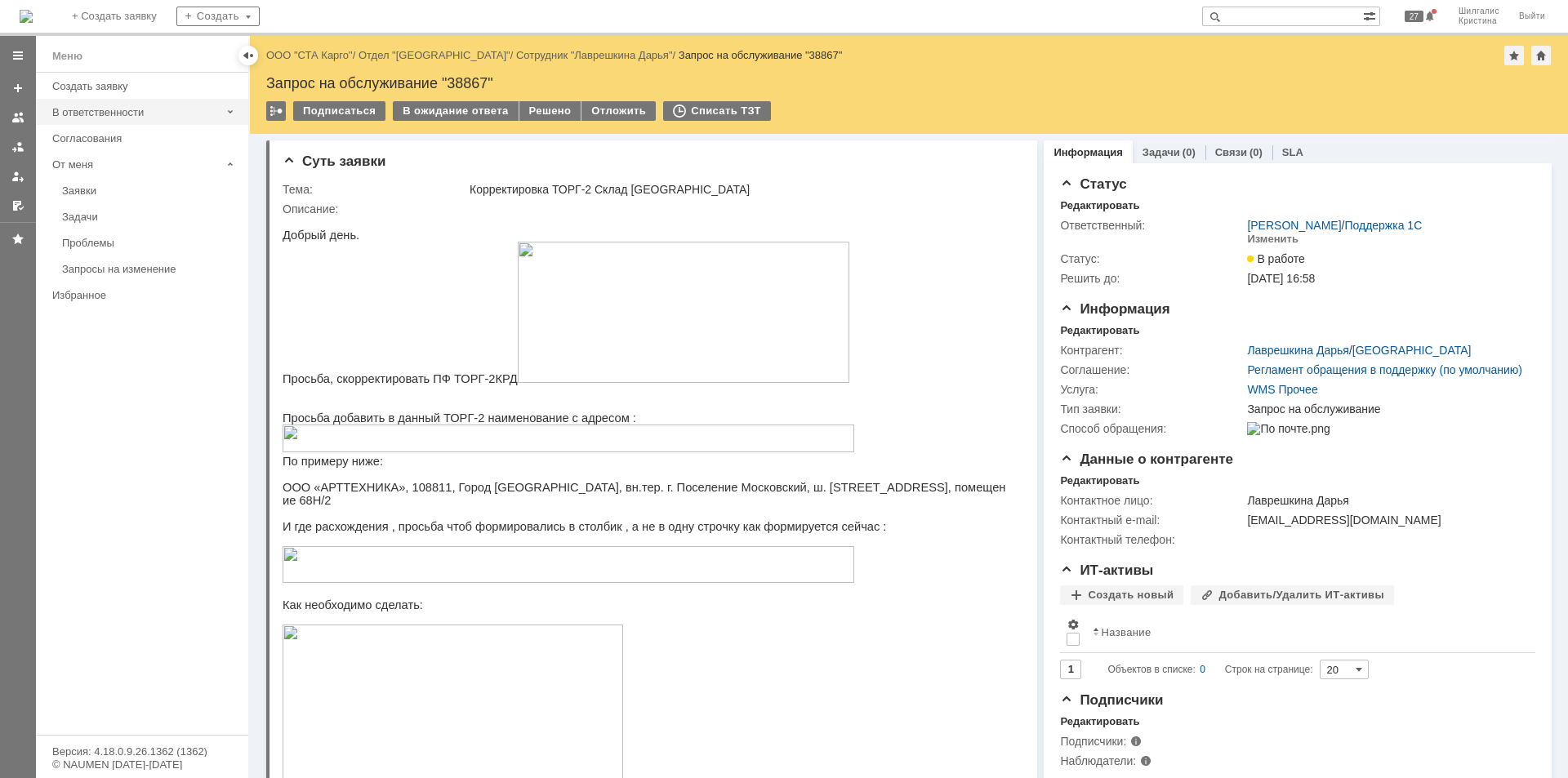 click on "В ответственности" at bounding box center [136, 112] 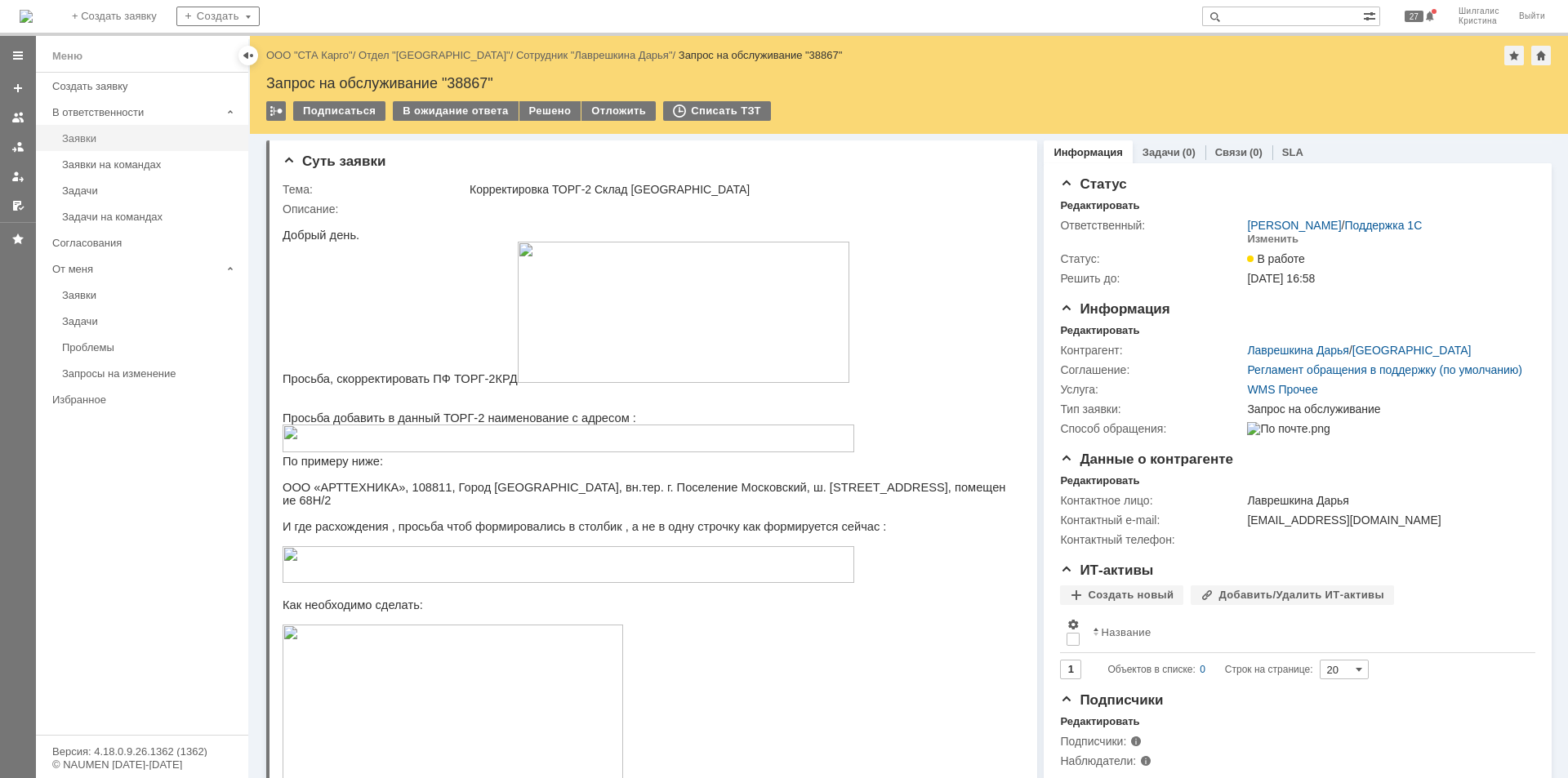 click on "Заявки" at bounding box center [150, 138] 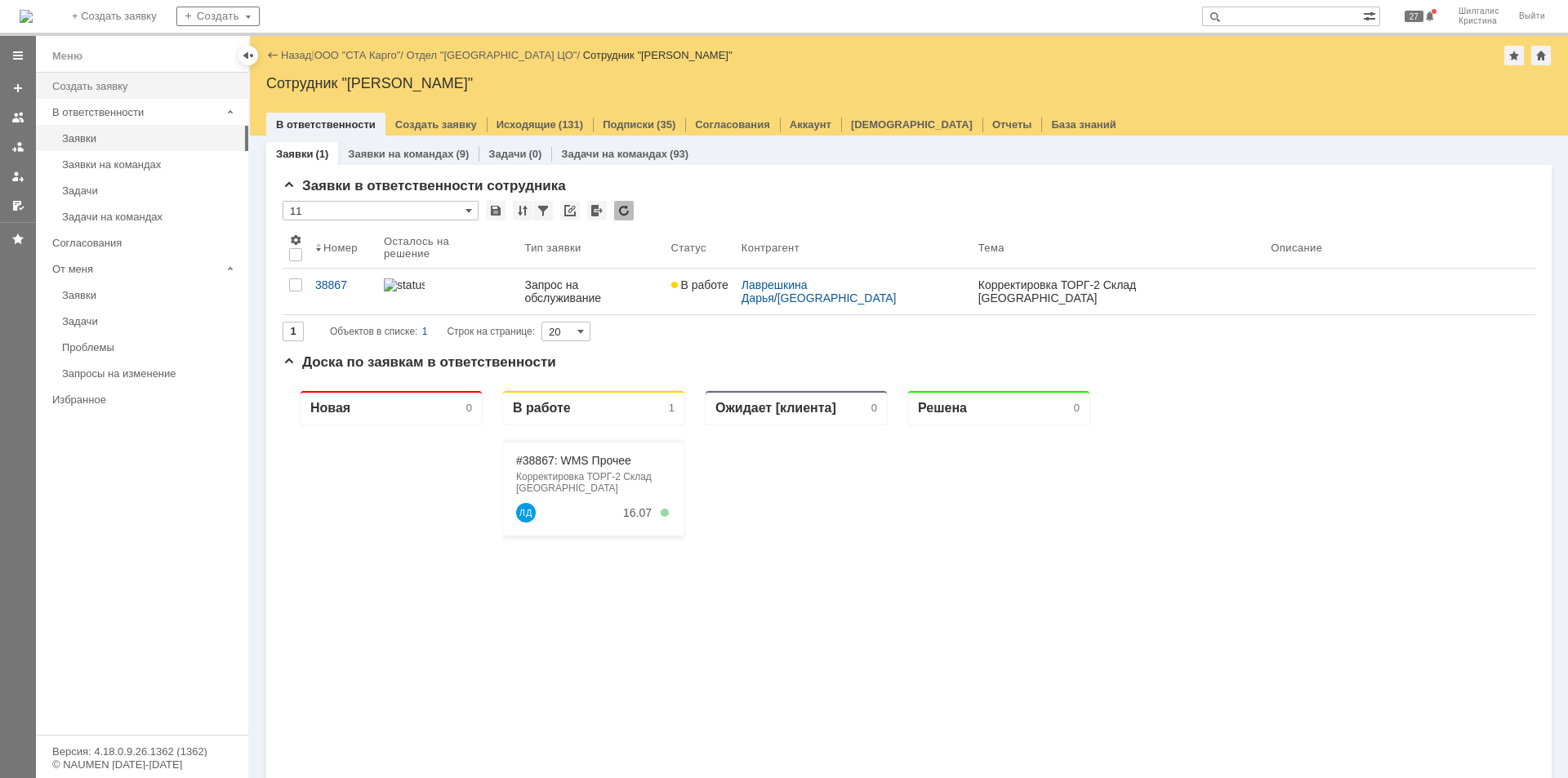 scroll, scrollTop: 0, scrollLeft: 0, axis: both 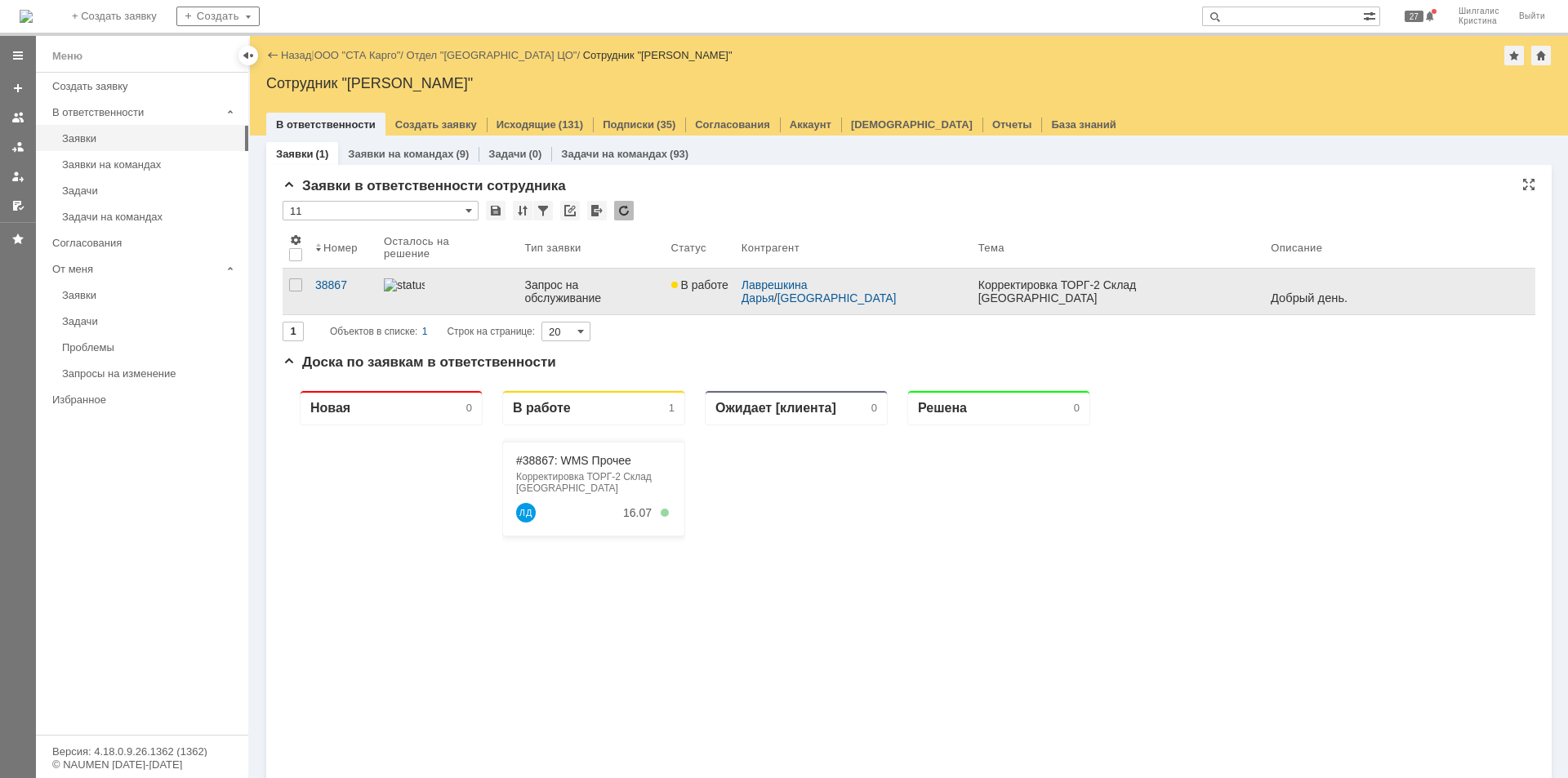 click on "Корректировка ТОРГ-2 Склад [GEOGRAPHIC_DATA]" at bounding box center [1118, 291] 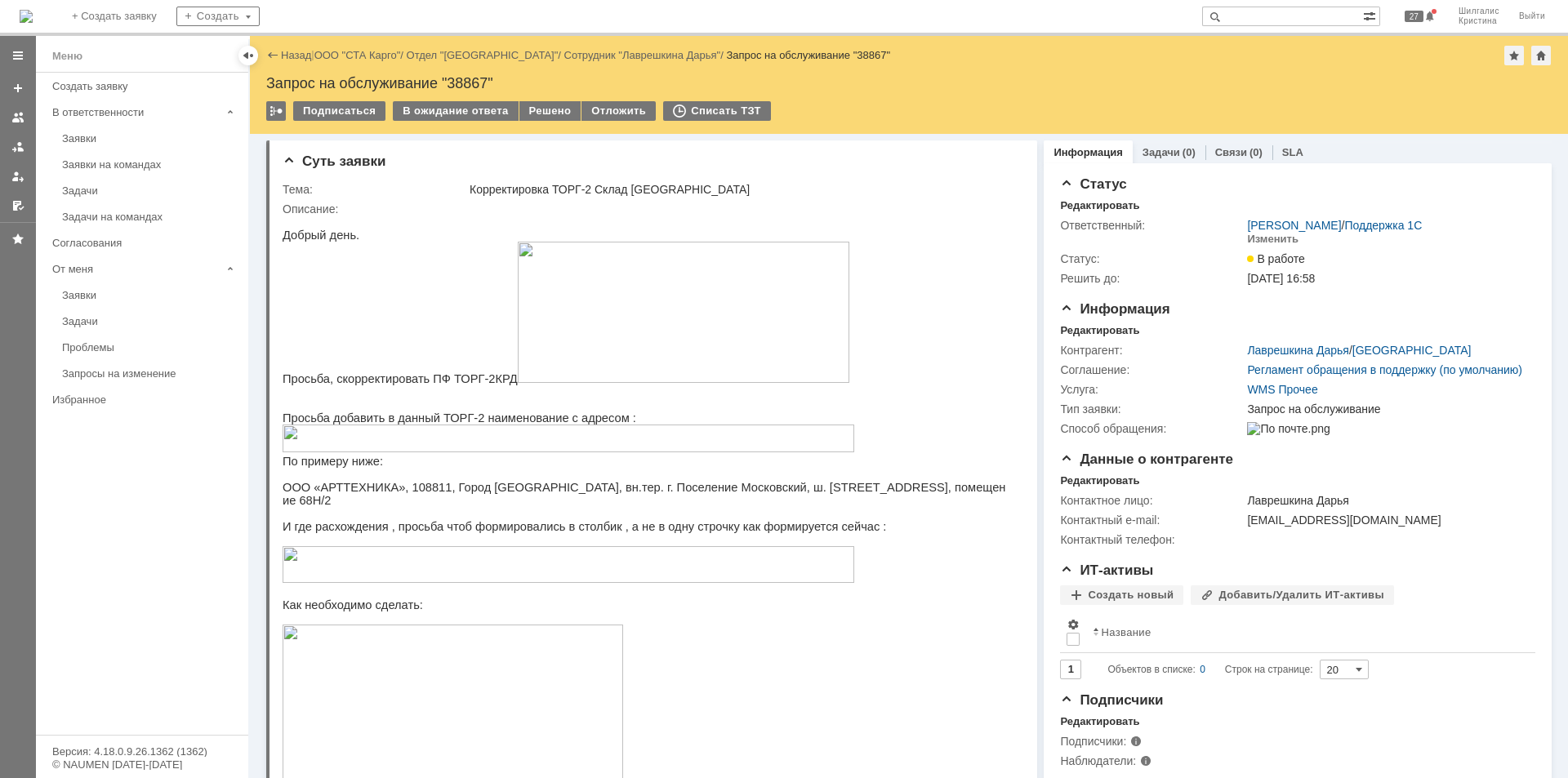 scroll, scrollTop: 0, scrollLeft: 0, axis: both 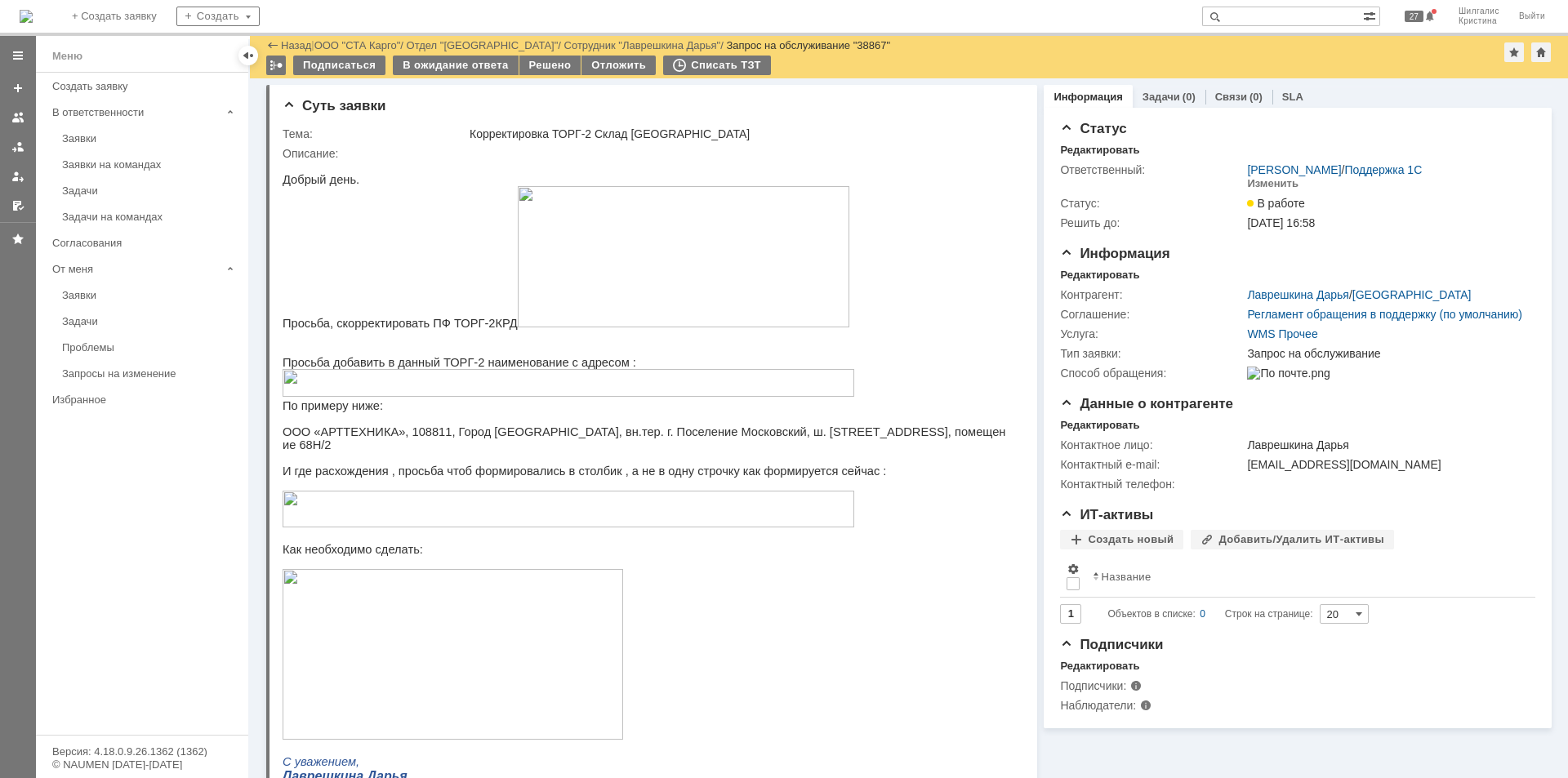 drag, startPoint x: 1220, startPoint y: 251, endPoint x: 1196, endPoint y: 99, distance: 153.88307 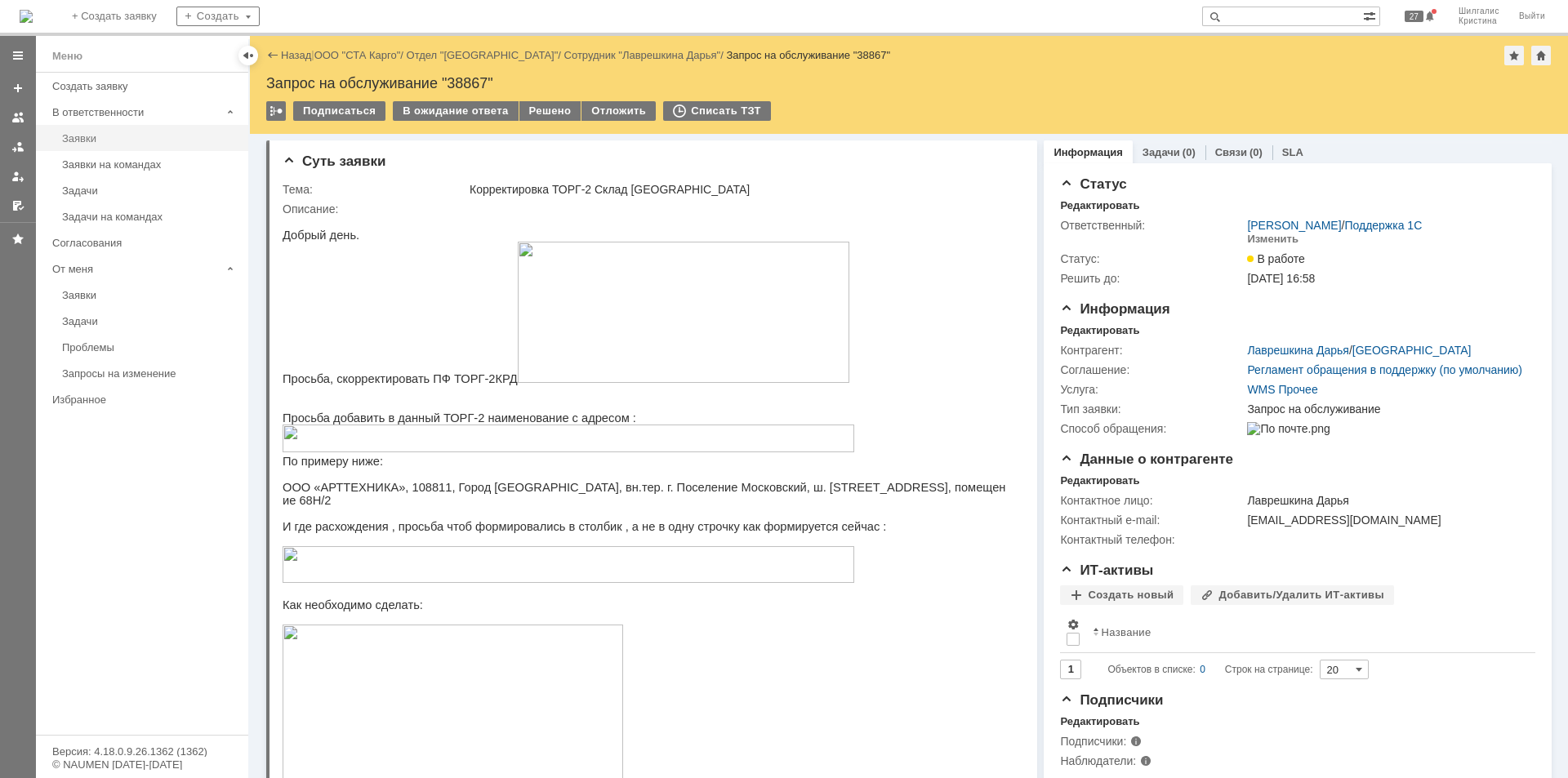 click on "Заявки" at bounding box center [150, 138] 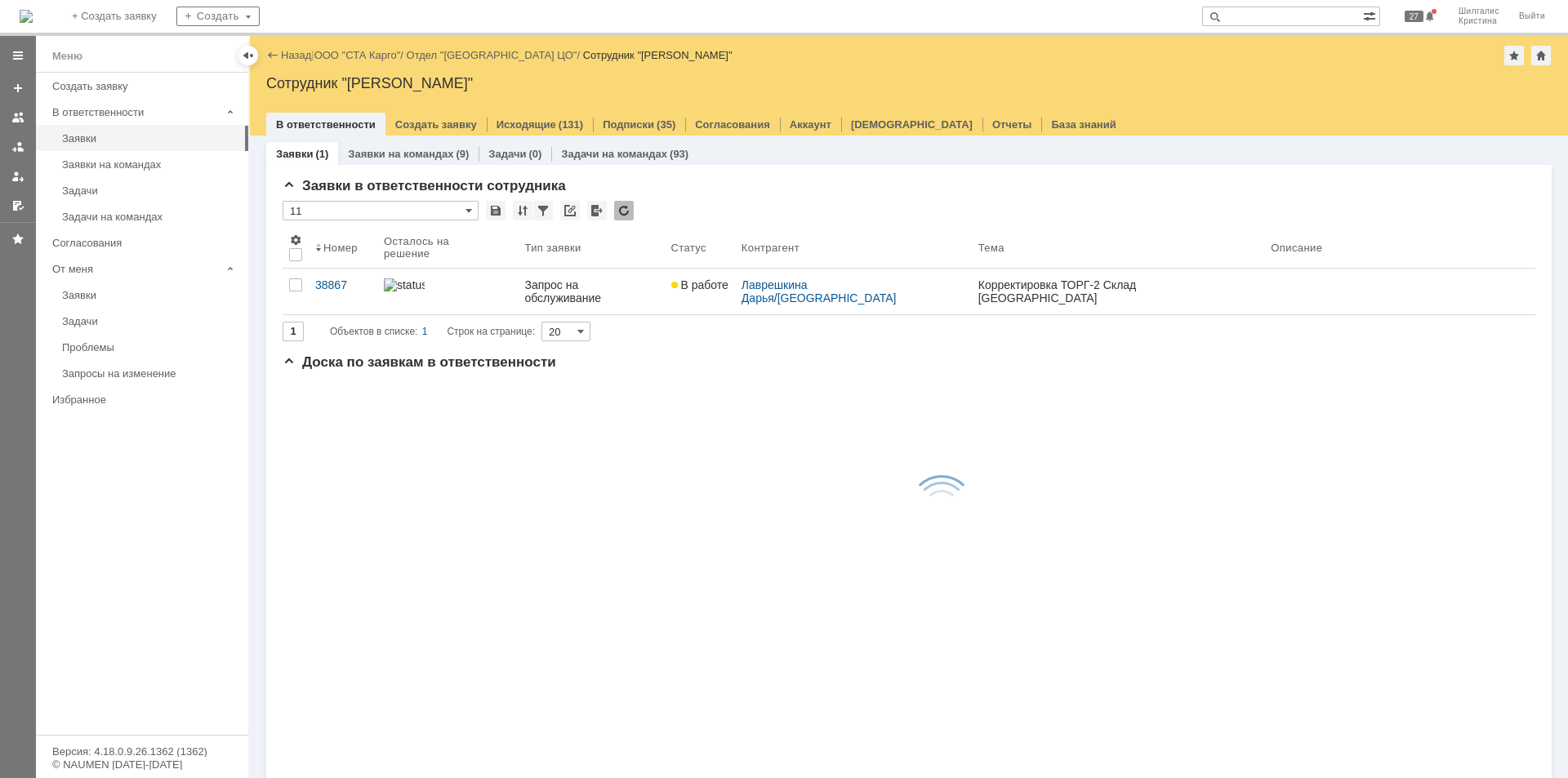 scroll, scrollTop: 0, scrollLeft: 0, axis: both 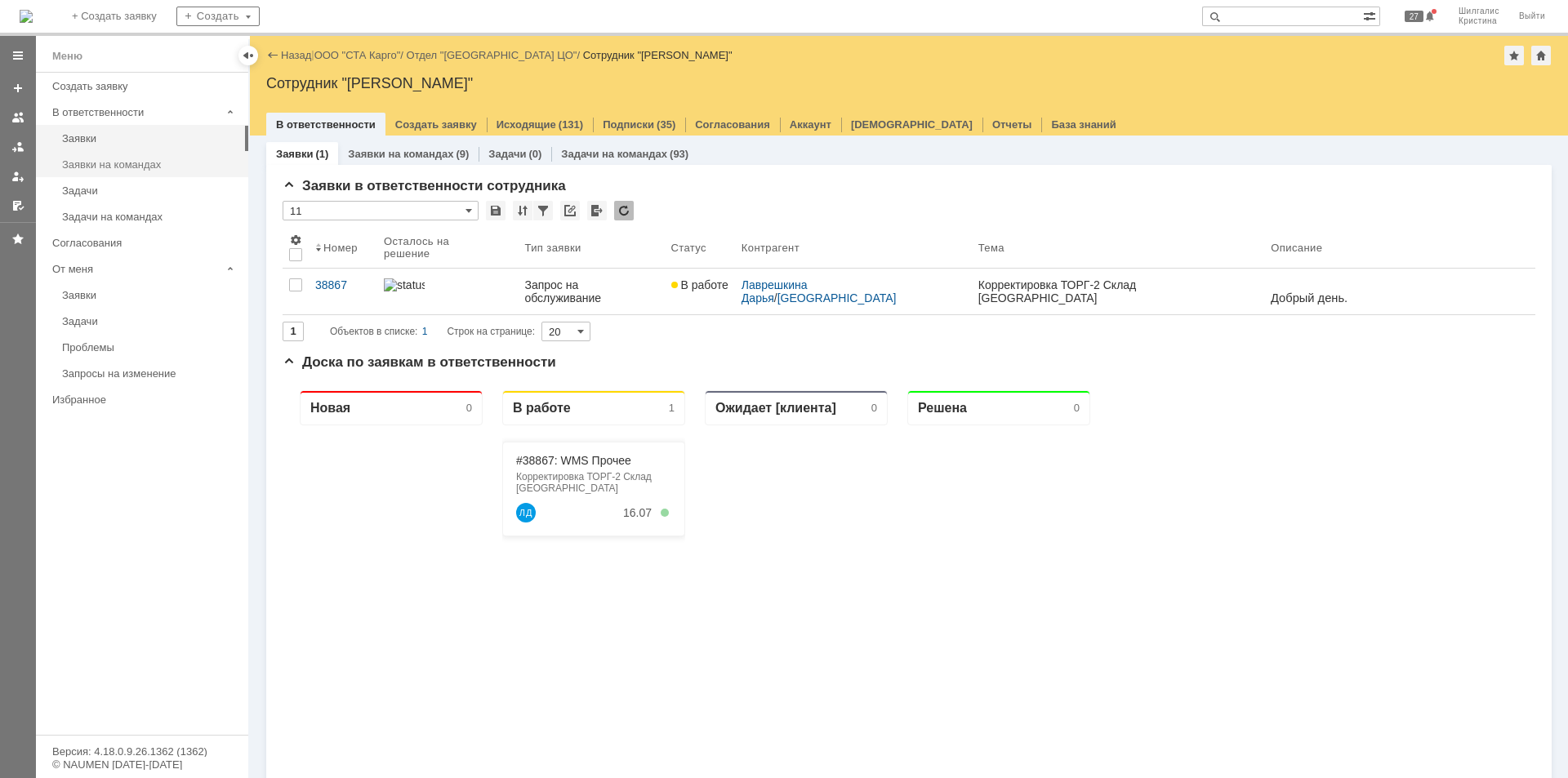 click on "Заявки на командах" at bounding box center (150, 164) 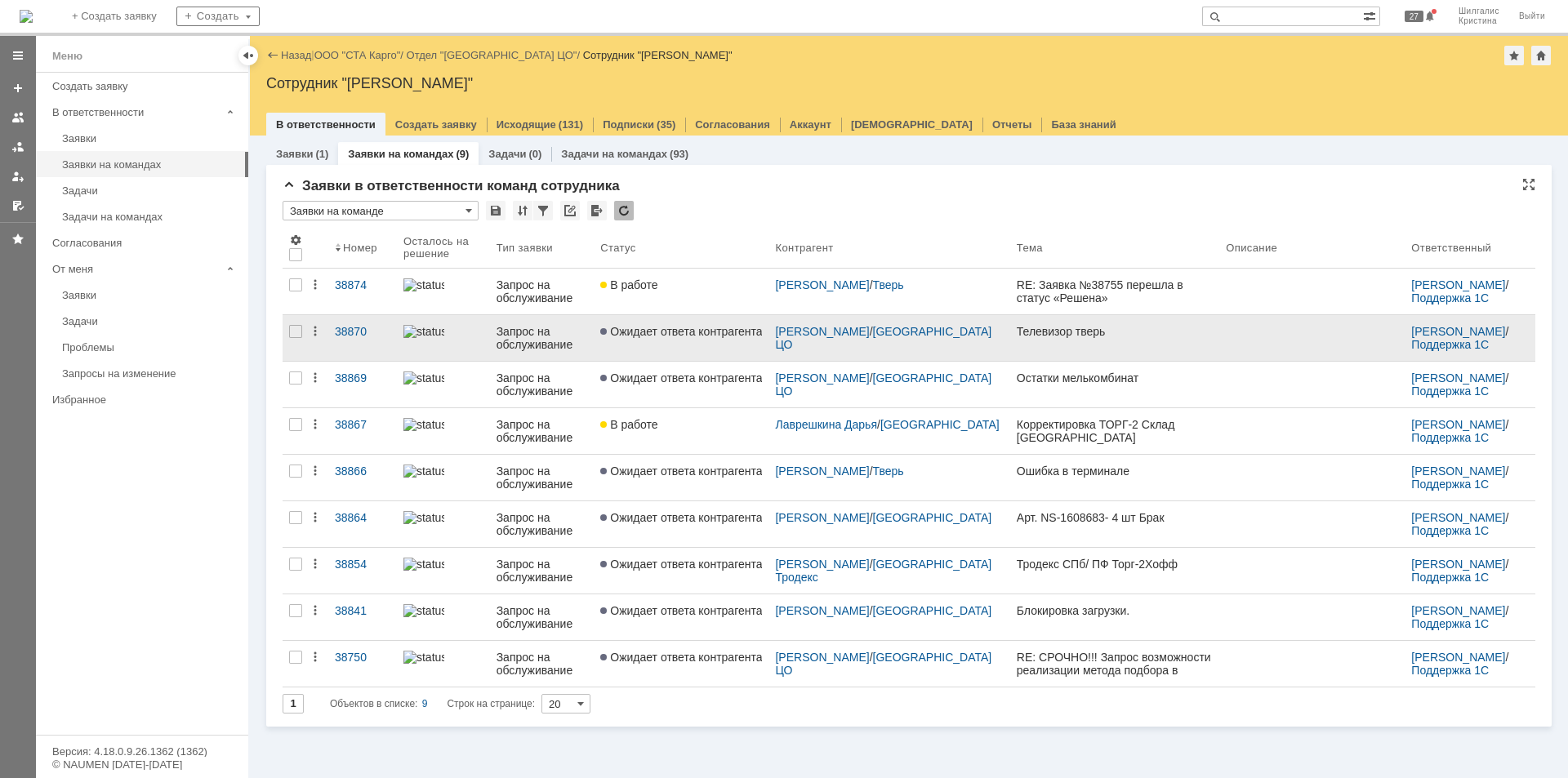 scroll, scrollTop: 0, scrollLeft: 0, axis: both 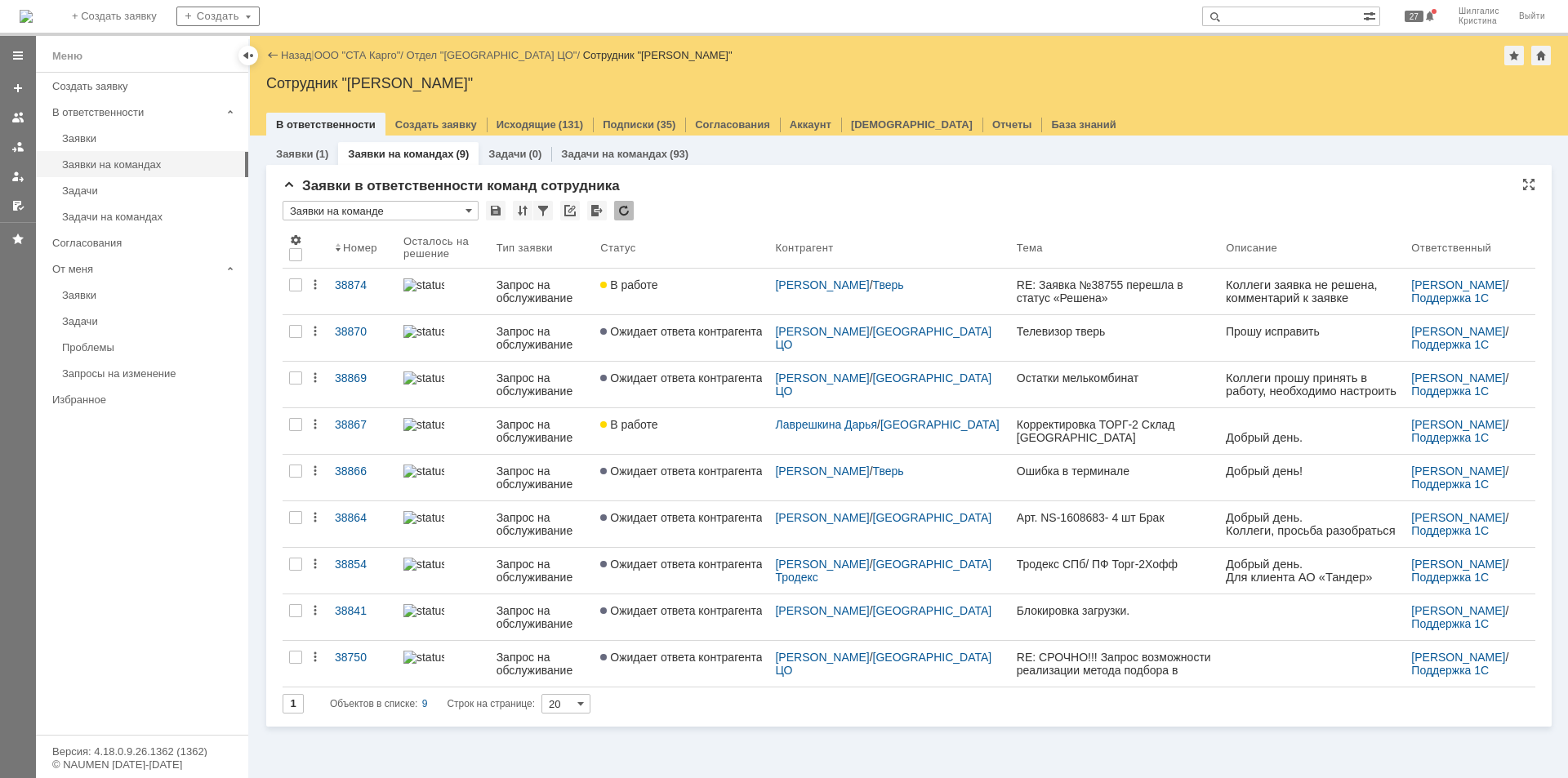 click on "Заявки в ответственности команд сотрудника * Заявки на команде
Результаты поиска:             1       Объектов в списке:    9  Строк на странице:        20       Номер Осталось на решение Тип заявки Статус Контрагент Тема Описание Ответственный
38874 Запрос на обслуживание В работе Новожилова Светлана / Тверь RE: Заявка №38755 перешла в статус «Решена» Смирнова Ольга / Поддержка 1С
38870 Запрос на обслуживание Ожидает ответа контрагента Филоненко Максим / Санкт-Петербург ЦО Телевизор тверь Бабунов Павел / Поддержка 1С
38869 Запрос на обслуживание / /
38867 / /" at bounding box center [909, 452] 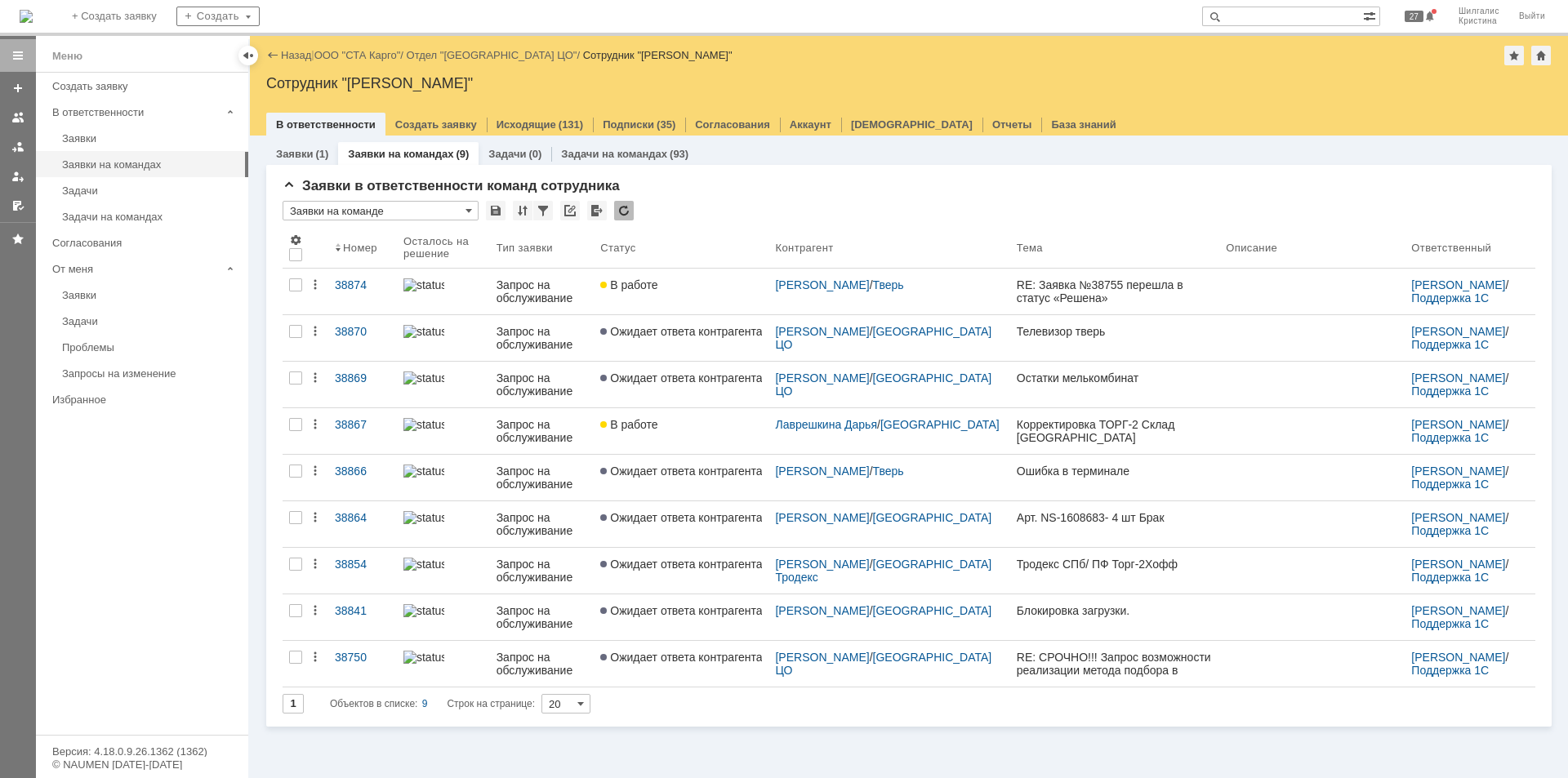 scroll, scrollTop: 0, scrollLeft: 0, axis: both 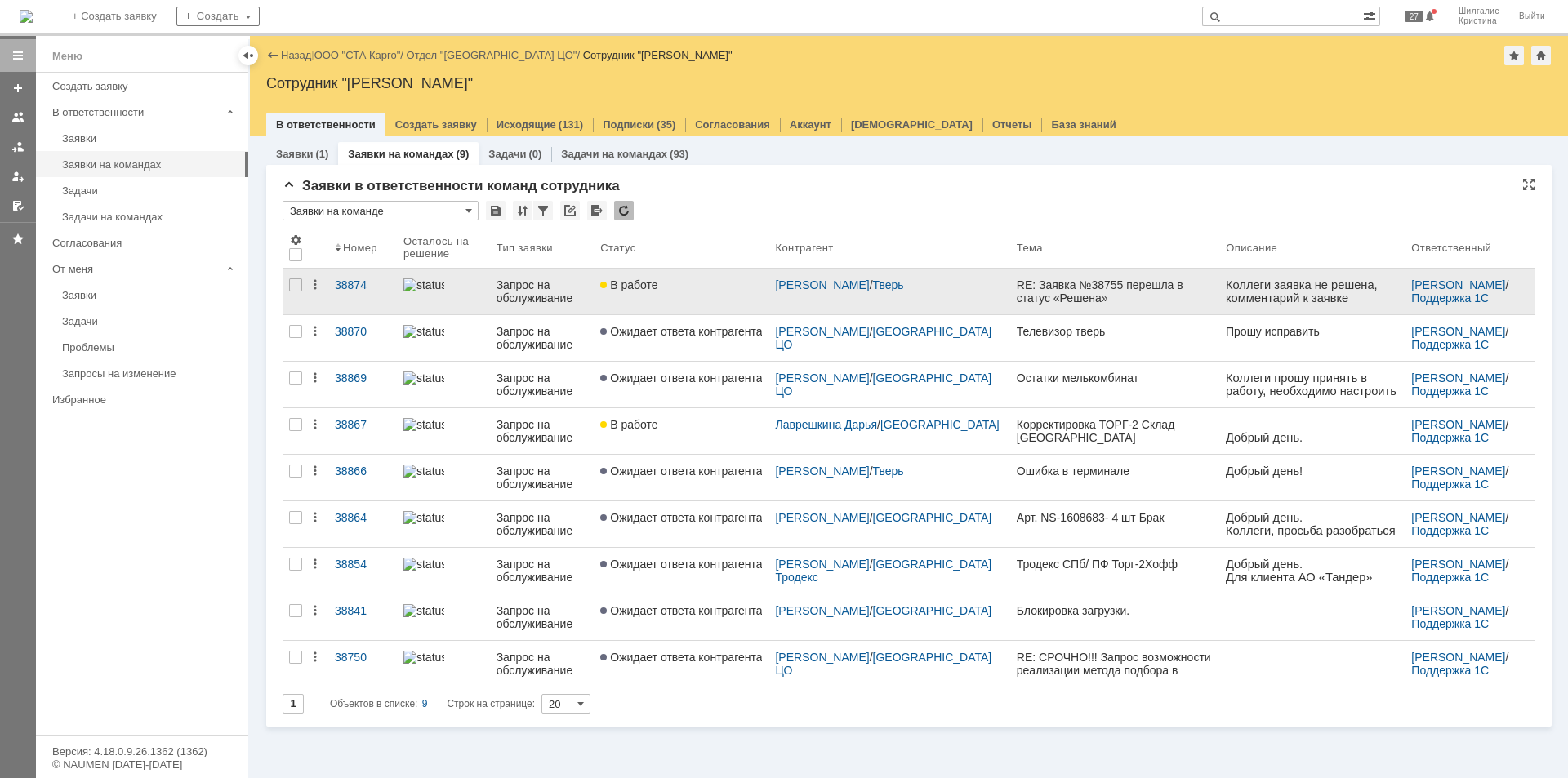 click on "В работе" at bounding box center (681, 291) 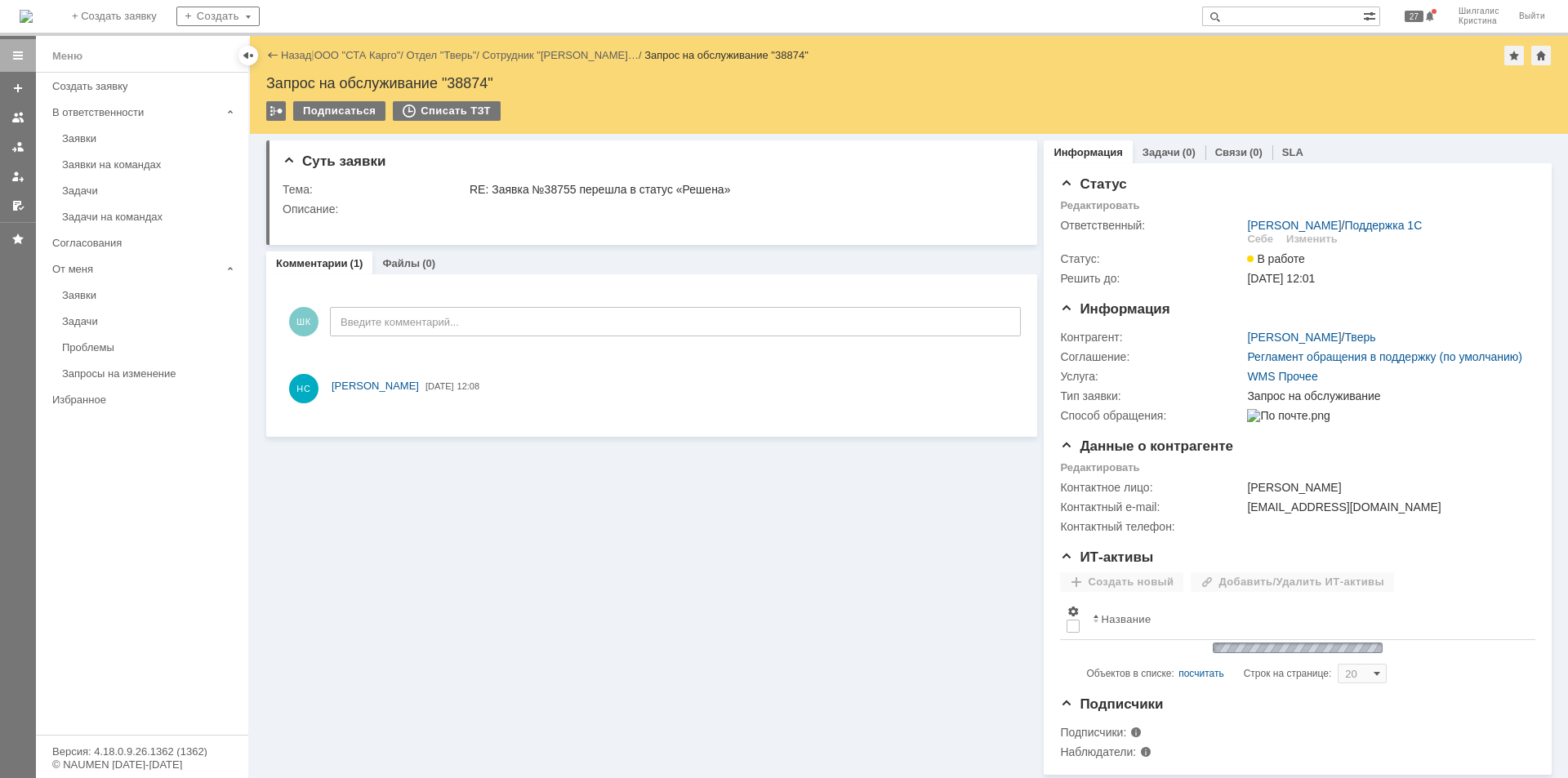 scroll, scrollTop: 0, scrollLeft: 0, axis: both 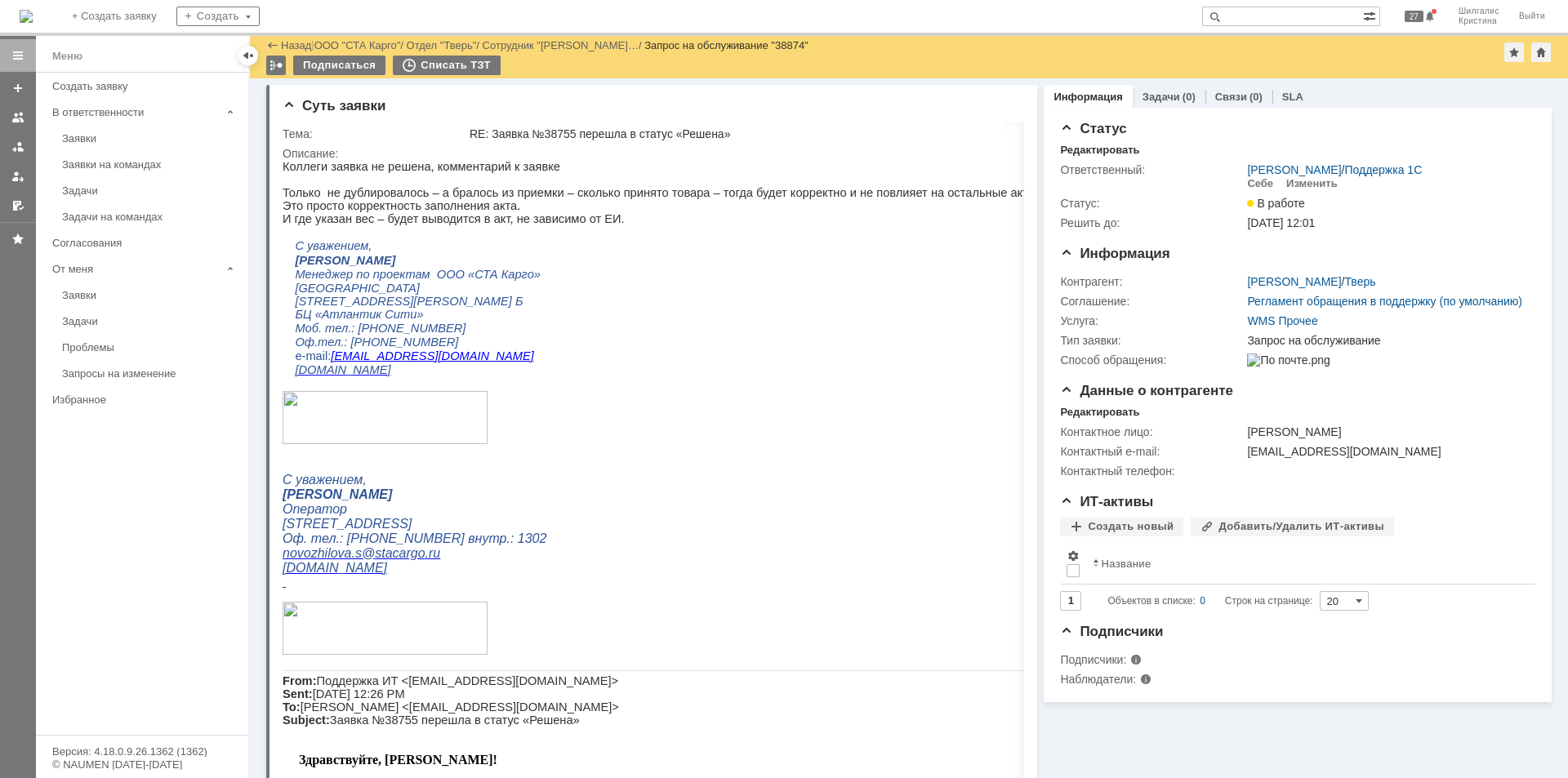 drag, startPoint x: 1212, startPoint y: 535, endPoint x: 1178, endPoint y: 286, distance: 251.3106 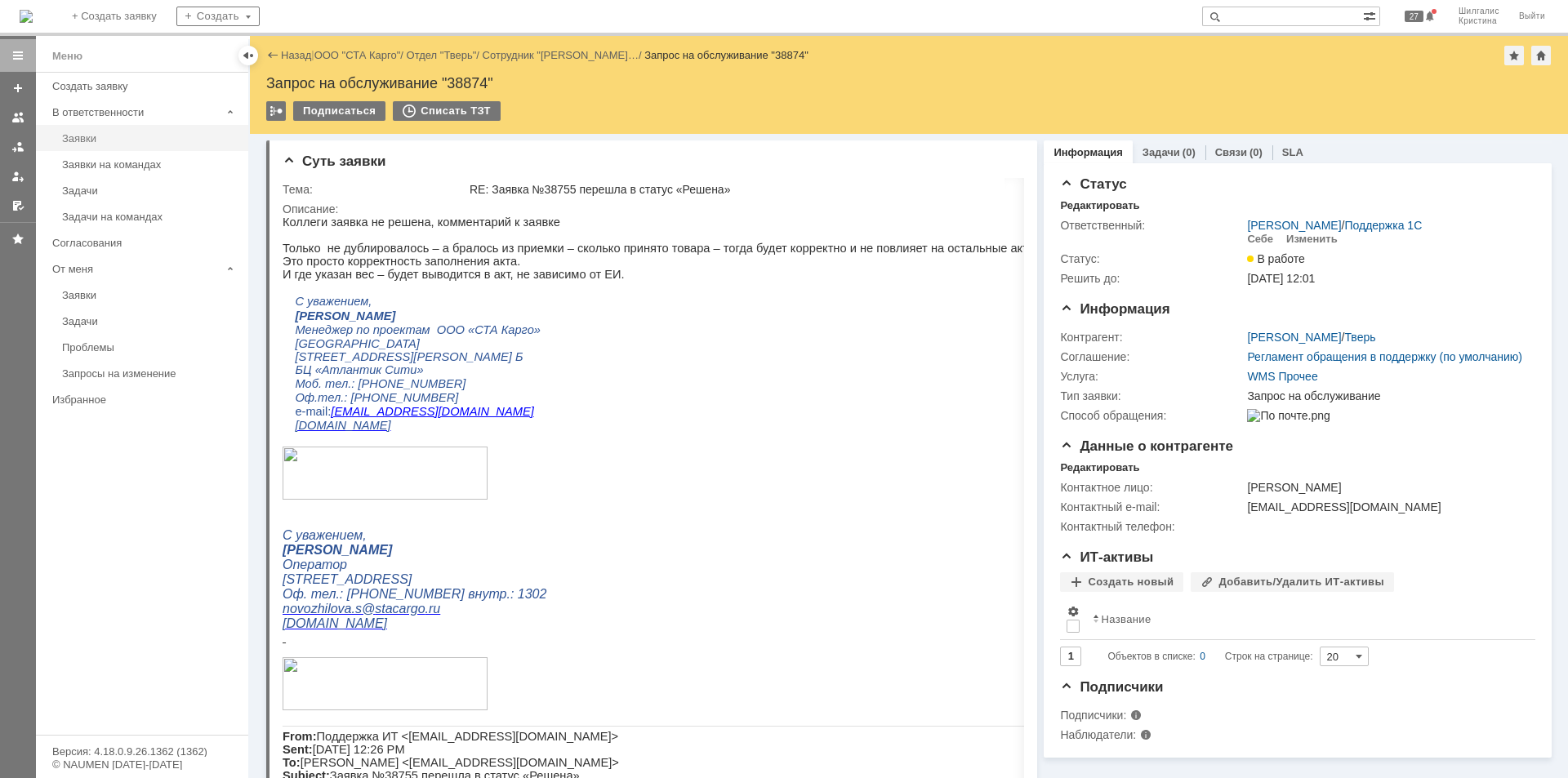 click on "Заявки" at bounding box center (150, 138) 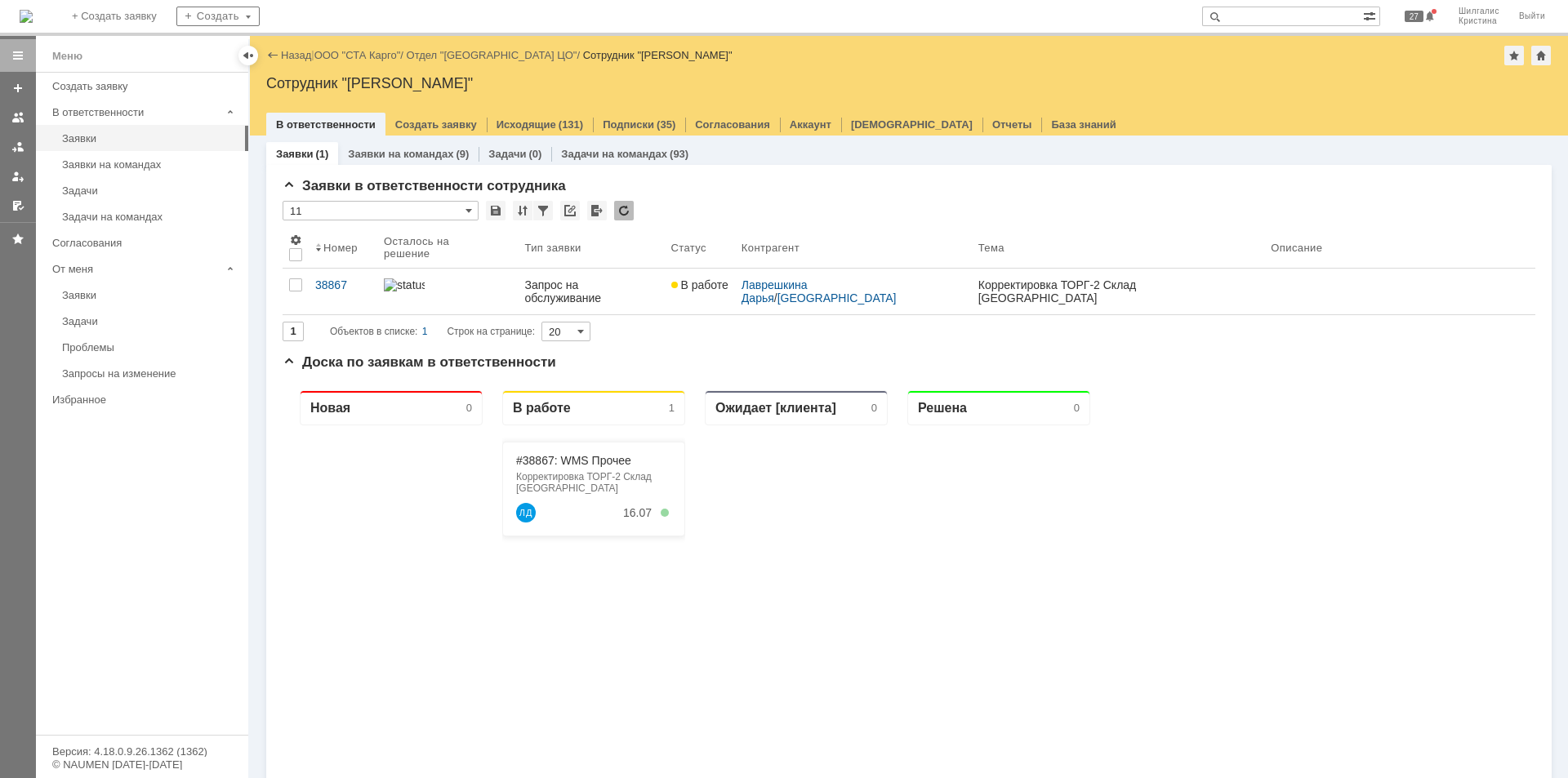 scroll, scrollTop: 0, scrollLeft: 0, axis: both 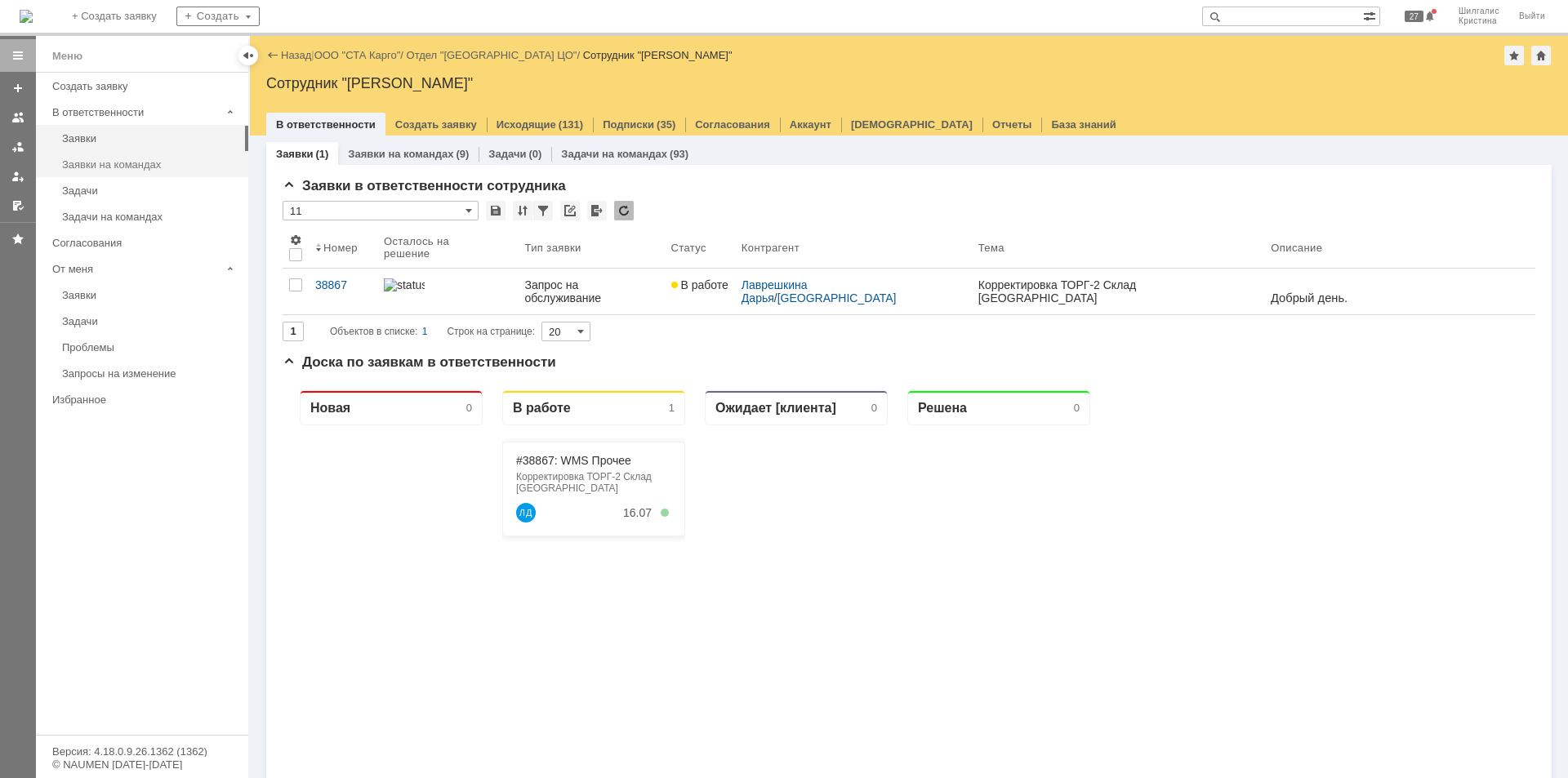 click on "Заявки на командах" at bounding box center (150, 164) 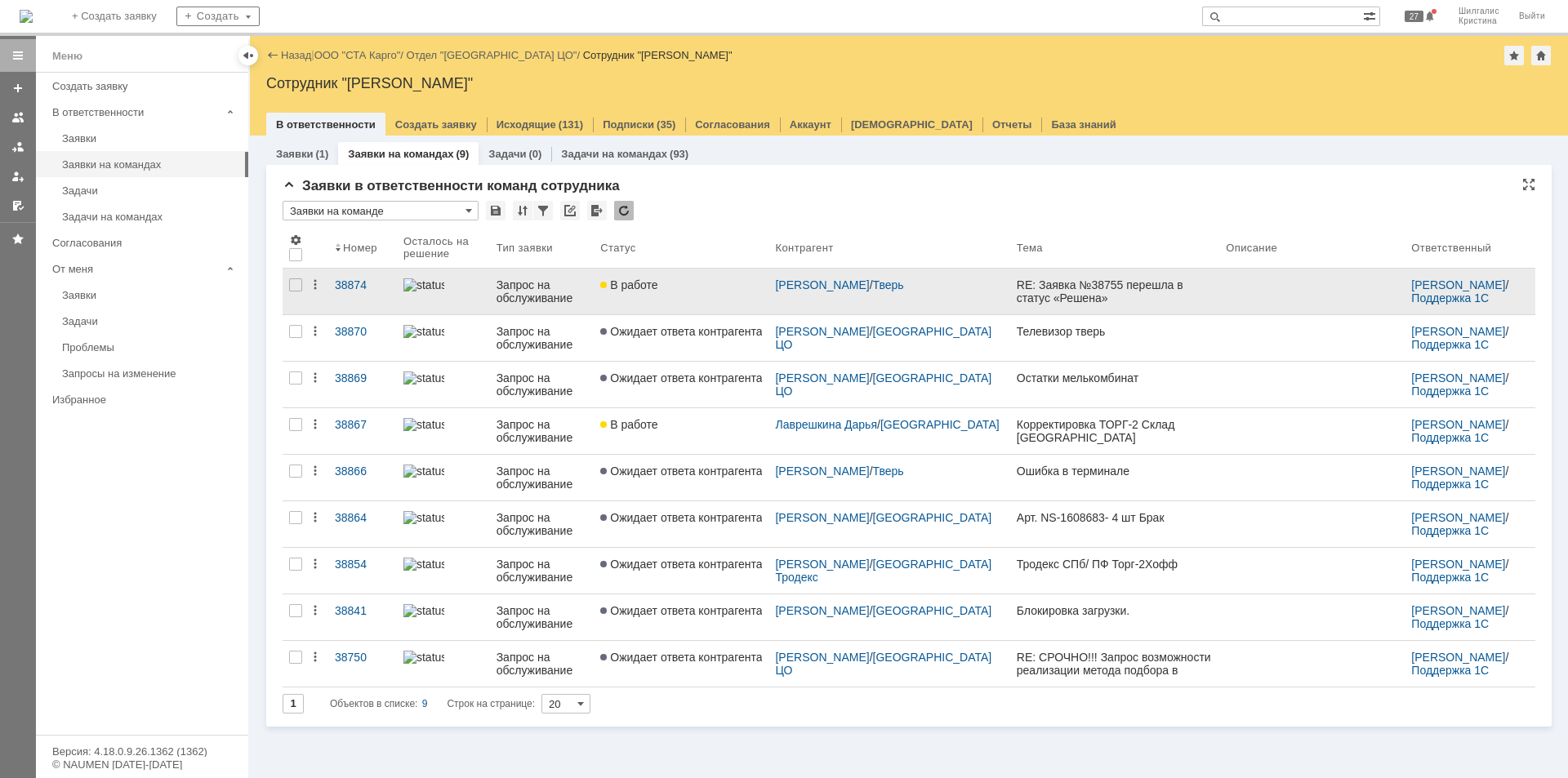 scroll, scrollTop: 0, scrollLeft: 0, axis: both 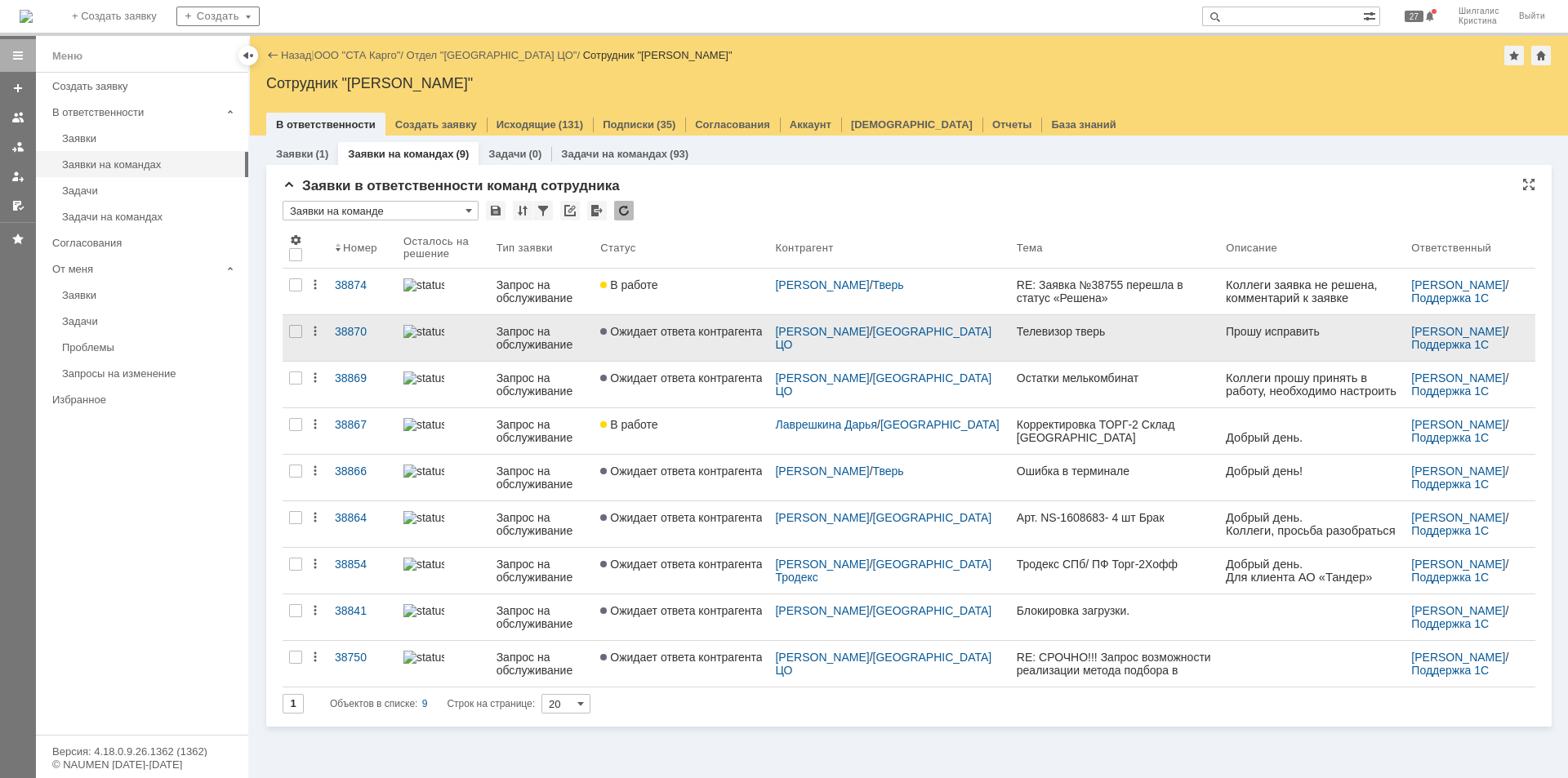 click on "Ожидает ответа контрагента" at bounding box center [681, 331] 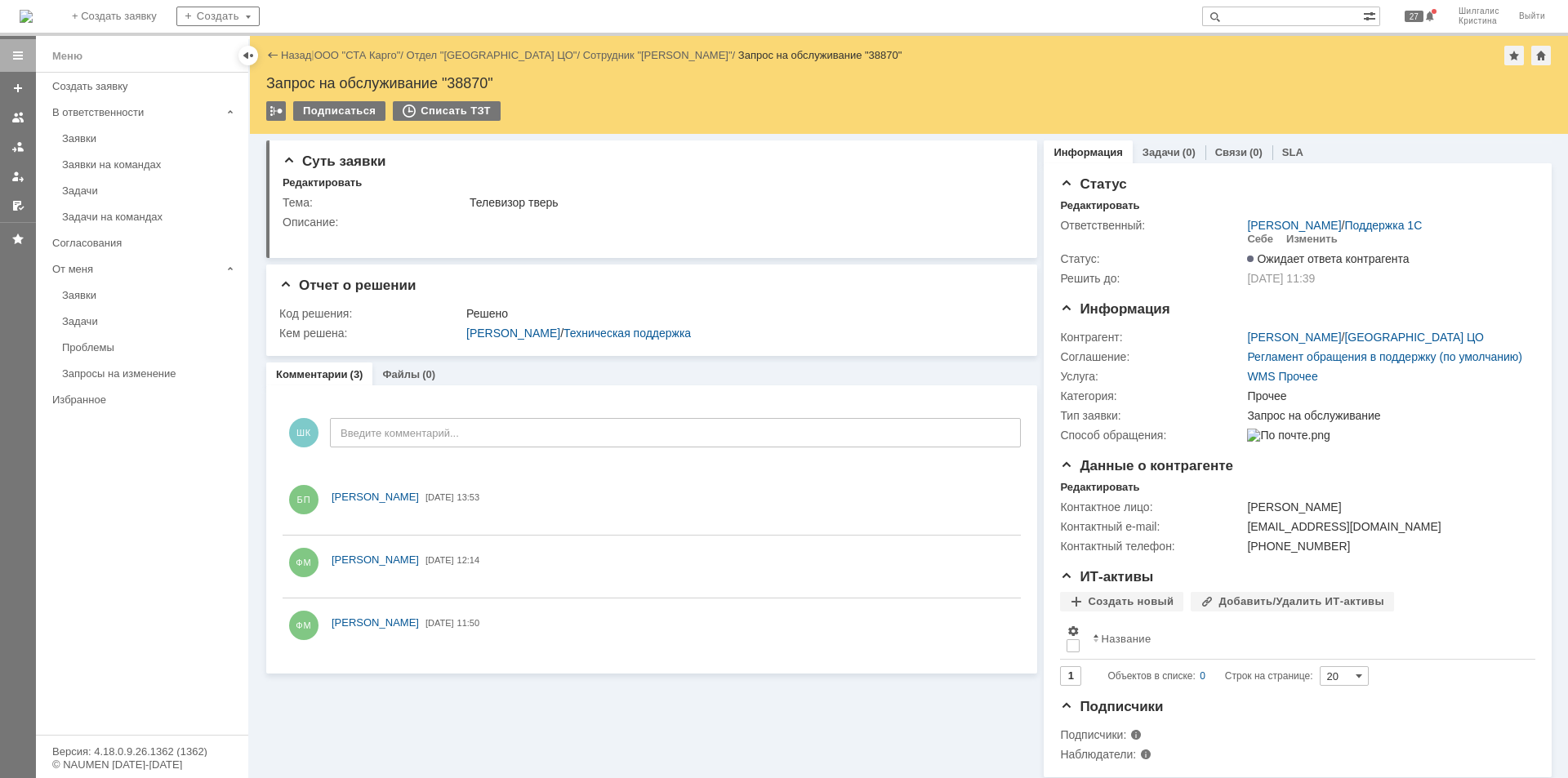 scroll, scrollTop: 0, scrollLeft: 0, axis: both 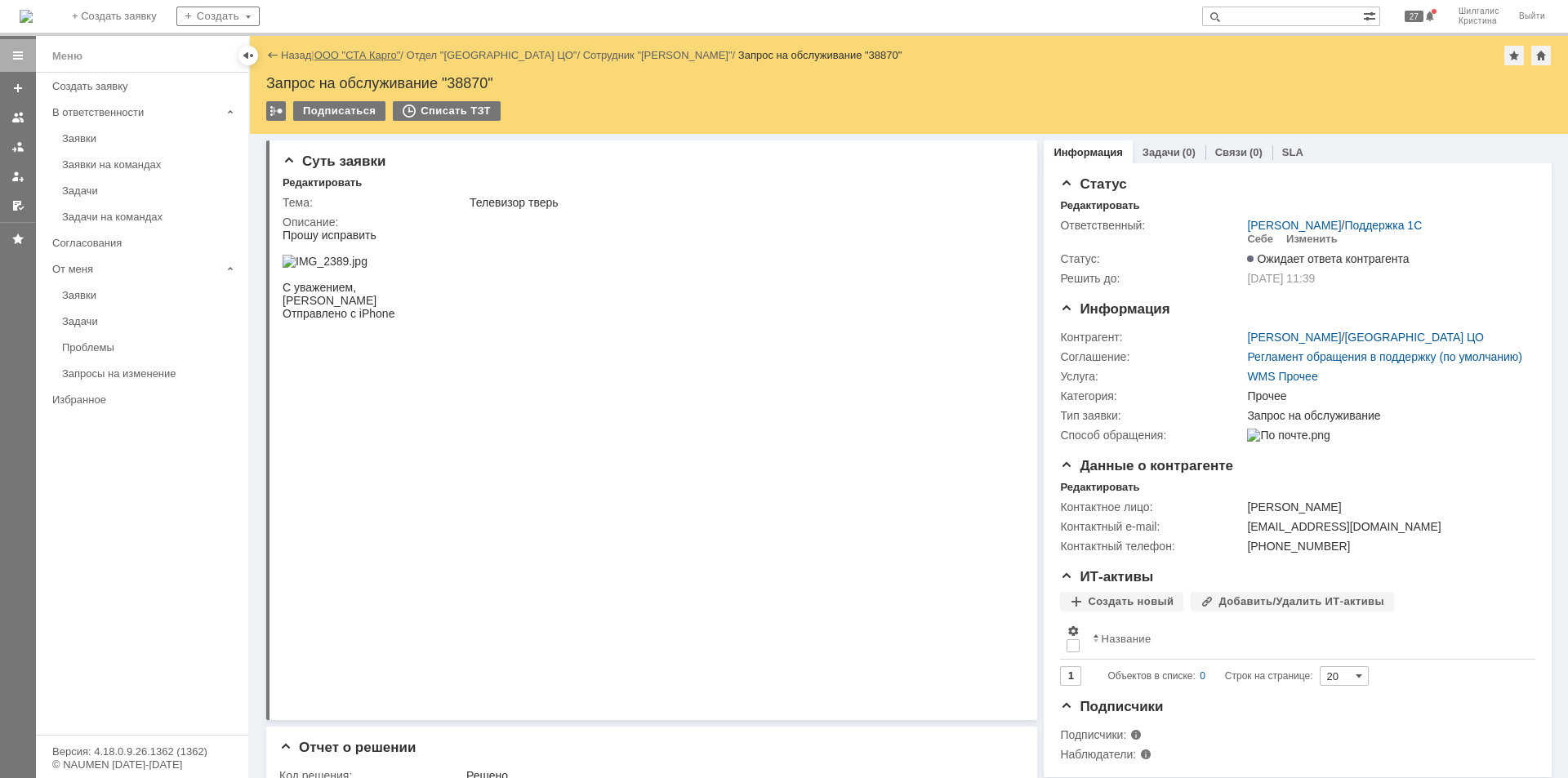click on "ООО "СТА Карго"" at bounding box center [358, 55] 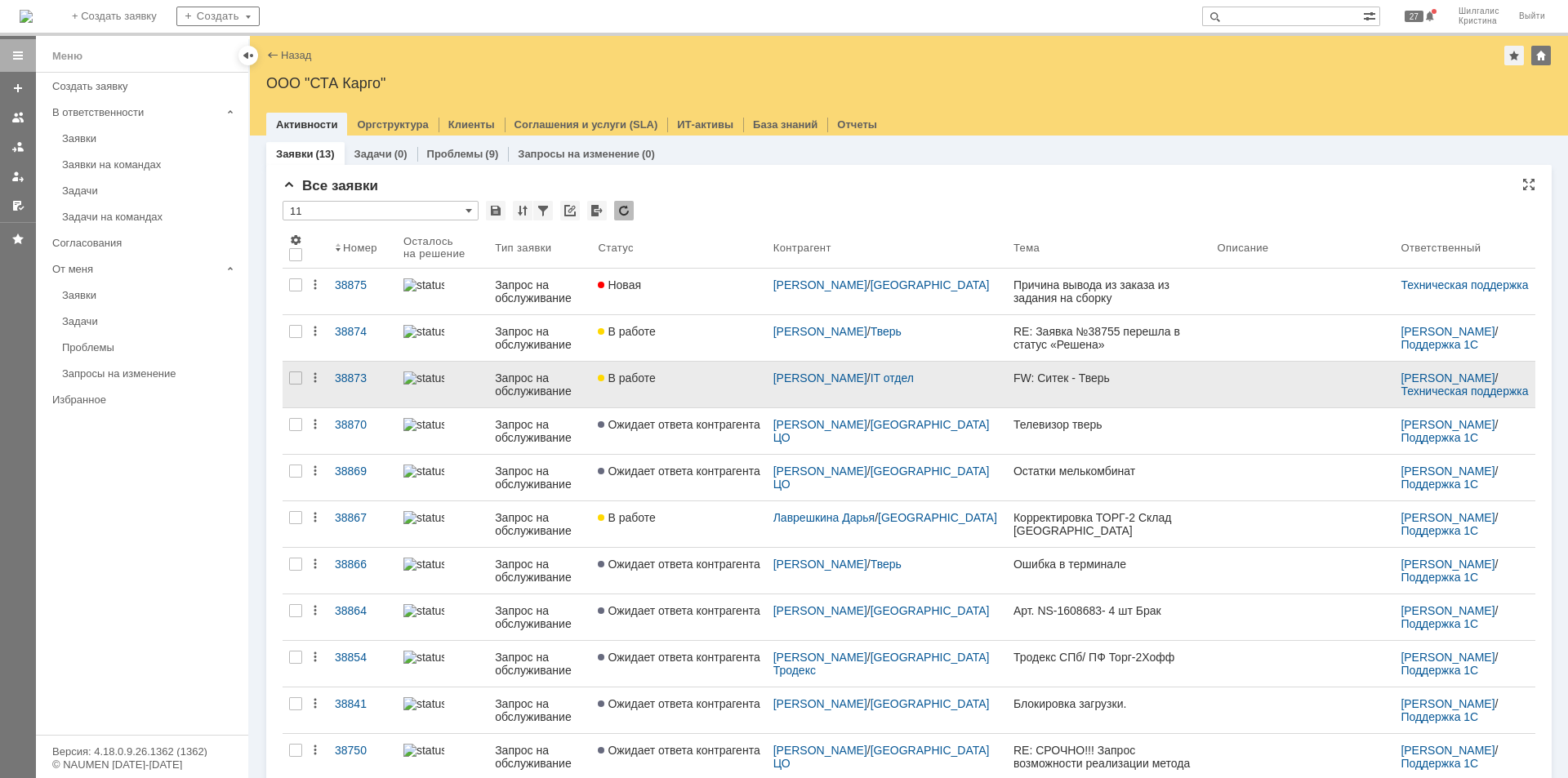 scroll, scrollTop: 0, scrollLeft: 0, axis: both 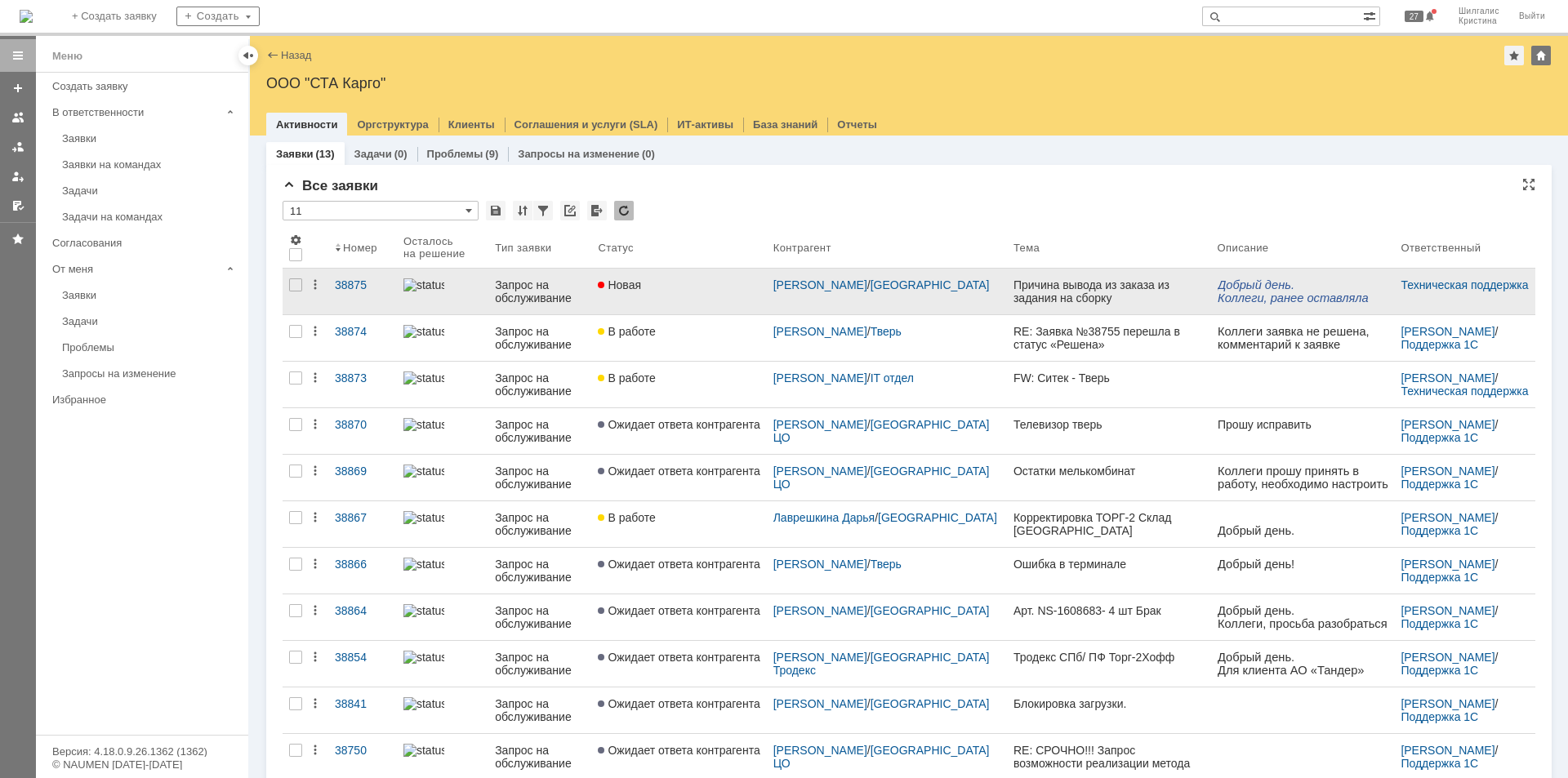 click on "Новая" at bounding box center (679, 291) 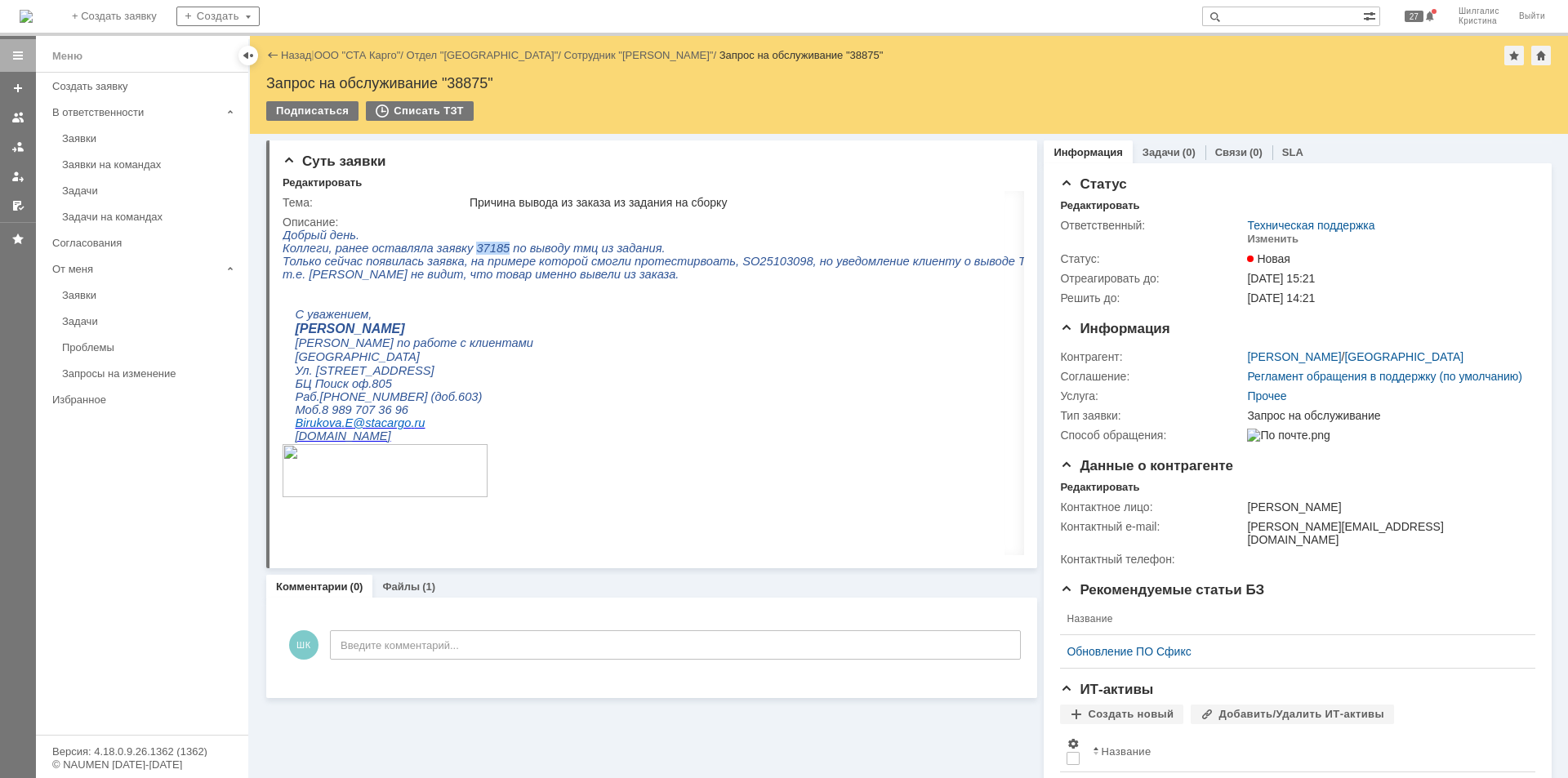 drag, startPoint x: 486, startPoint y: 253, endPoint x: 457, endPoint y: 256, distance: 29.15476 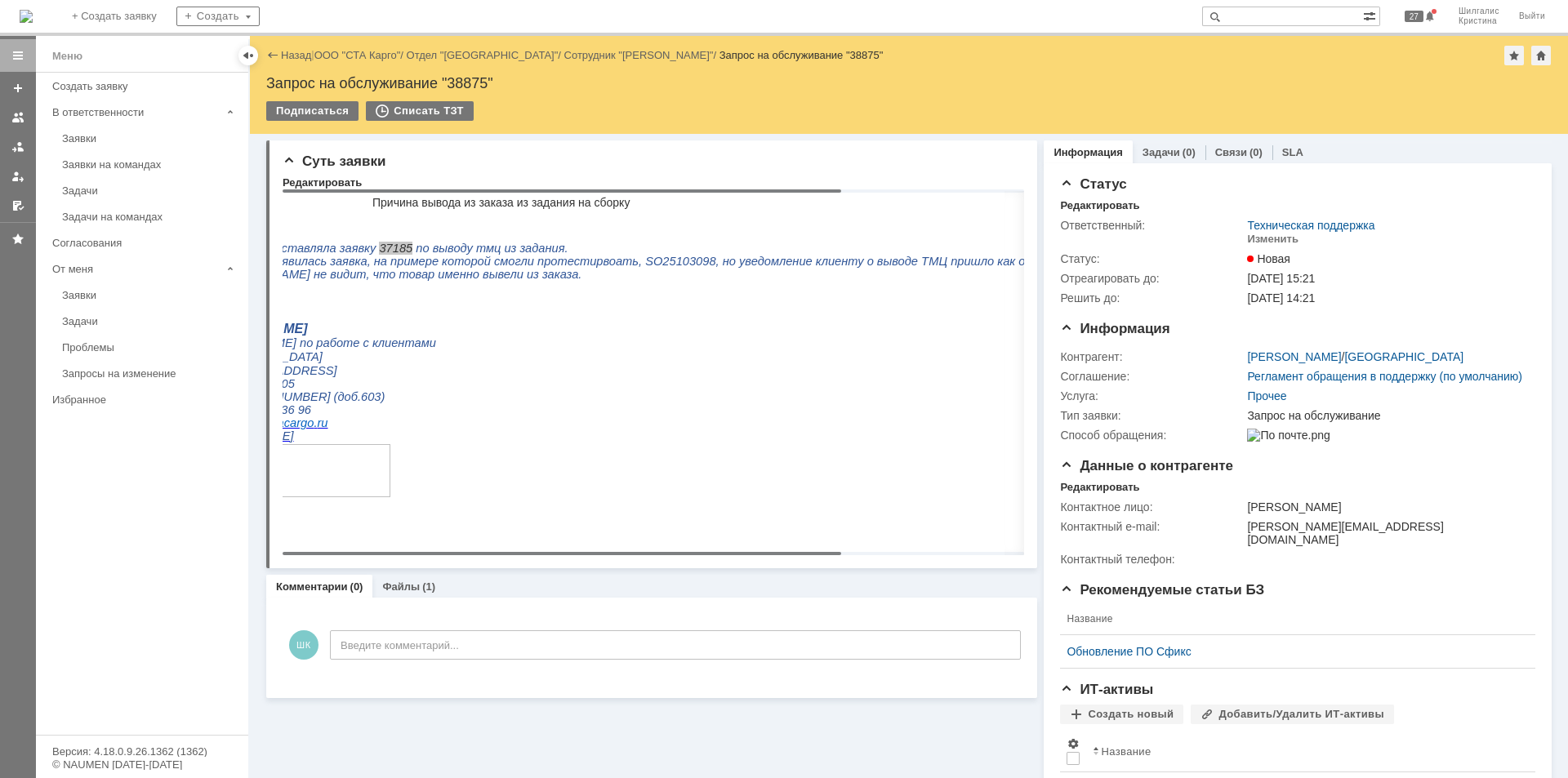 scroll, scrollTop: 0, scrollLeft: 0, axis: both 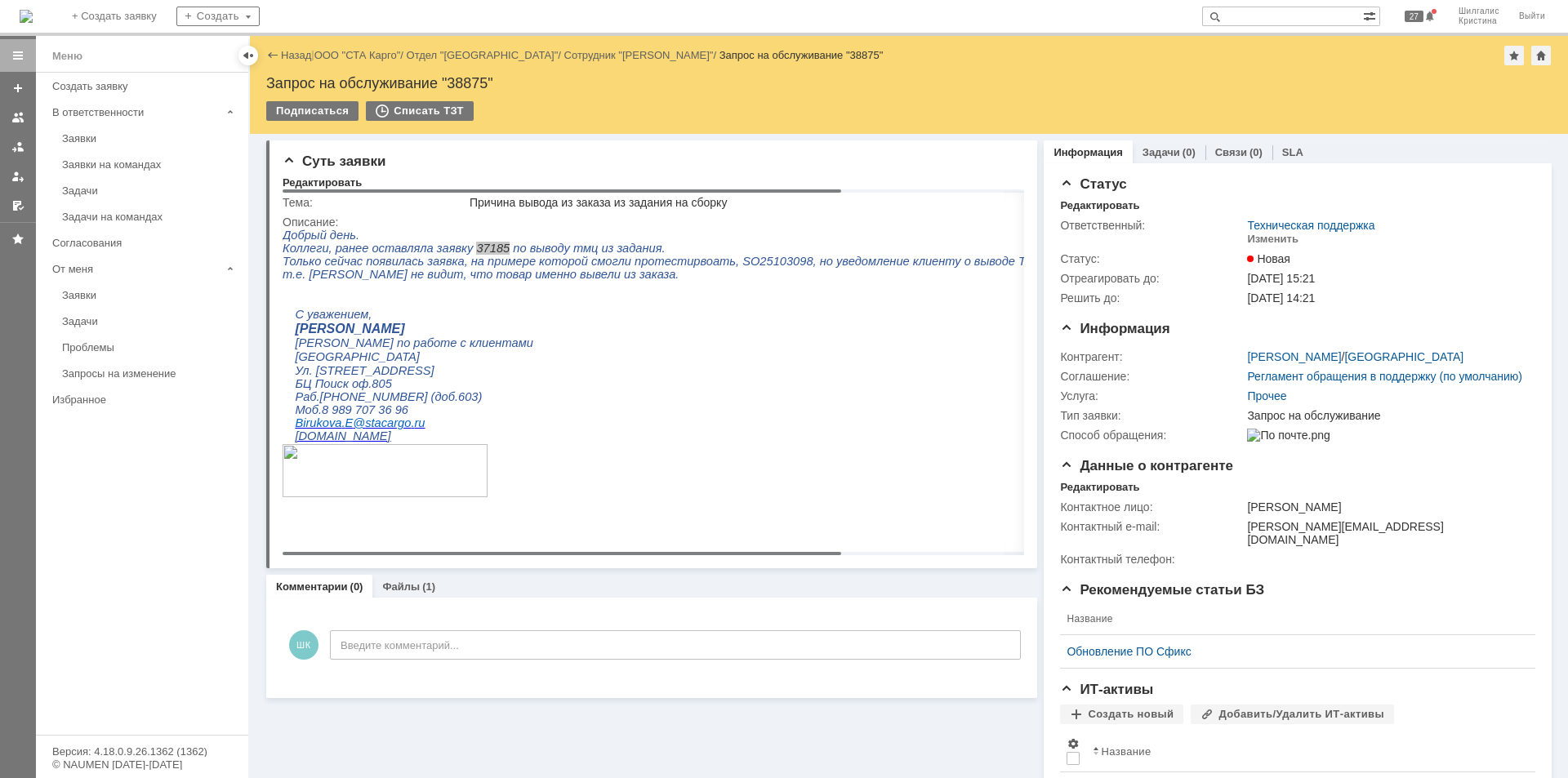 drag, startPoint x: 620, startPoint y: 550, endPoint x: 227, endPoint y: 269, distance: 483.12524 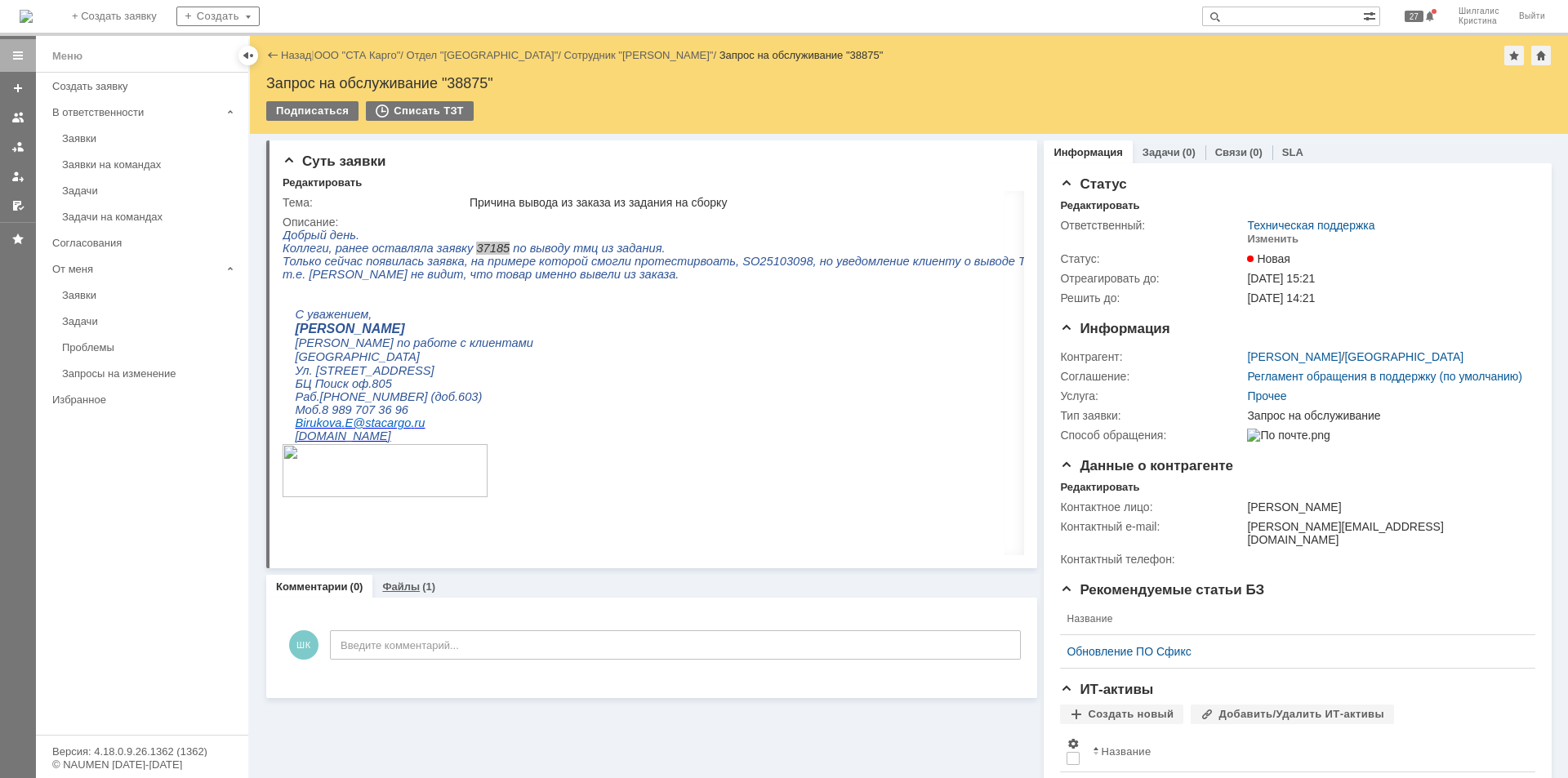 click on "Файлы" at bounding box center (401, 586) 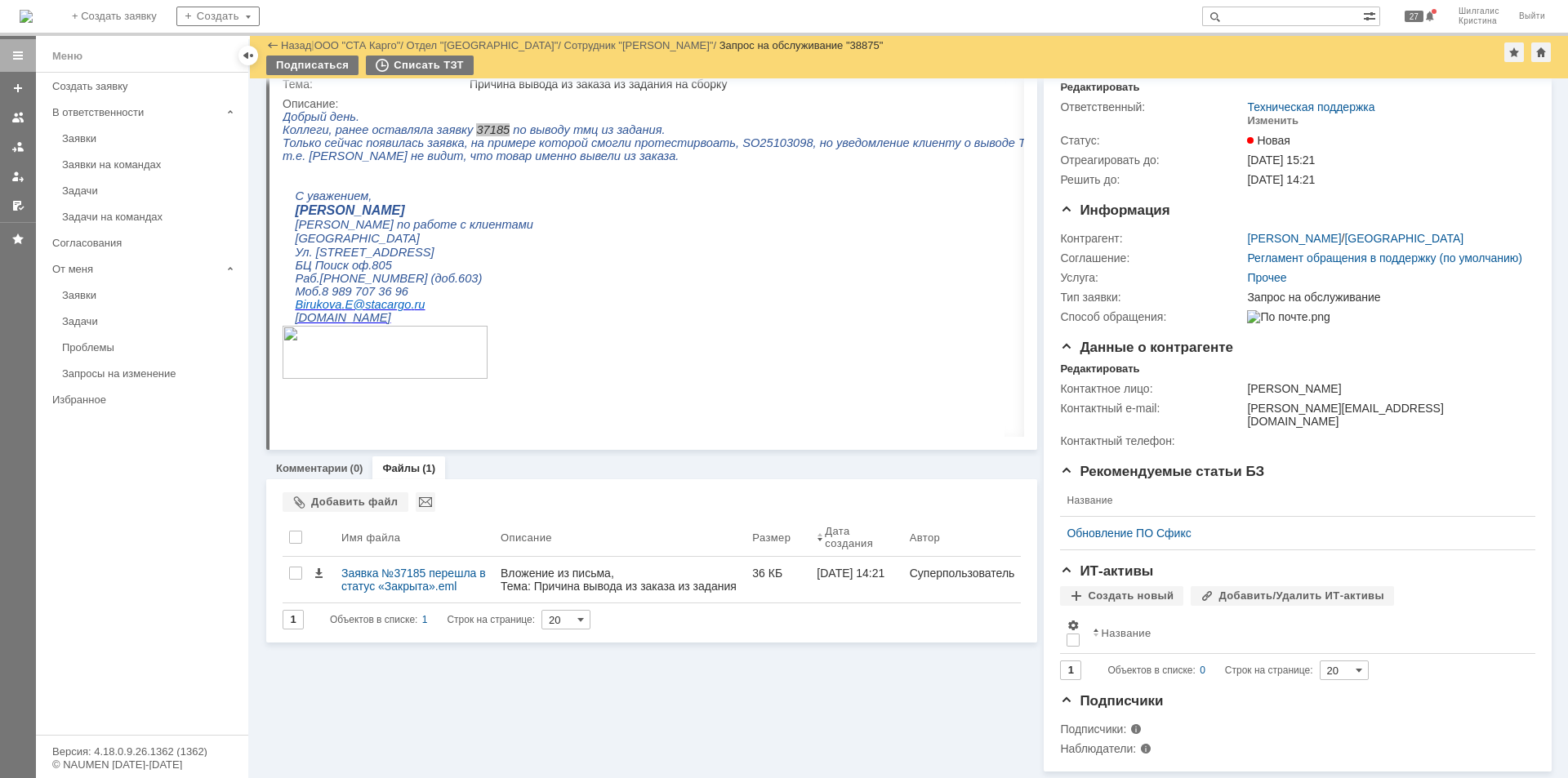 scroll, scrollTop: 73, scrollLeft: 0, axis: vertical 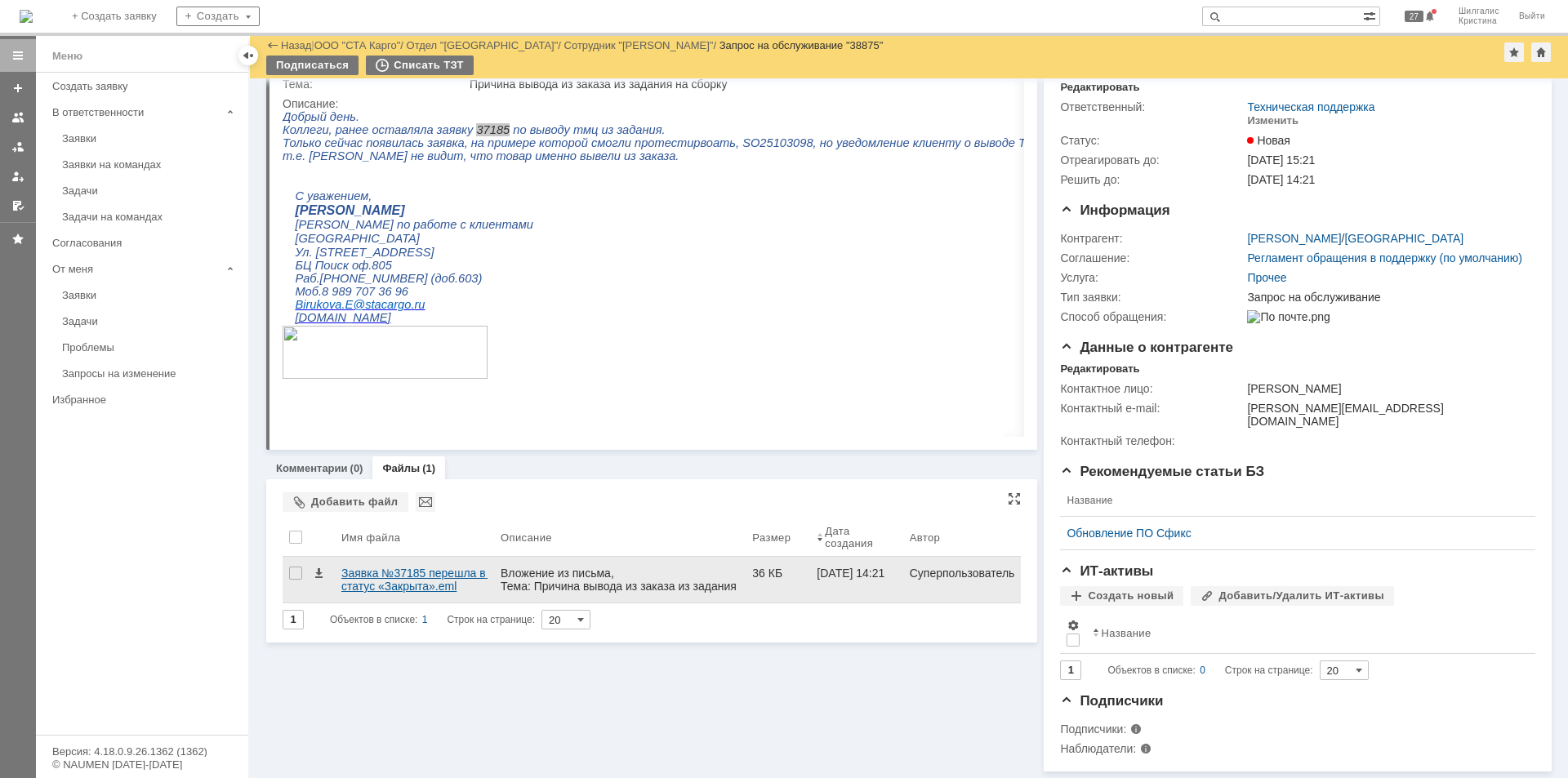 click on "Заявка №37185 перешла в статус «Закрыта».eml" at bounding box center (414, 580) 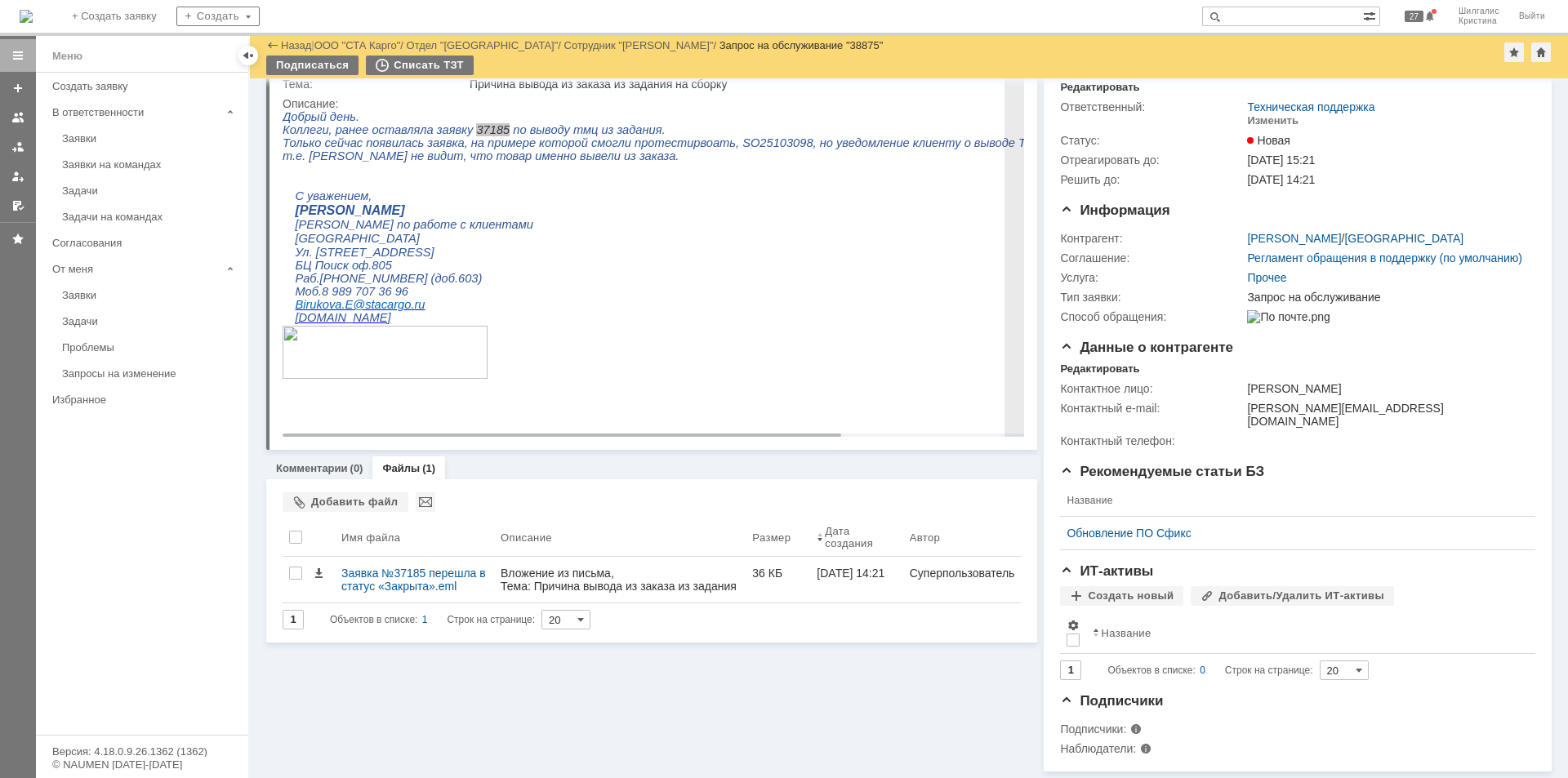scroll, scrollTop: 0, scrollLeft: 0, axis: both 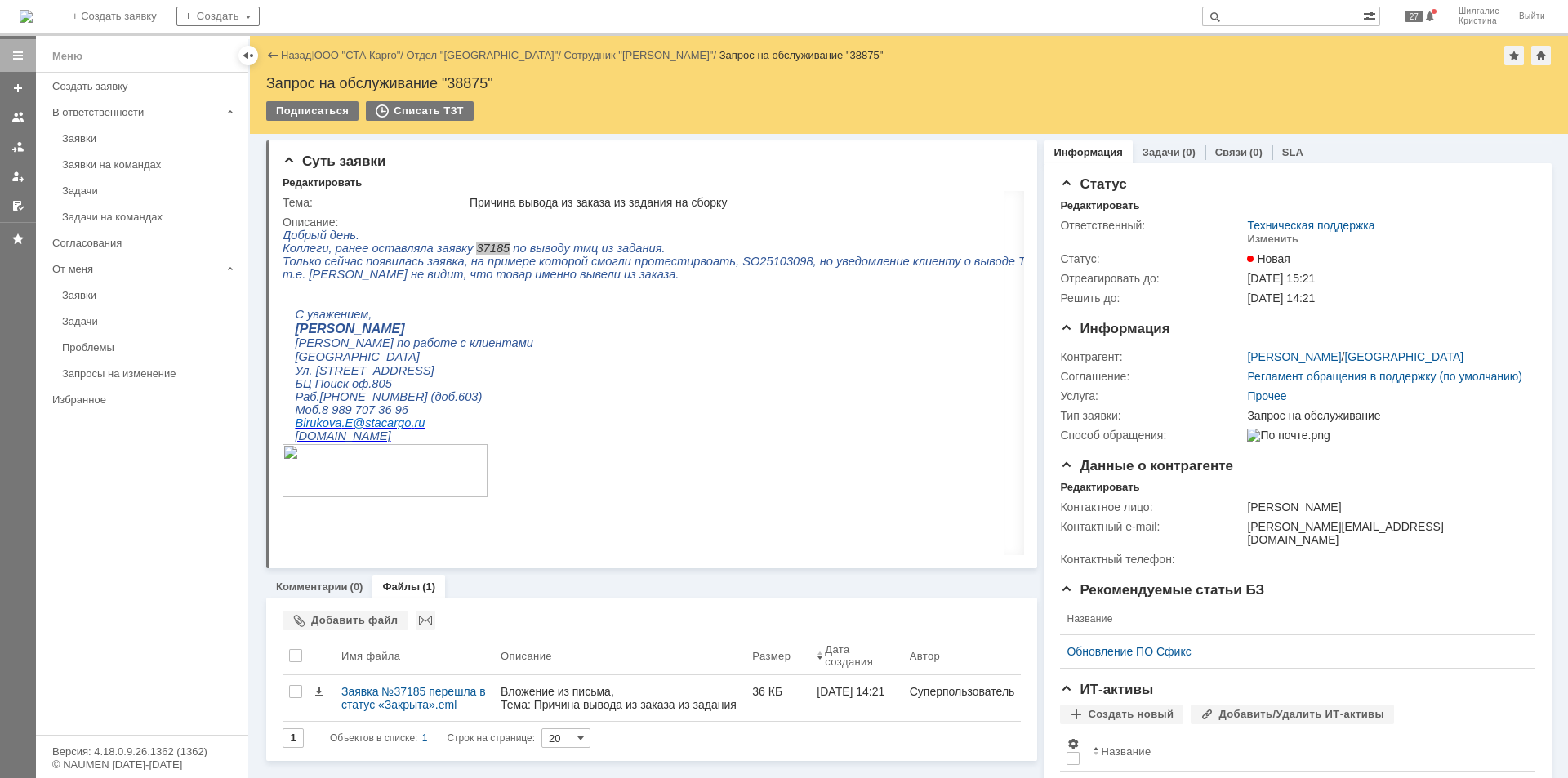click on "ООО "СТА Карго"" at bounding box center [358, 55] 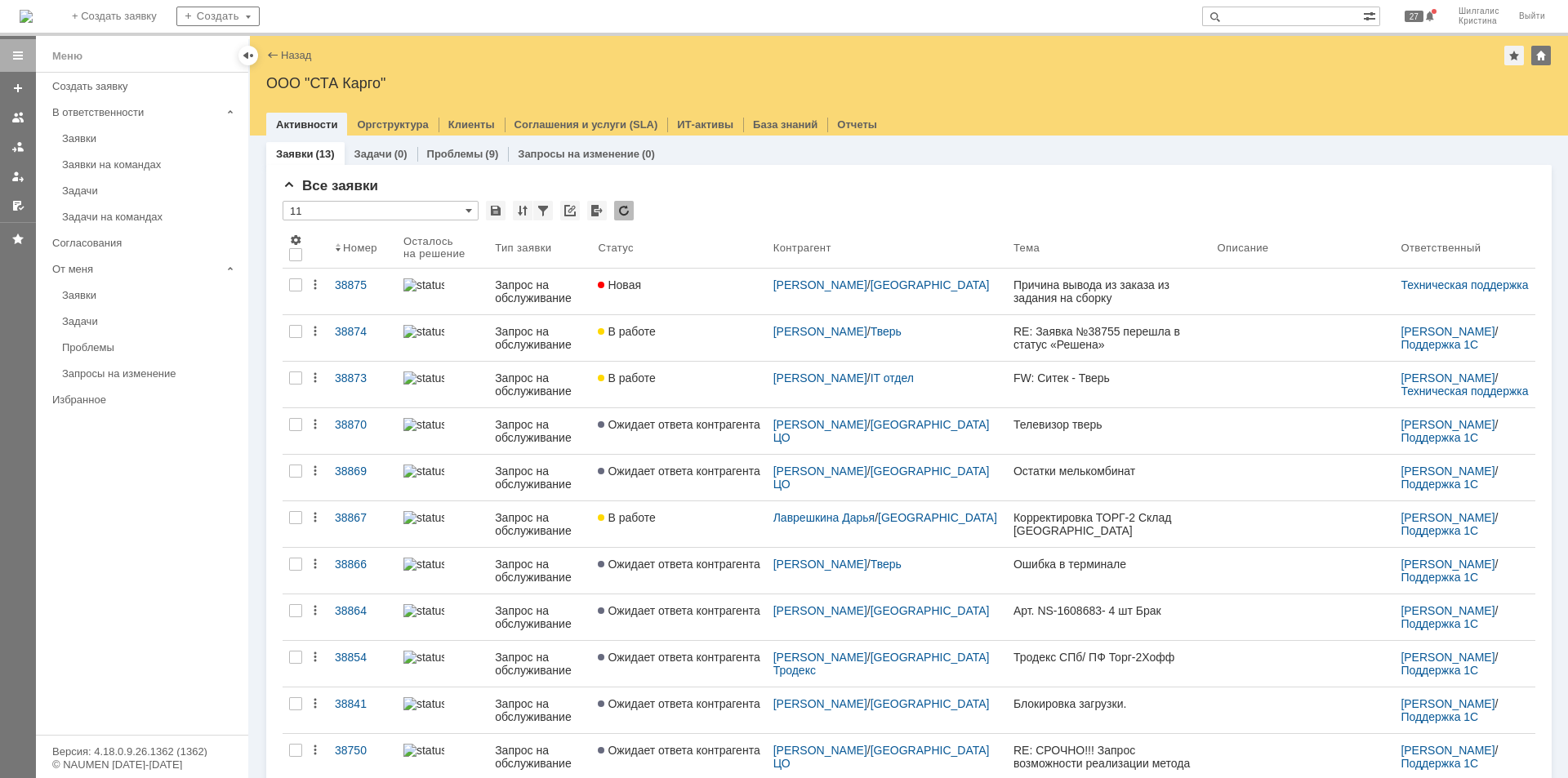 scroll, scrollTop: 0, scrollLeft: 0, axis: both 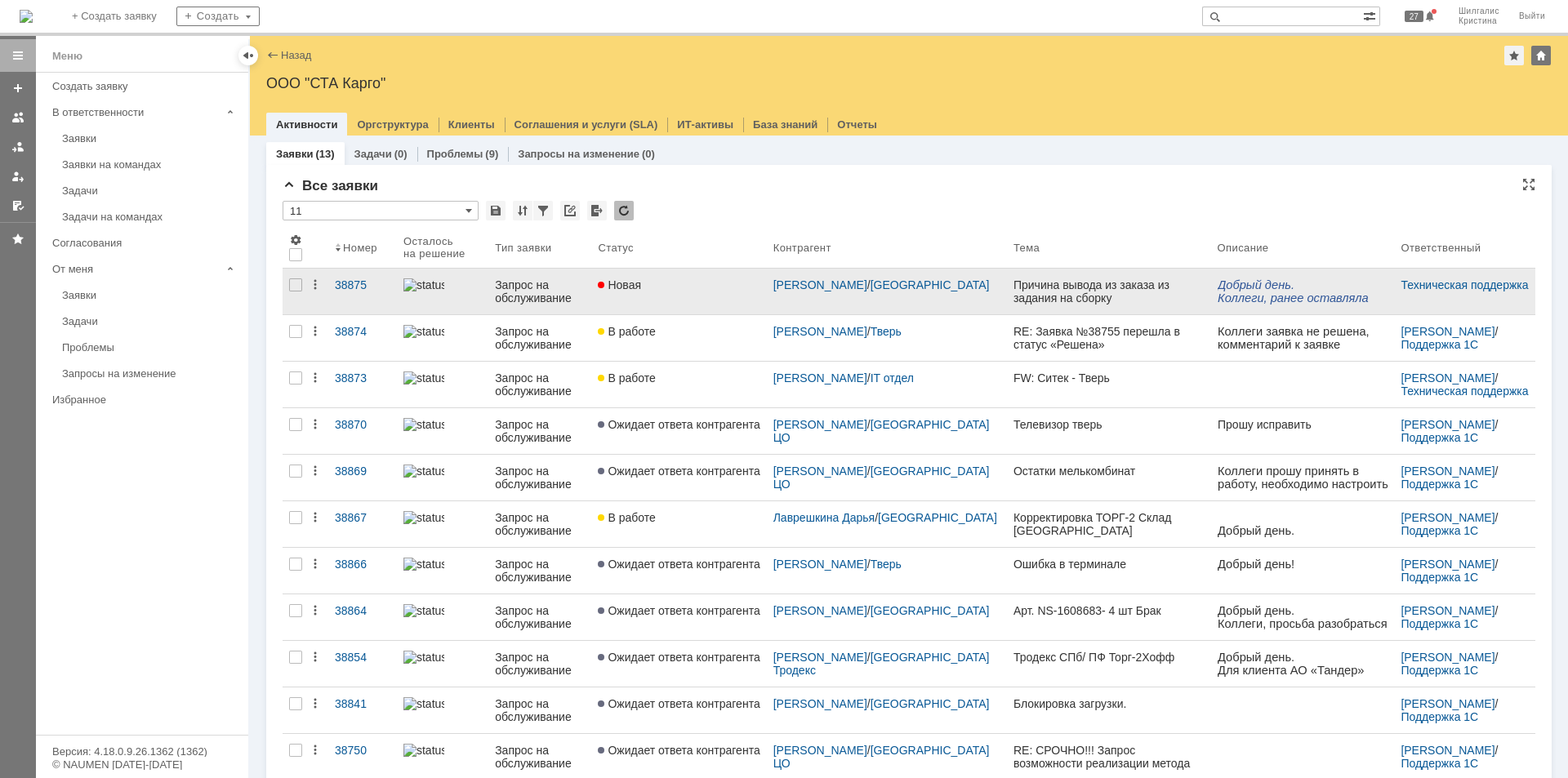 click on "Новая" at bounding box center [679, 285] 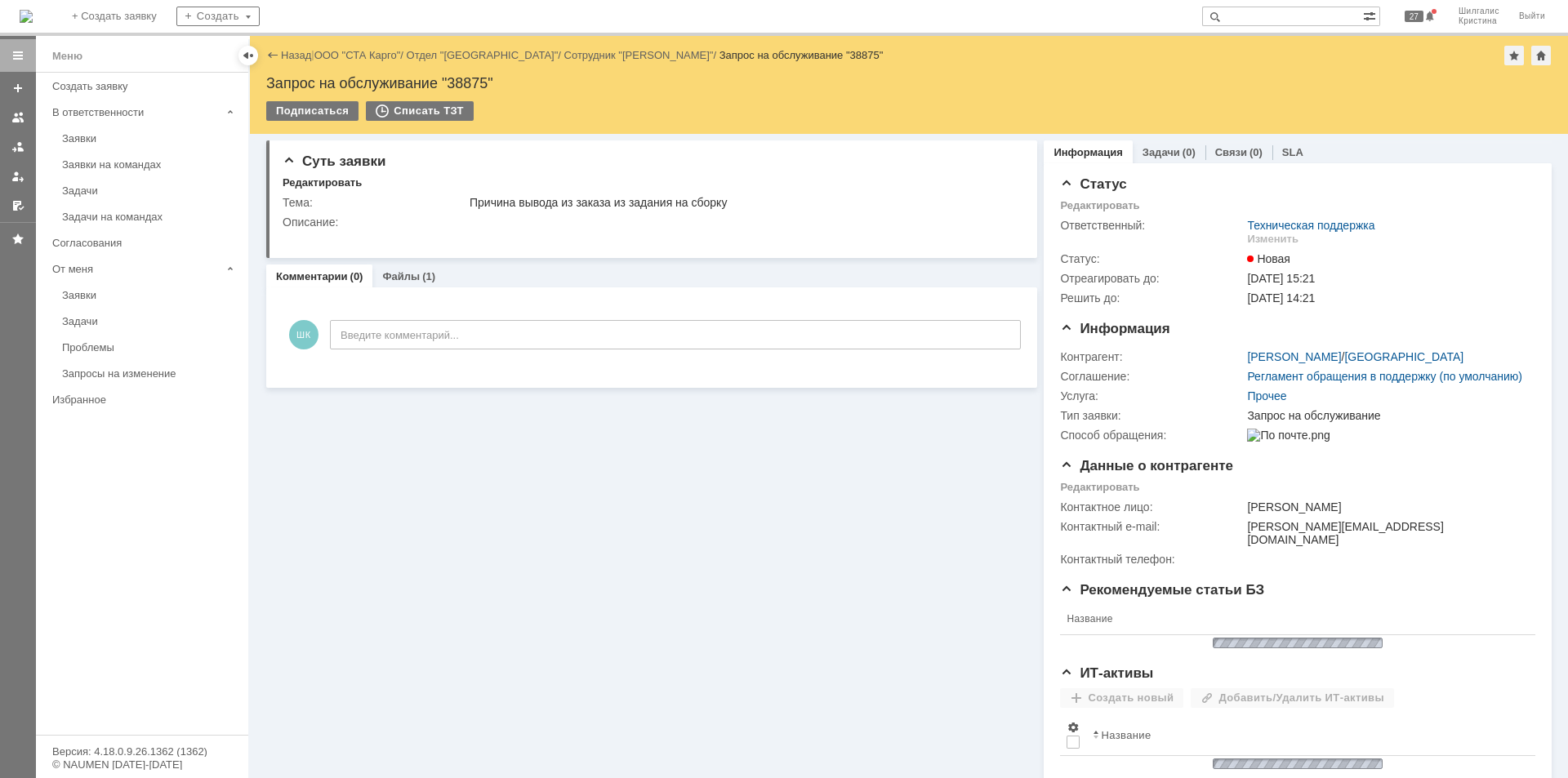 scroll, scrollTop: 0, scrollLeft: 0, axis: both 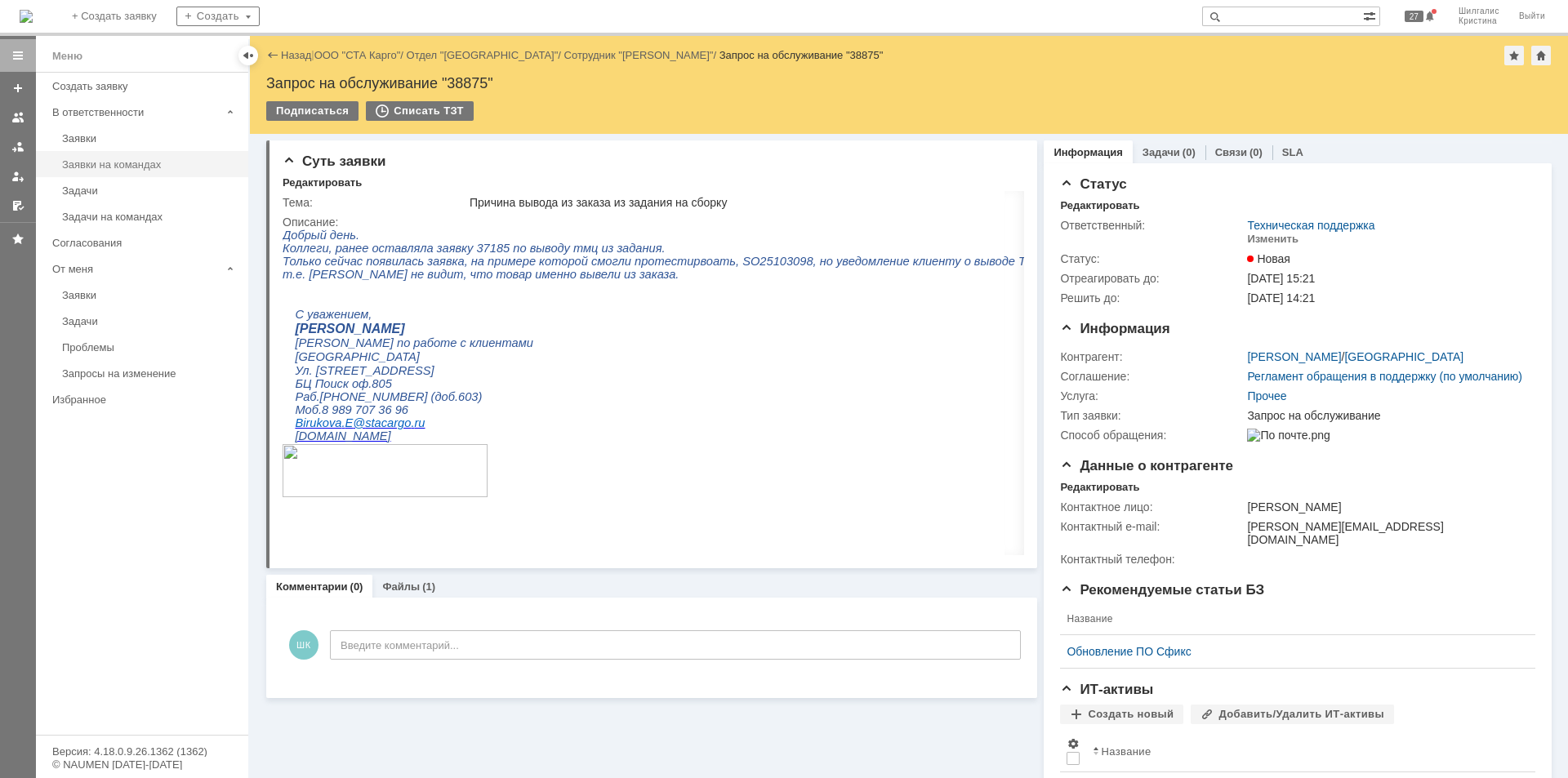 click on "Заявки на командах" at bounding box center (150, 164) 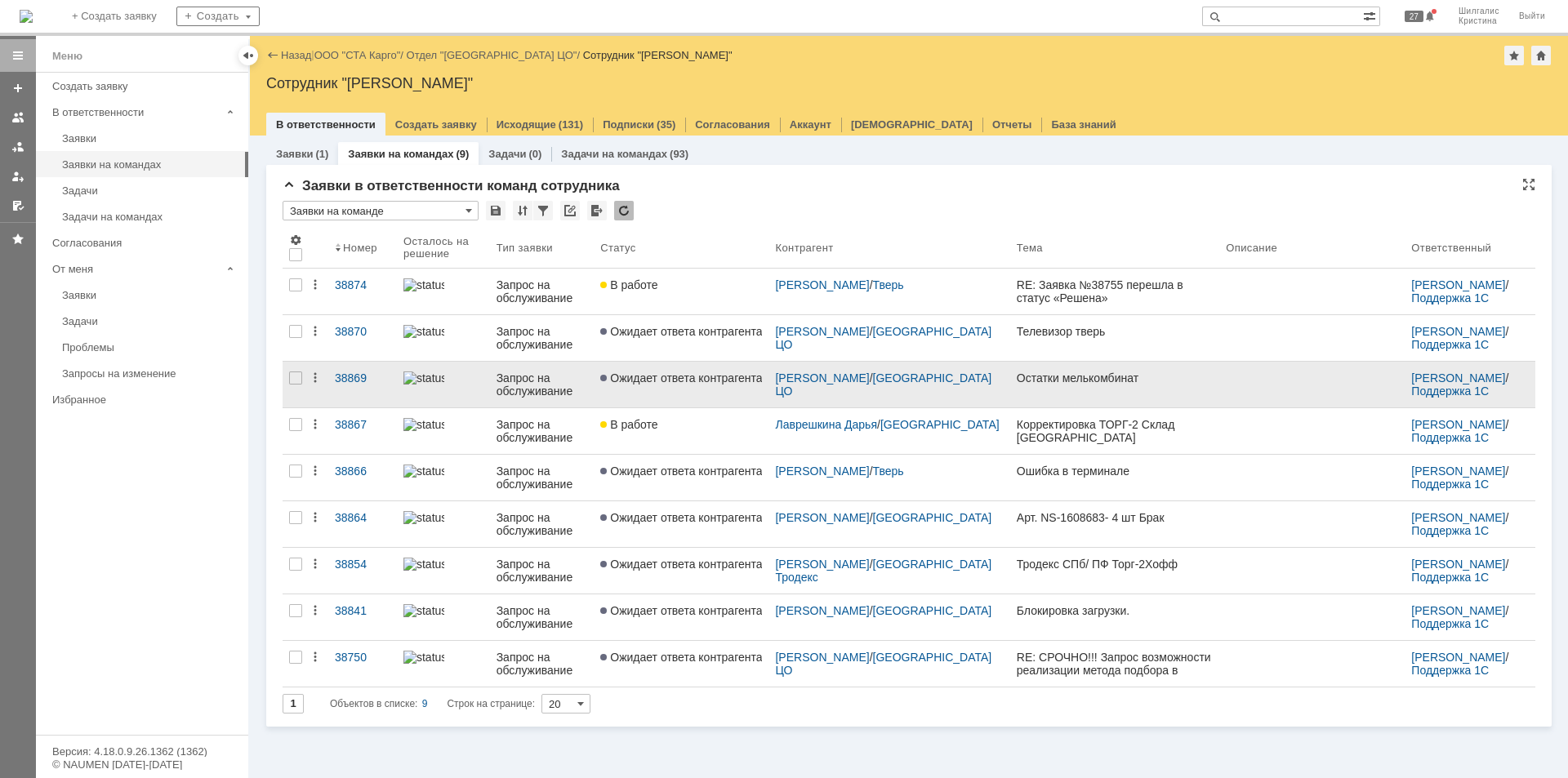 scroll, scrollTop: 0, scrollLeft: 0, axis: both 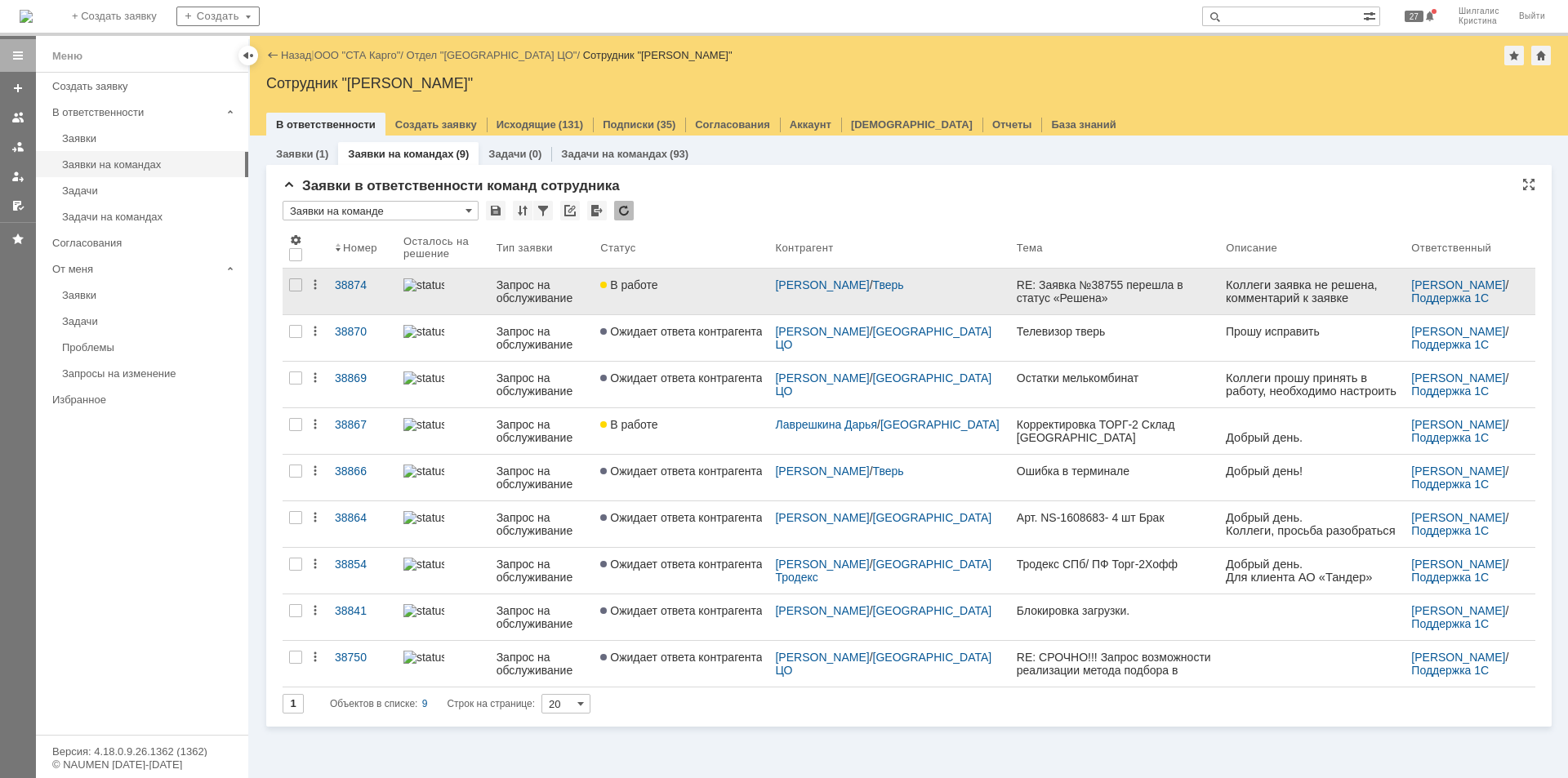 click on "В работе" at bounding box center (681, 291) 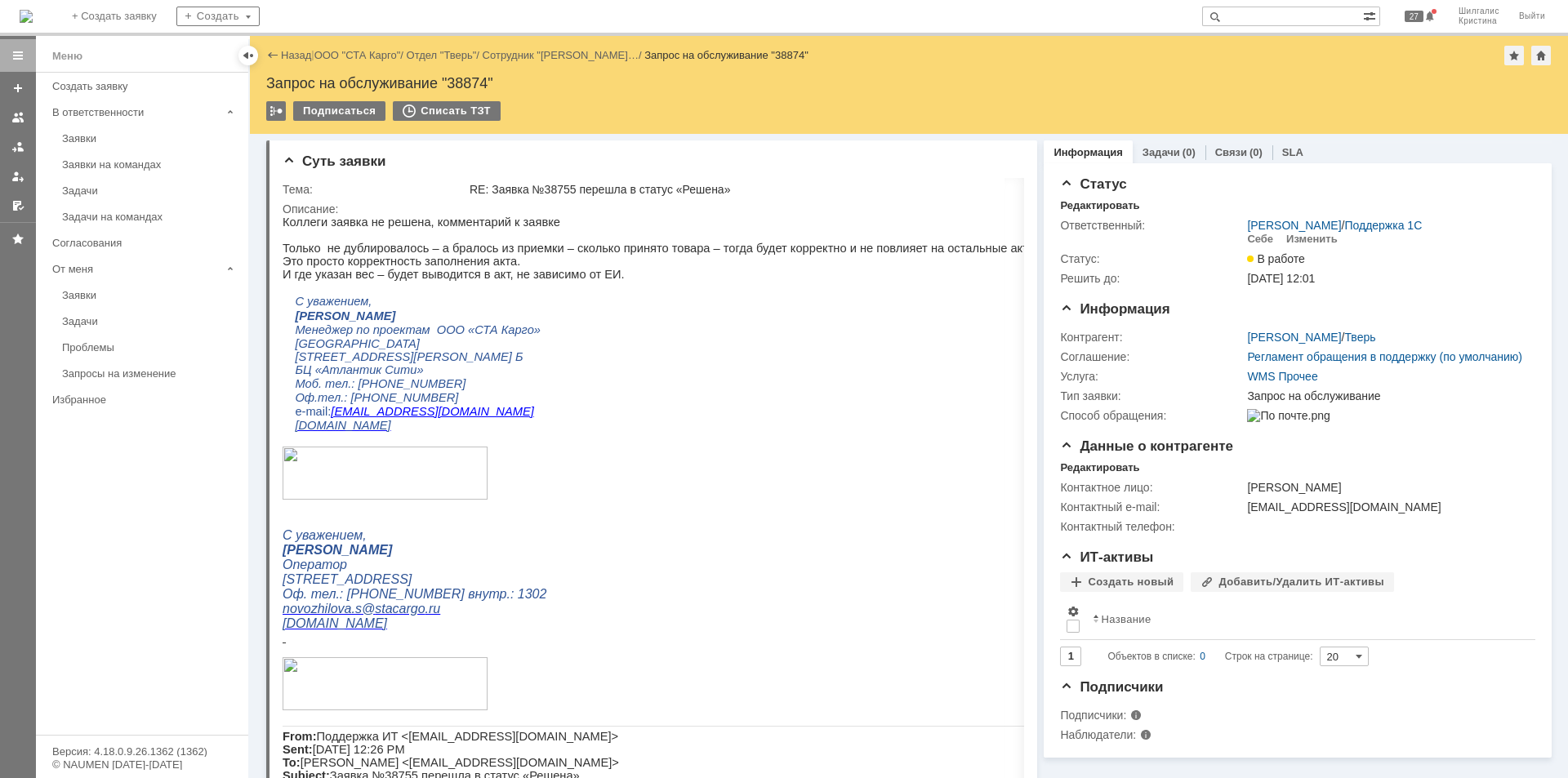 scroll, scrollTop: 0, scrollLeft: 0, axis: both 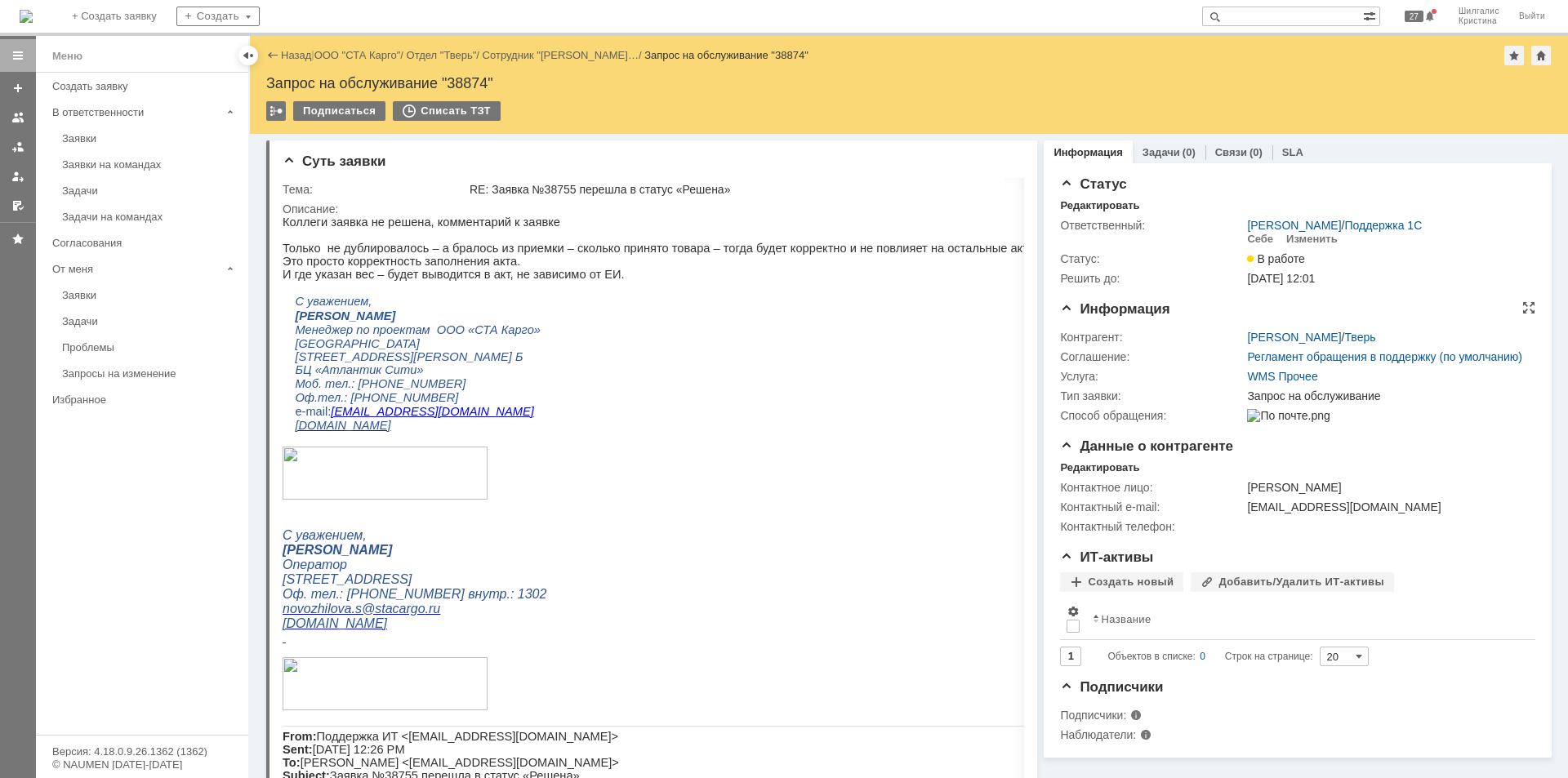drag, startPoint x: 1134, startPoint y: 471, endPoint x: 1114, endPoint y: 391, distance: 82.46211 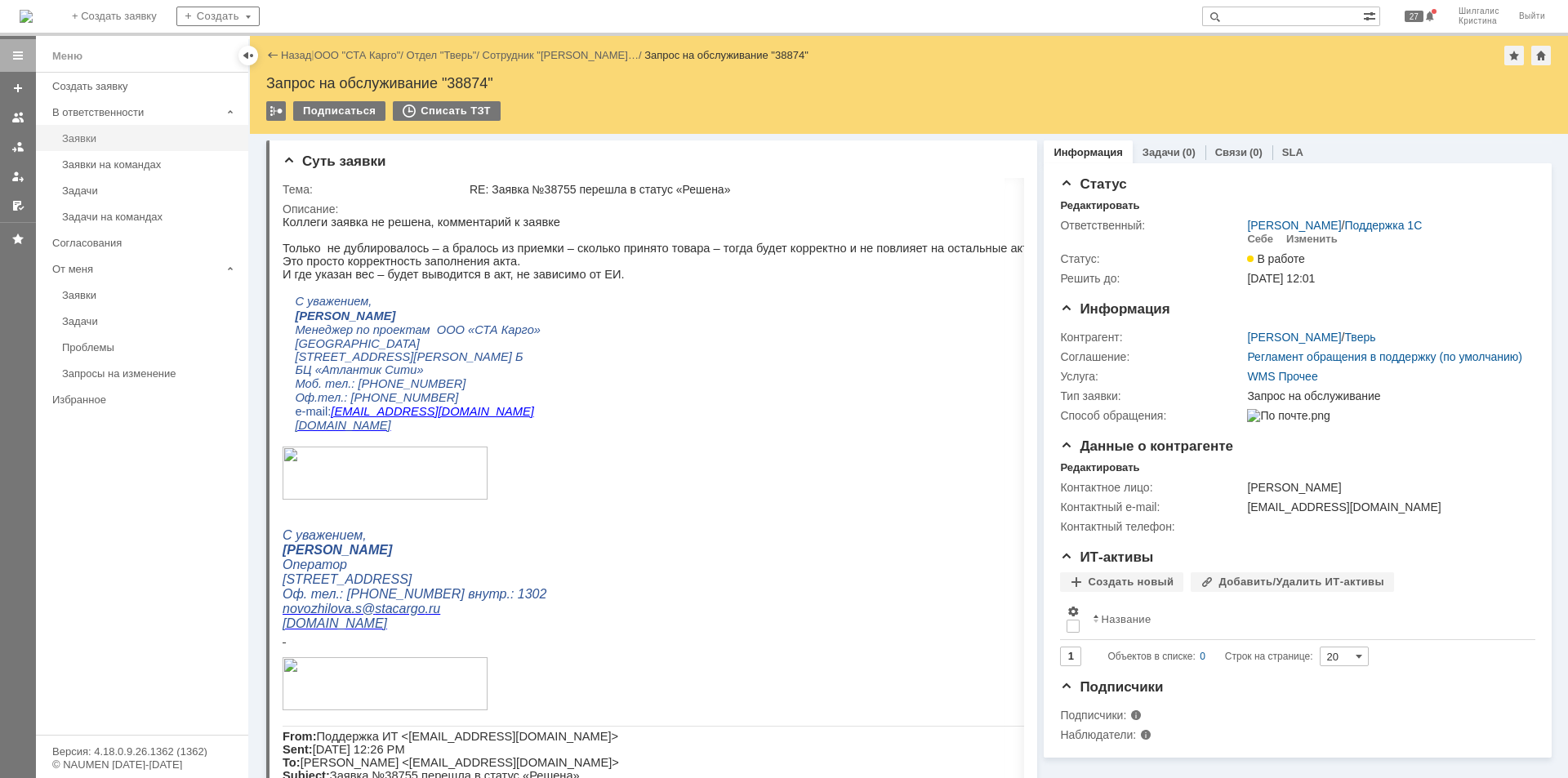 click on "Заявки" at bounding box center [150, 138] 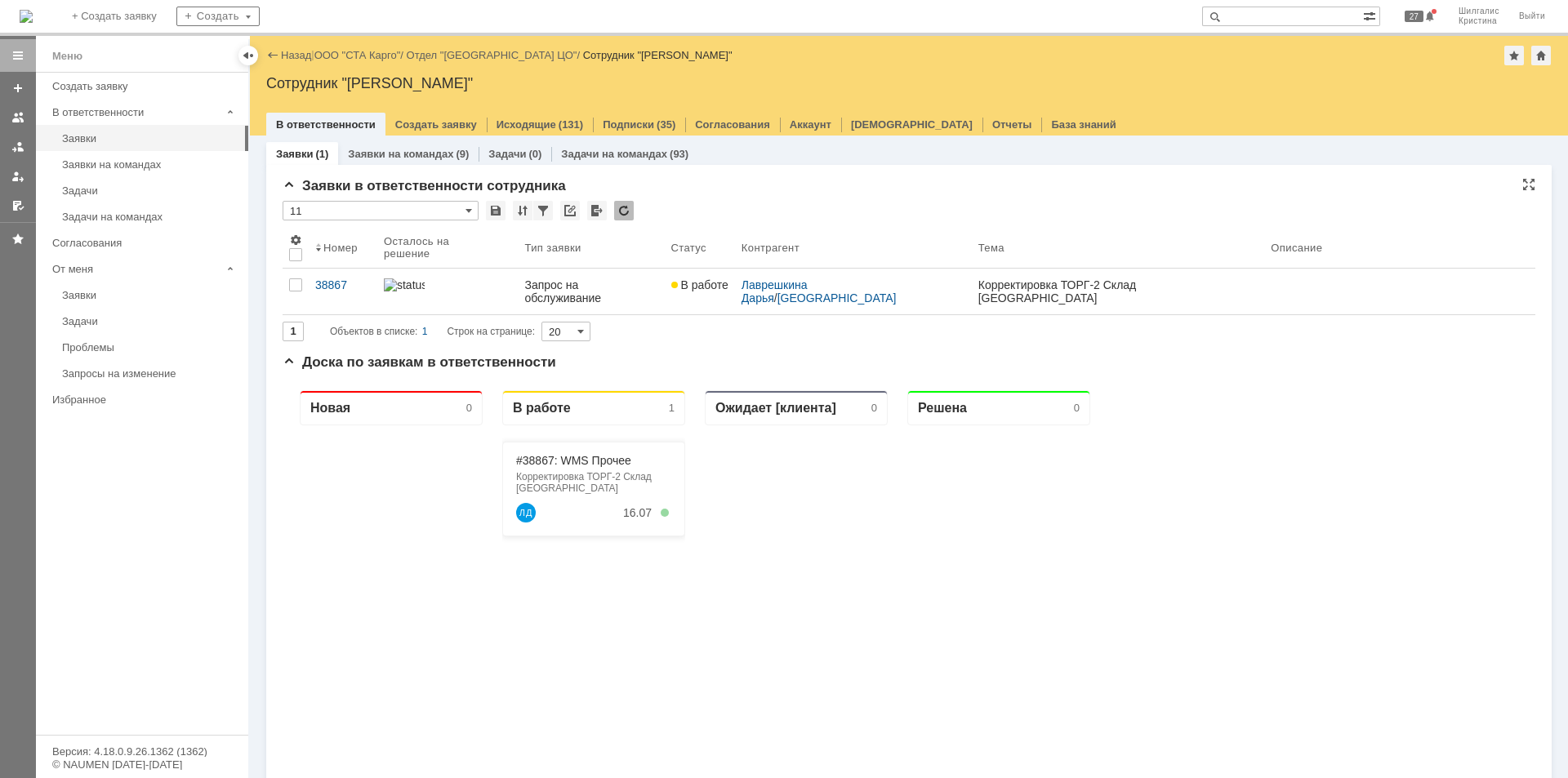 scroll, scrollTop: 0, scrollLeft: 0, axis: both 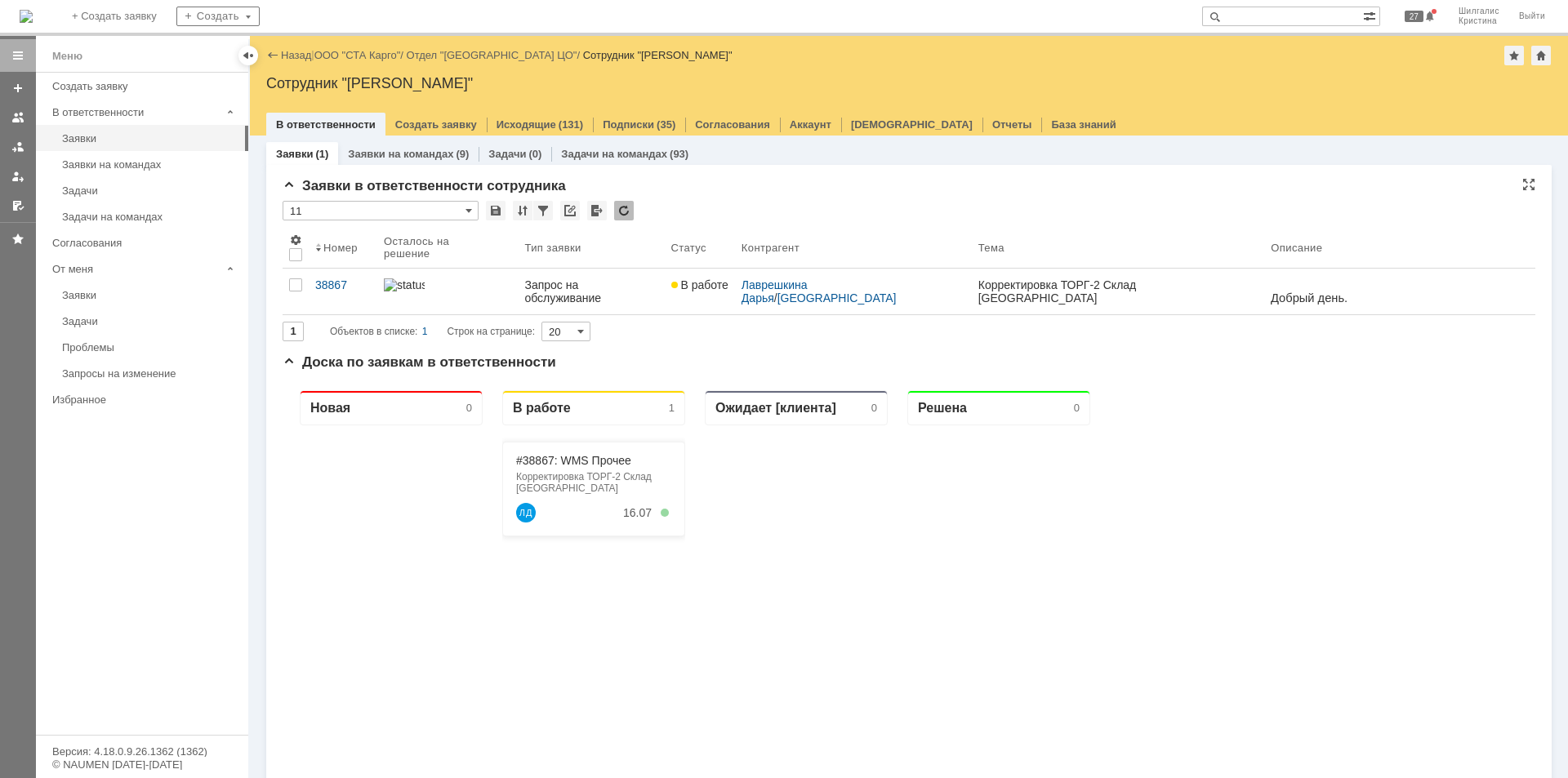 click on "11" at bounding box center (381, 211) 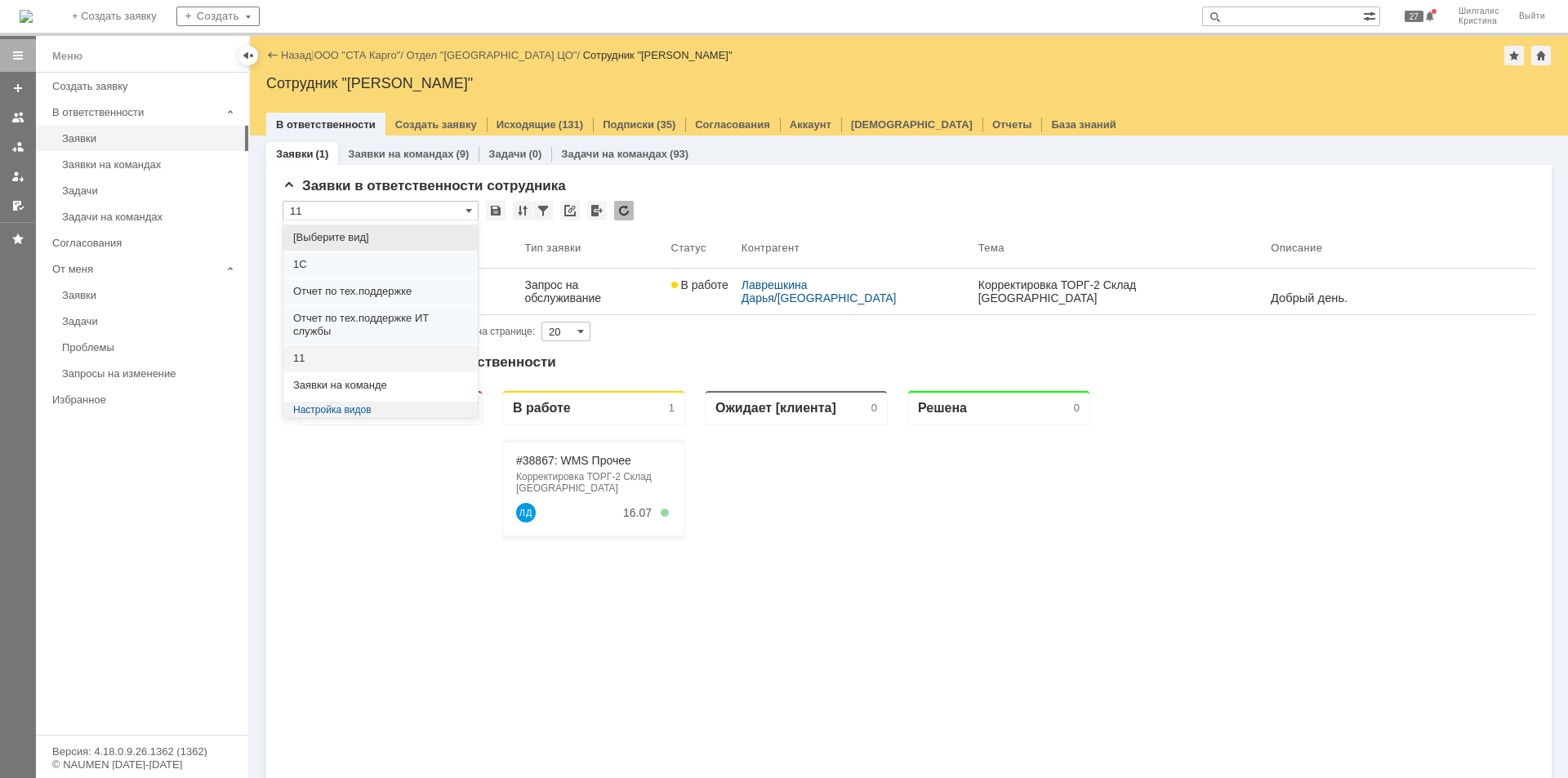 click on "[Выберите вид]" at bounding box center [381, 238] 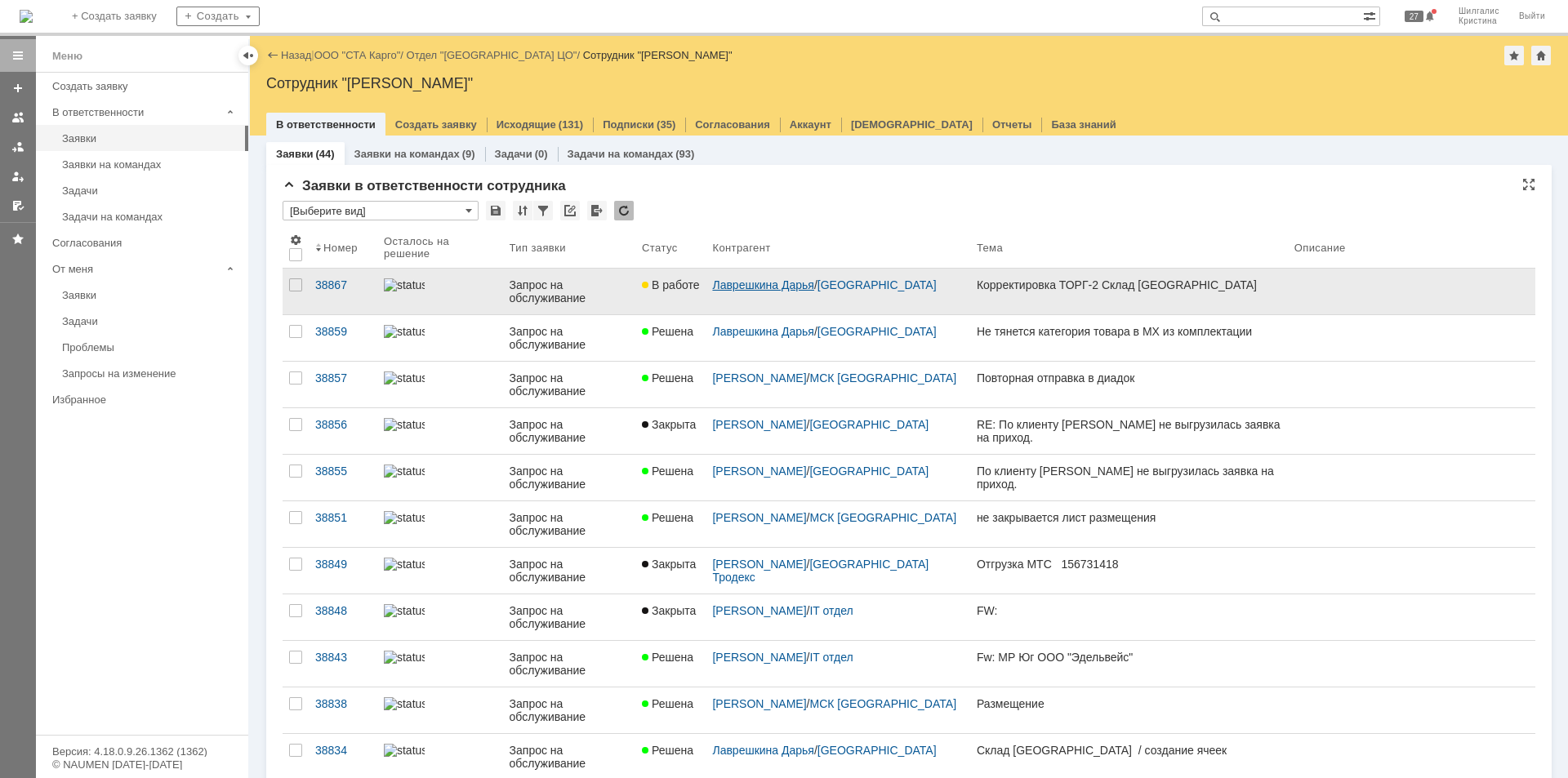 type on "[Выберите вид]" 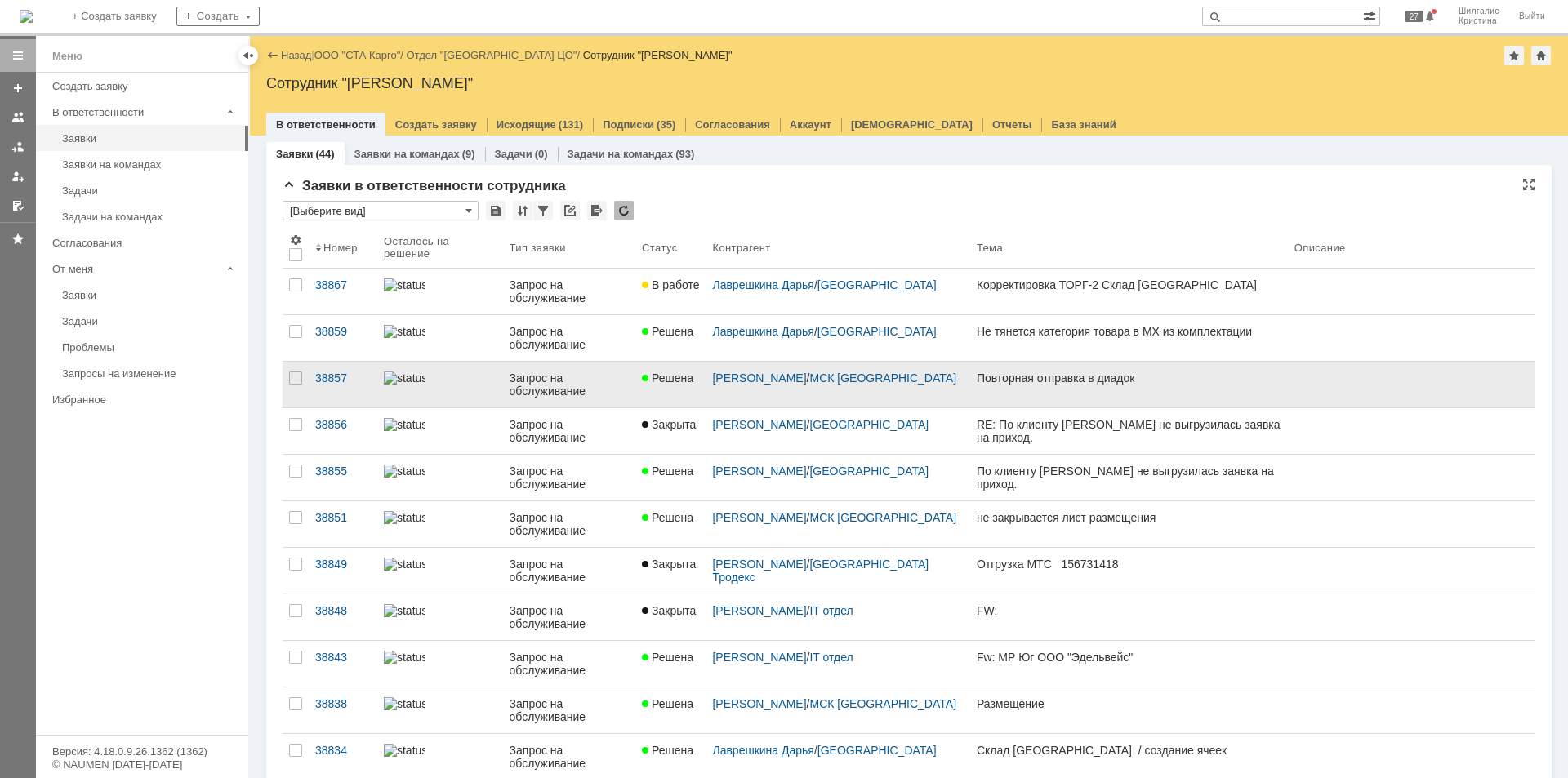 scroll, scrollTop: 0, scrollLeft: 0, axis: both 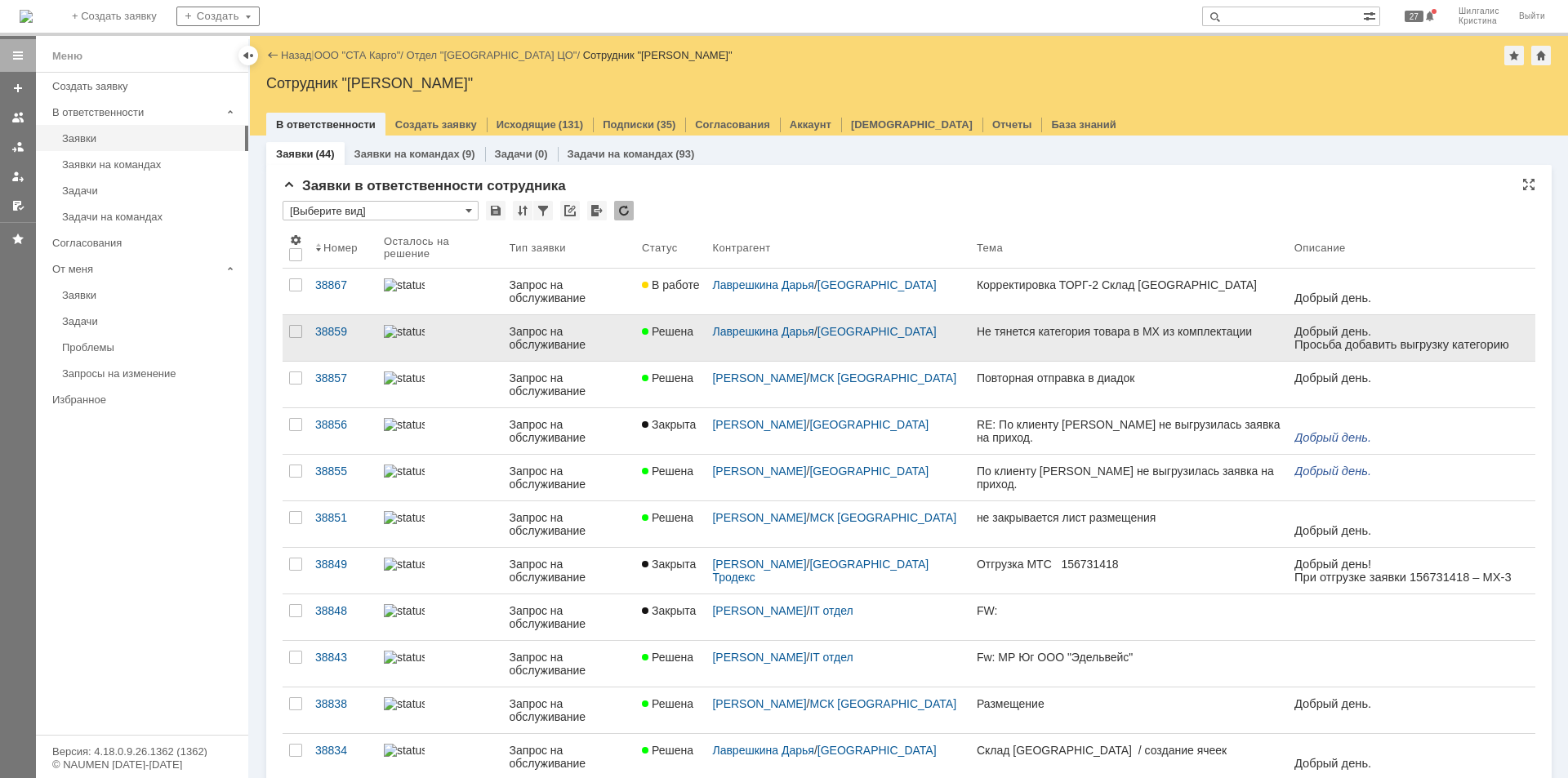 click on "Не тянется категория товара в МХ из комплектации" at bounding box center (1129, 331) 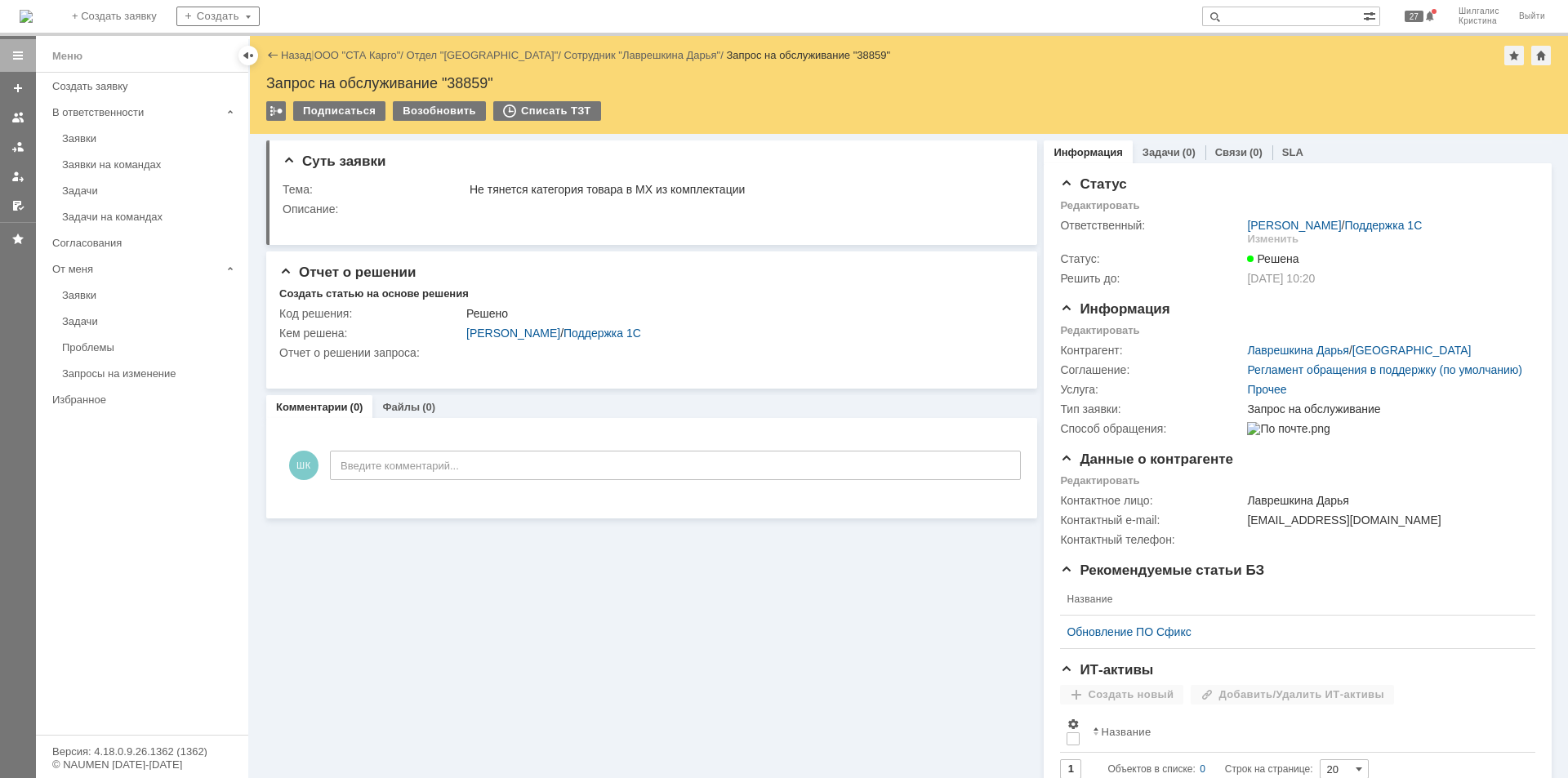 scroll, scrollTop: 0, scrollLeft: 0, axis: both 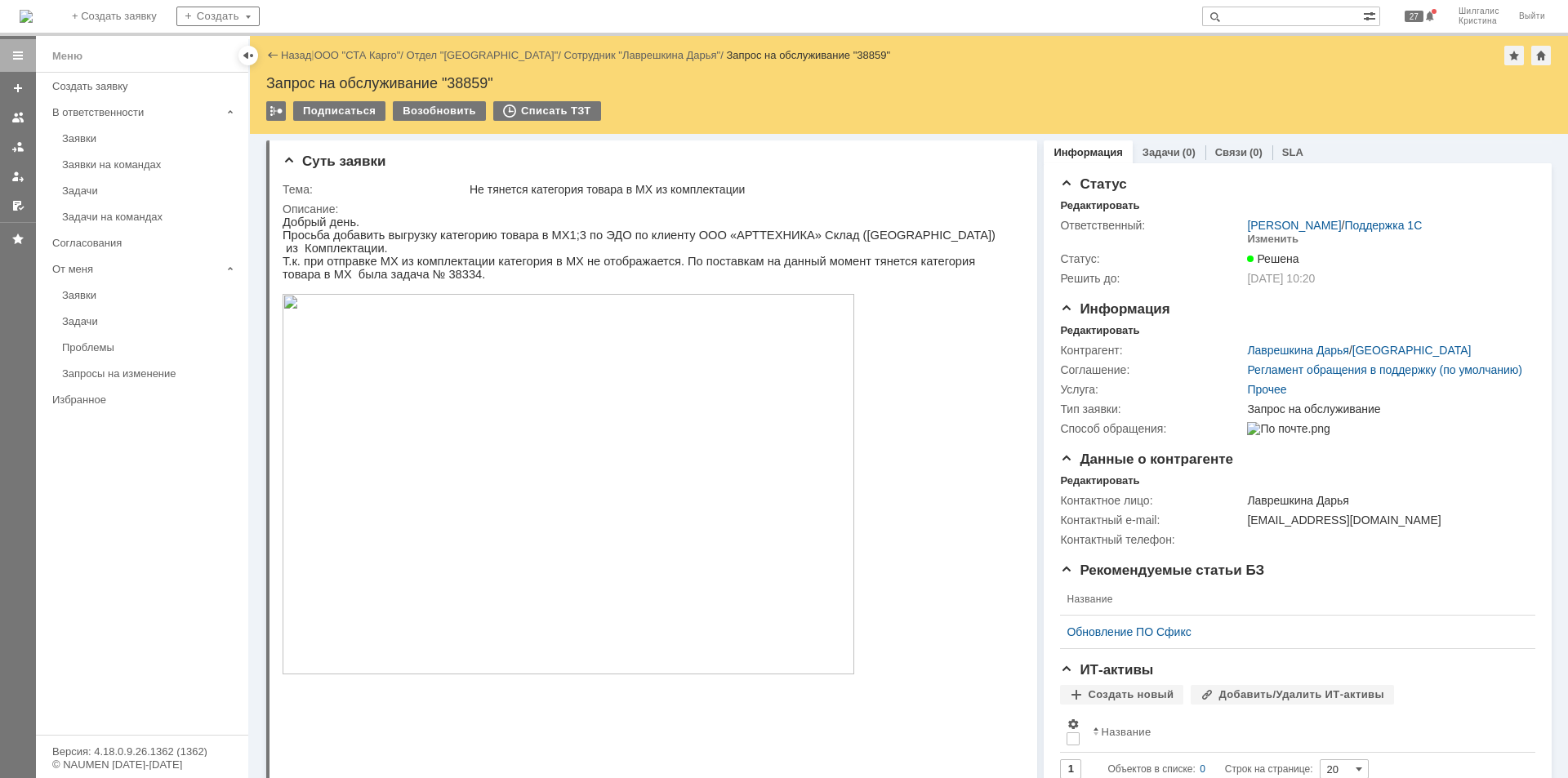 click on "Запрос на обслуживание "38859"" at bounding box center [909, 83] 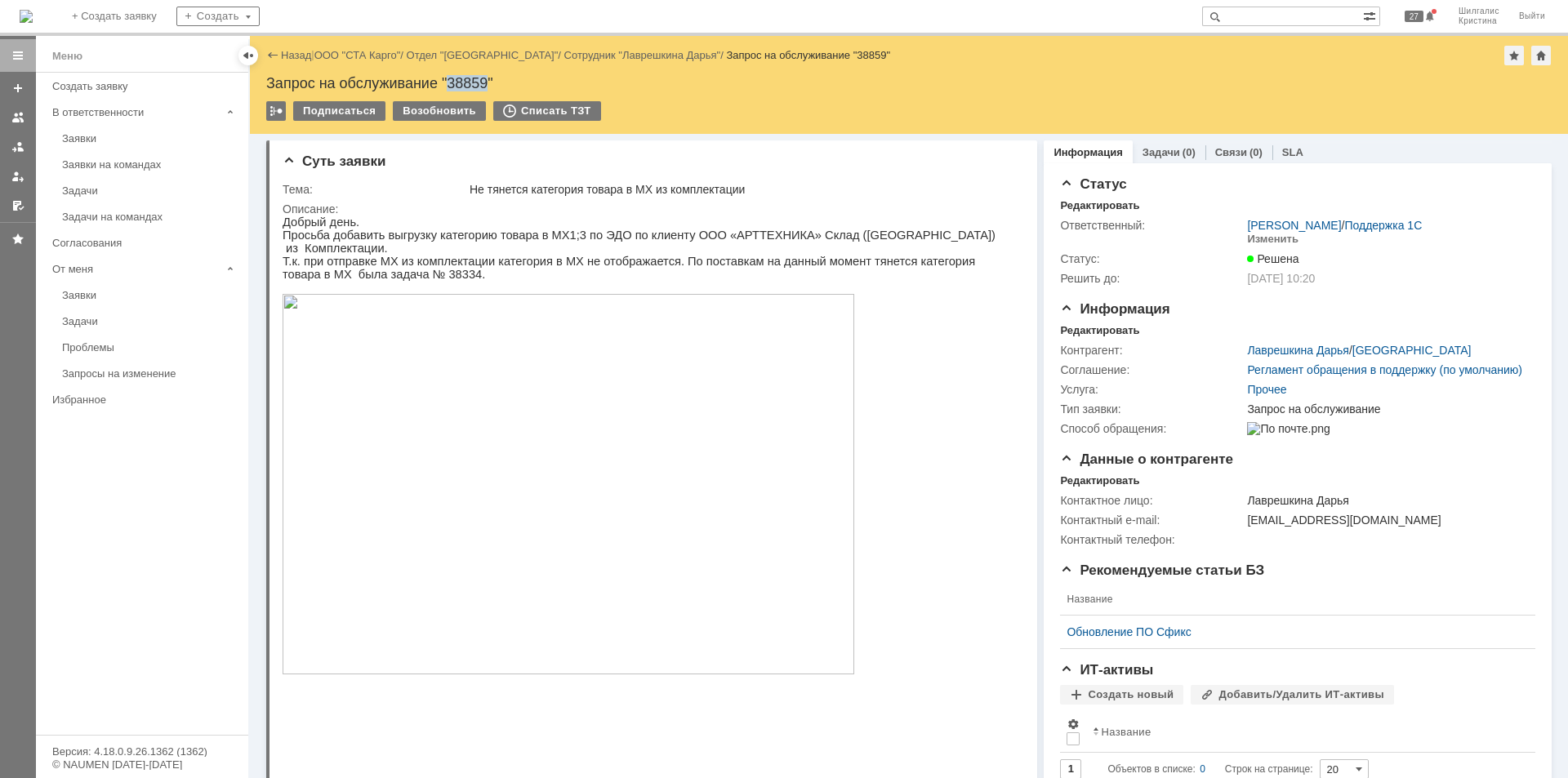 click on "Запрос на обслуживание "38859"" at bounding box center [909, 83] 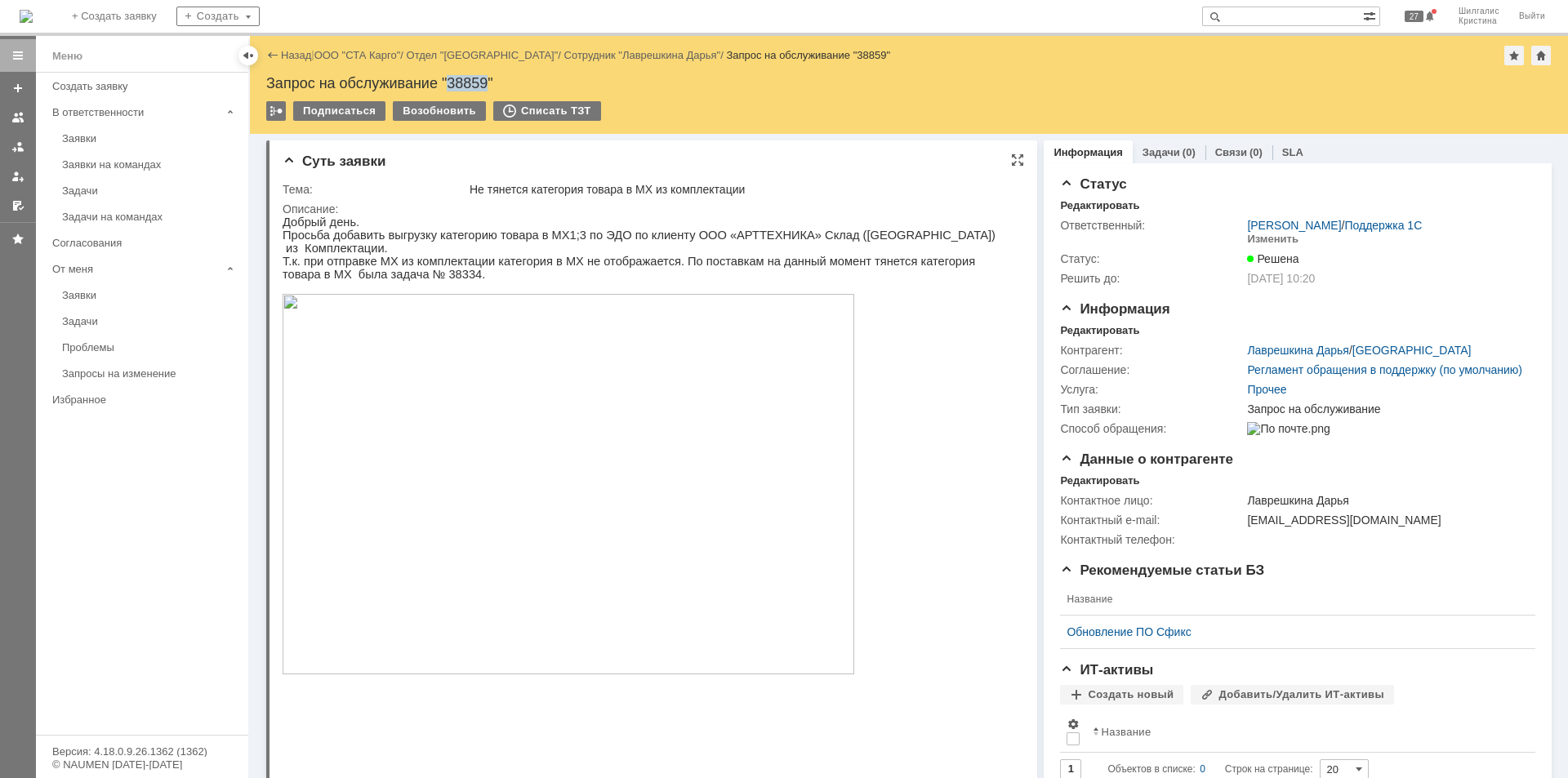 copy on "38859" 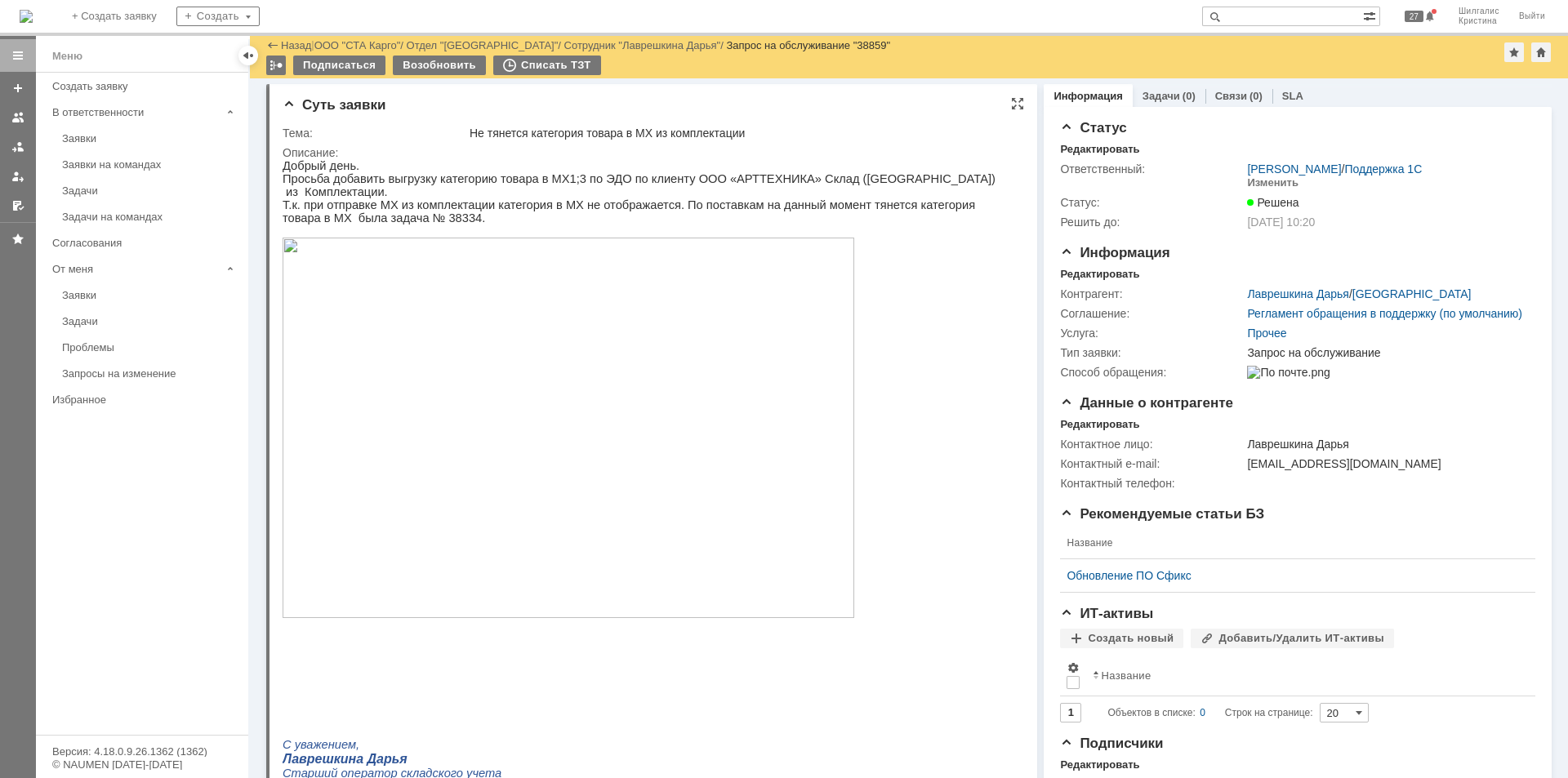 scroll, scrollTop: 0, scrollLeft: 0, axis: both 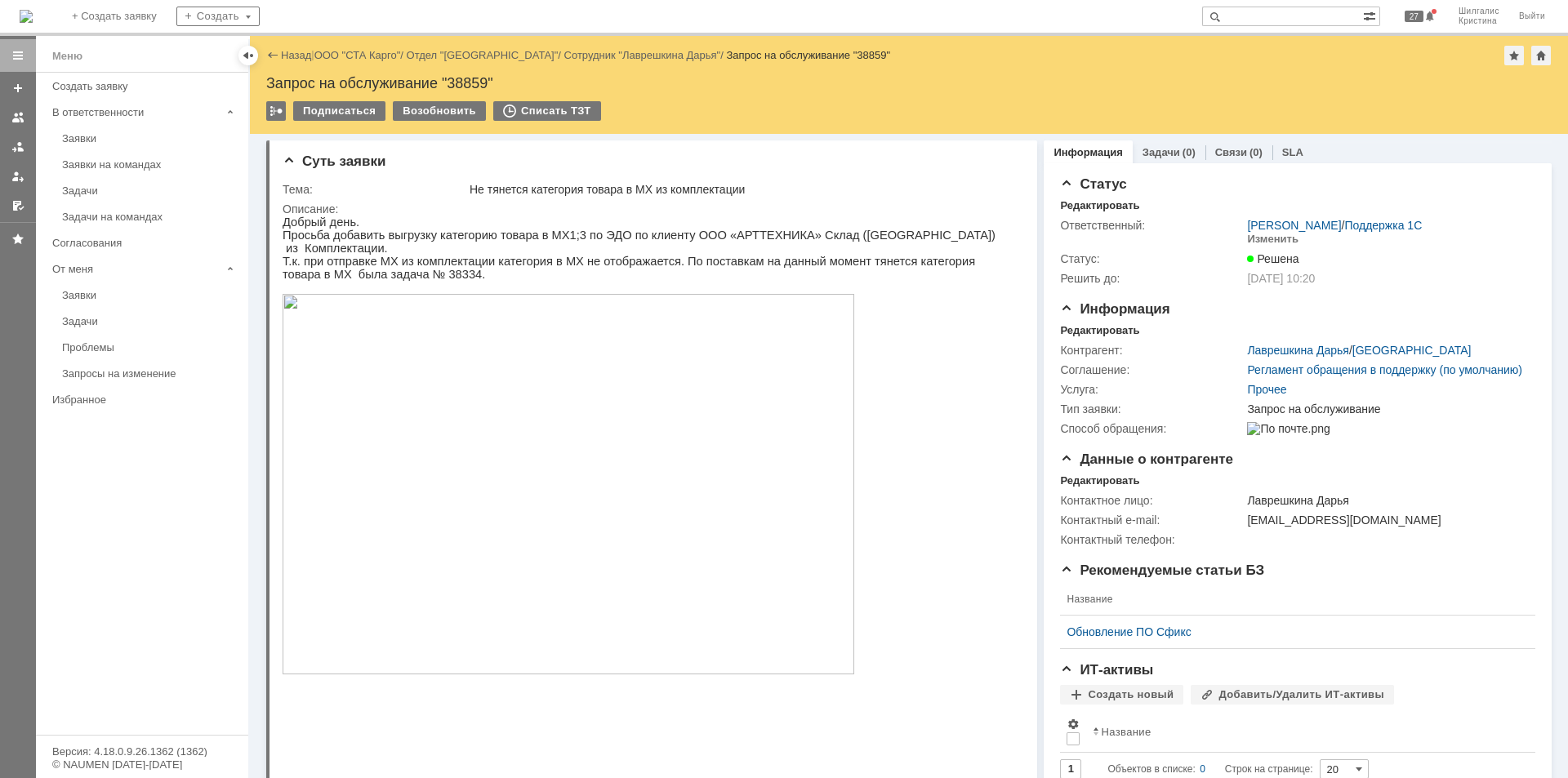 click at bounding box center (1282, 16) 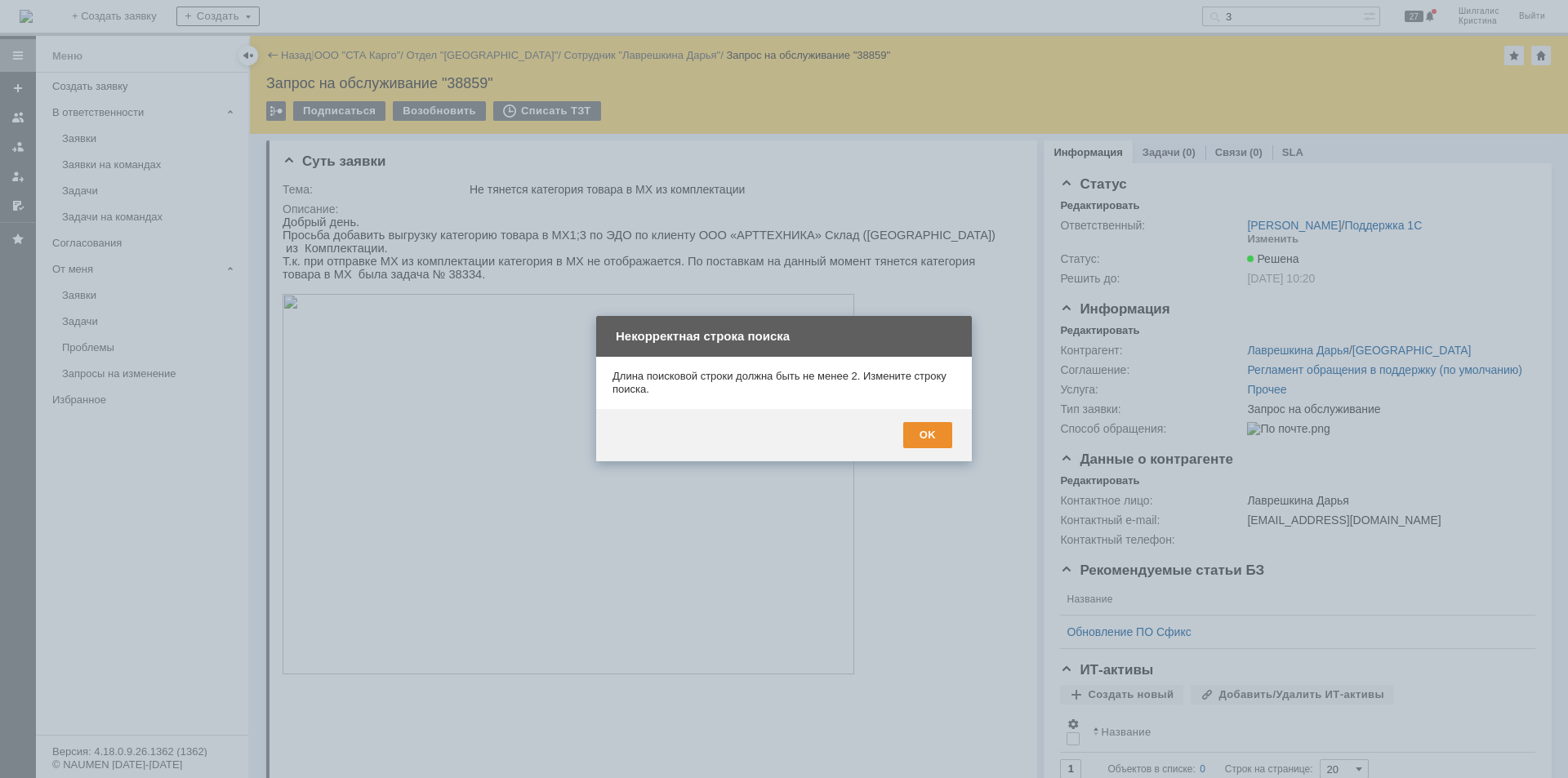 drag, startPoint x: 920, startPoint y: 439, endPoint x: 1189, endPoint y: 79, distance: 449.4007 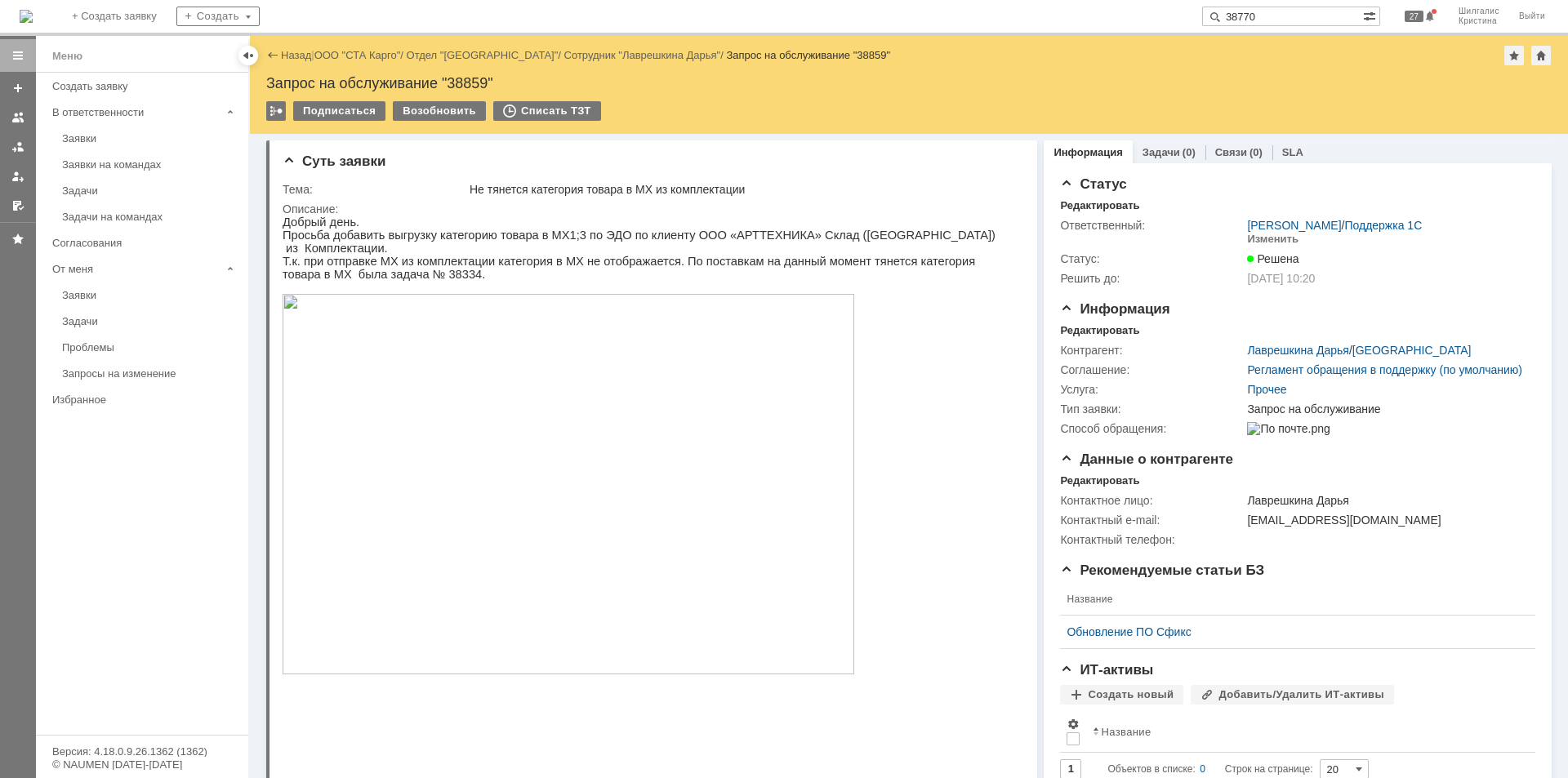type on "38770" 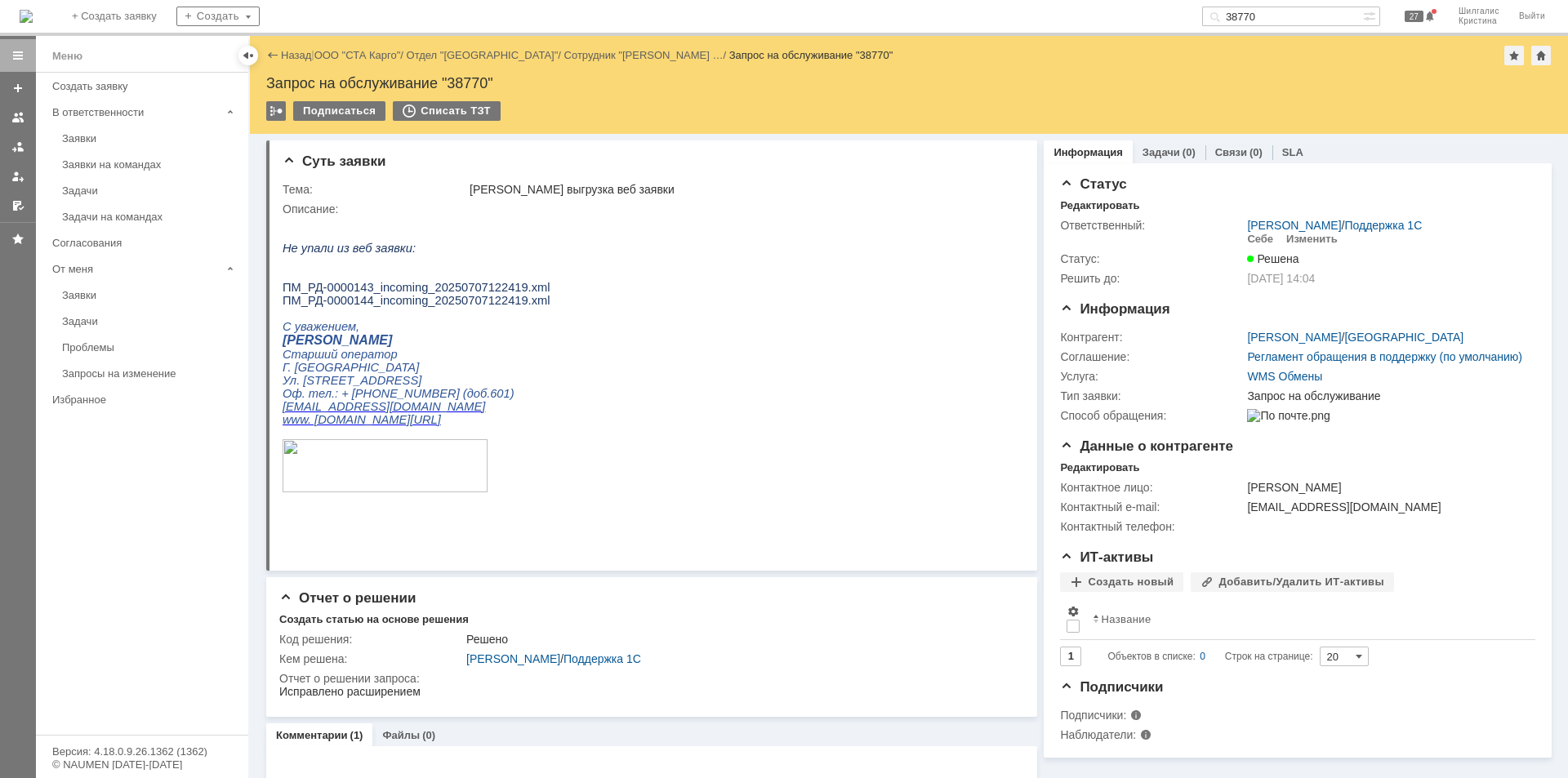 scroll, scrollTop: 0, scrollLeft: 0, axis: both 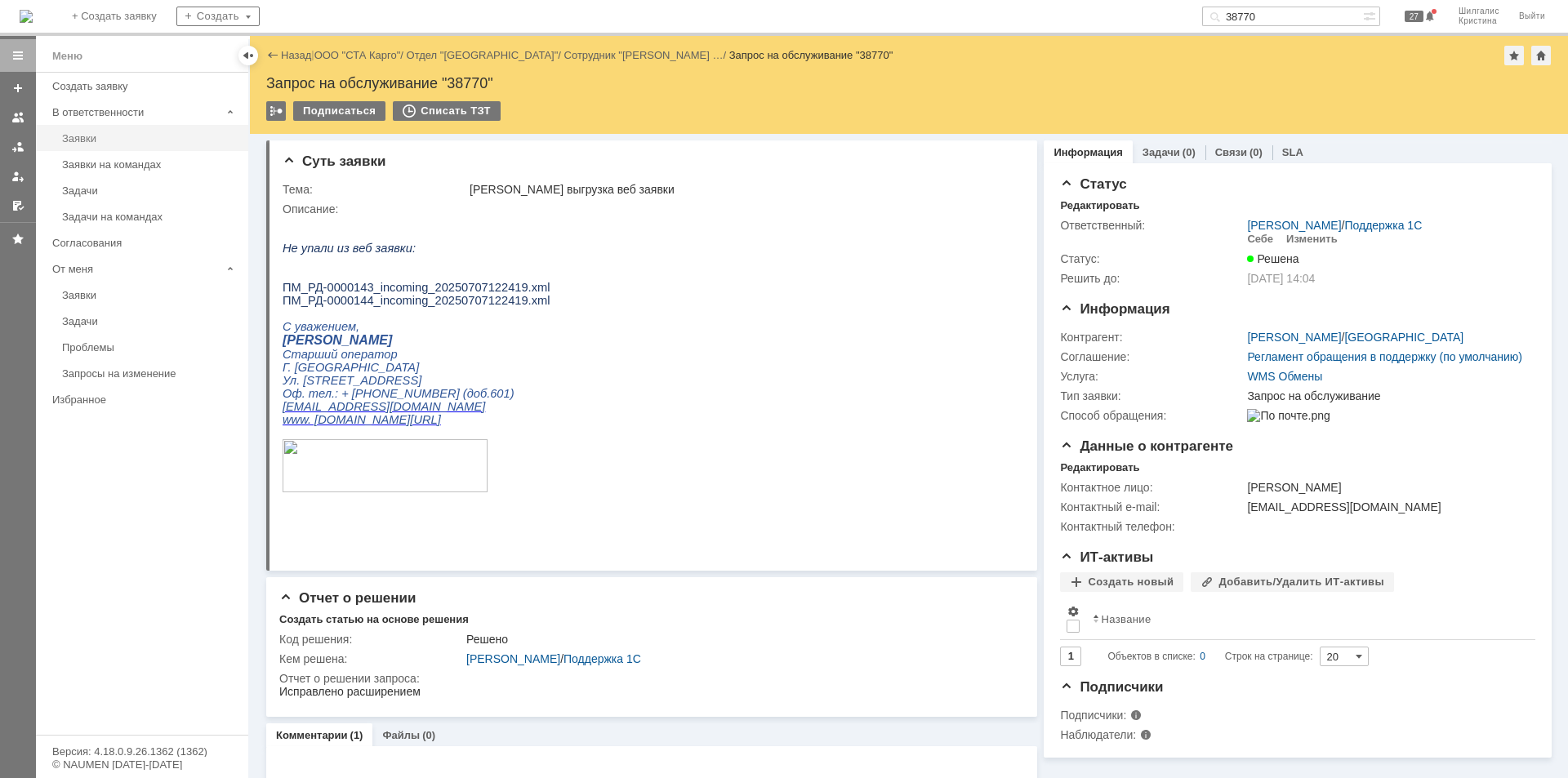 click on "Заявки" at bounding box center (150, 138) 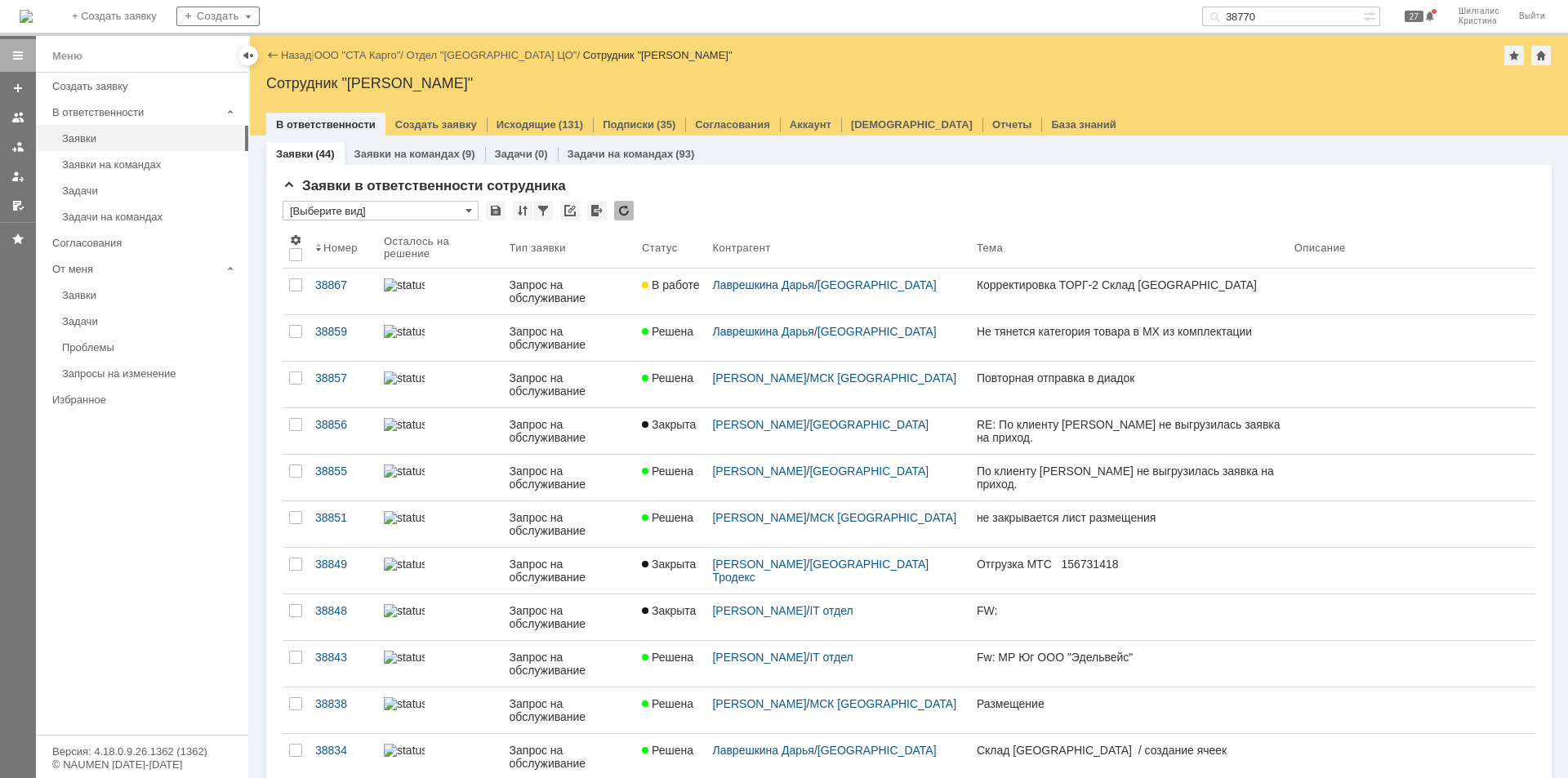 scroll, scrollTop: 0, scrollLeft: 0, axis: both 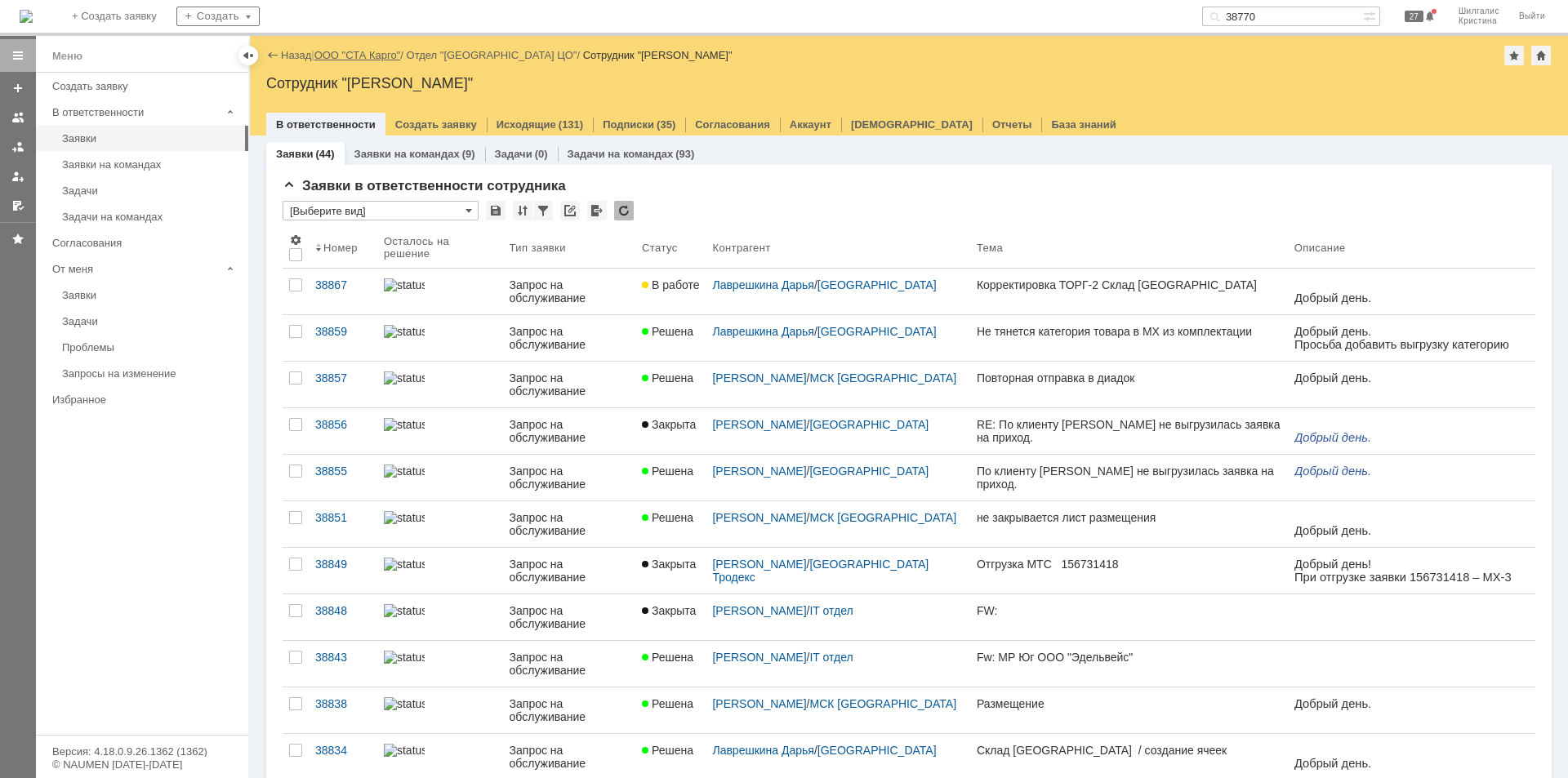 click on "ООО "СТА Карго"" at bounding box center [358, 55] 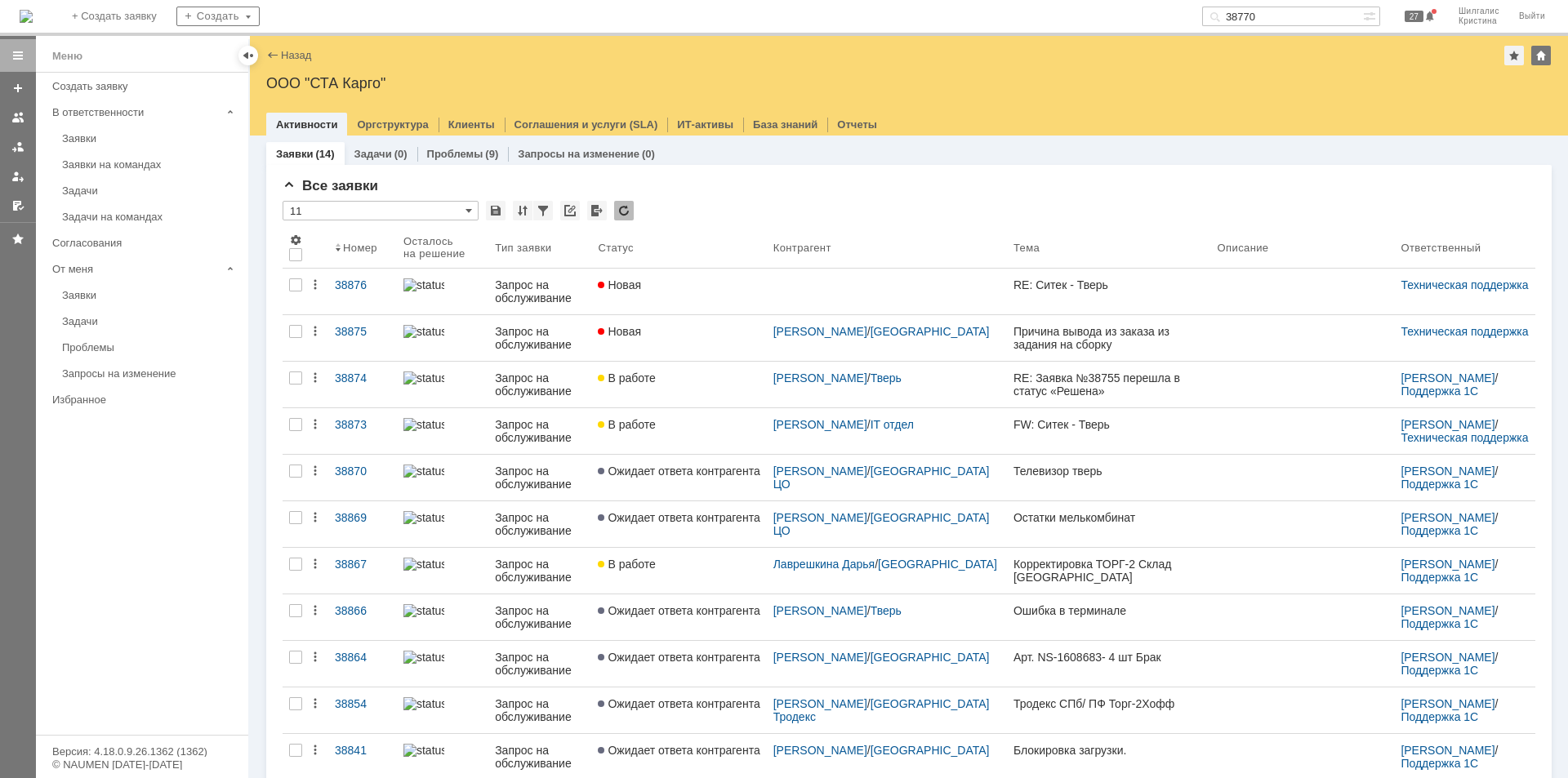 scroll, scrollTop: 0, scrollLeft: 0, axis: both 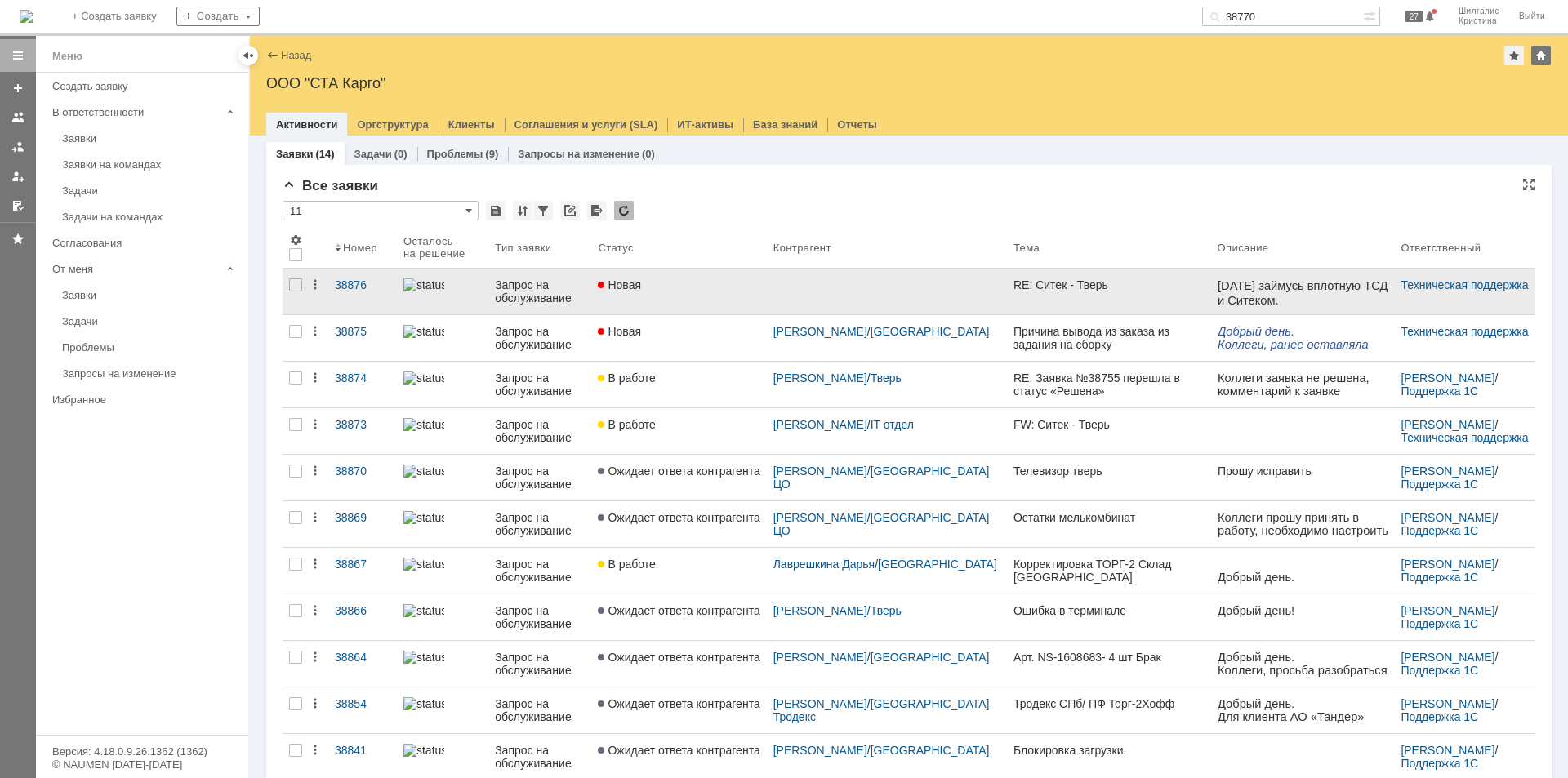 click on "Новая" at bounding box center [619, 285] 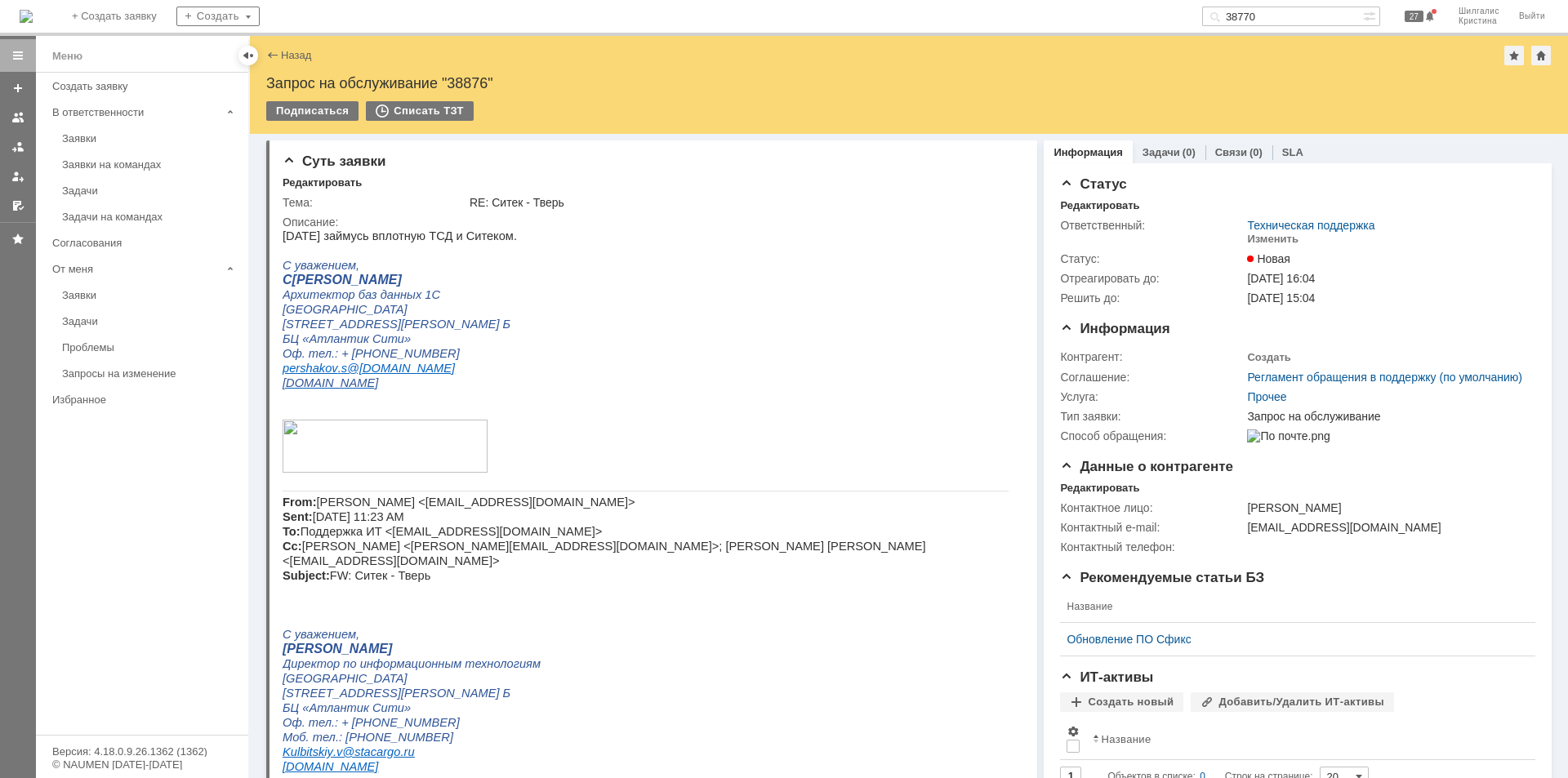 drag, startPoint x: 1192, startPoint y: 587, endPoint x: 1131, endPoint y: 248, distance: 344.44448 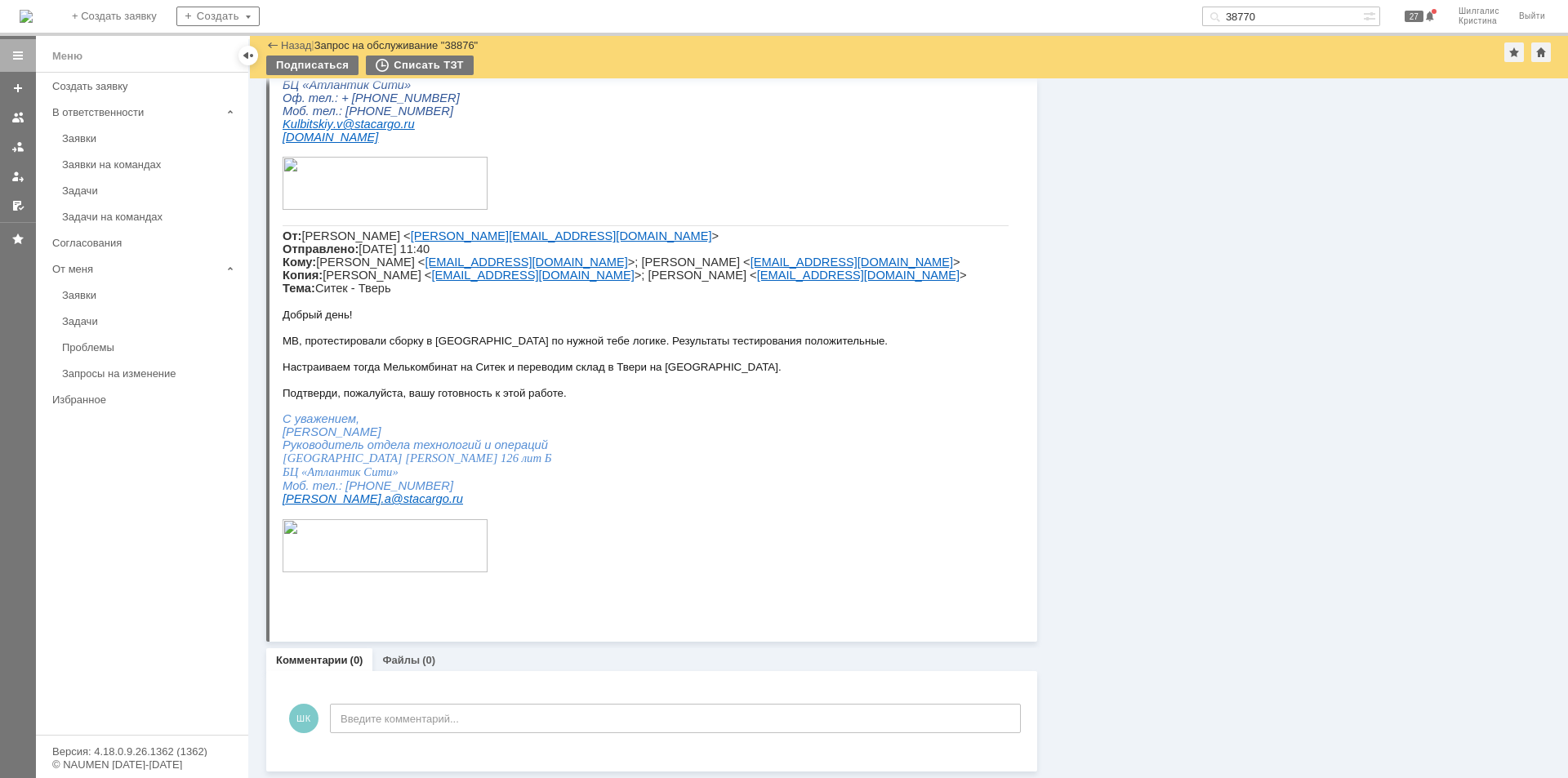 drag, startPoint x: 1312, startPoint y: -1589, endPoint x: 1001, endPoint y: 541, distance: 2152.5847 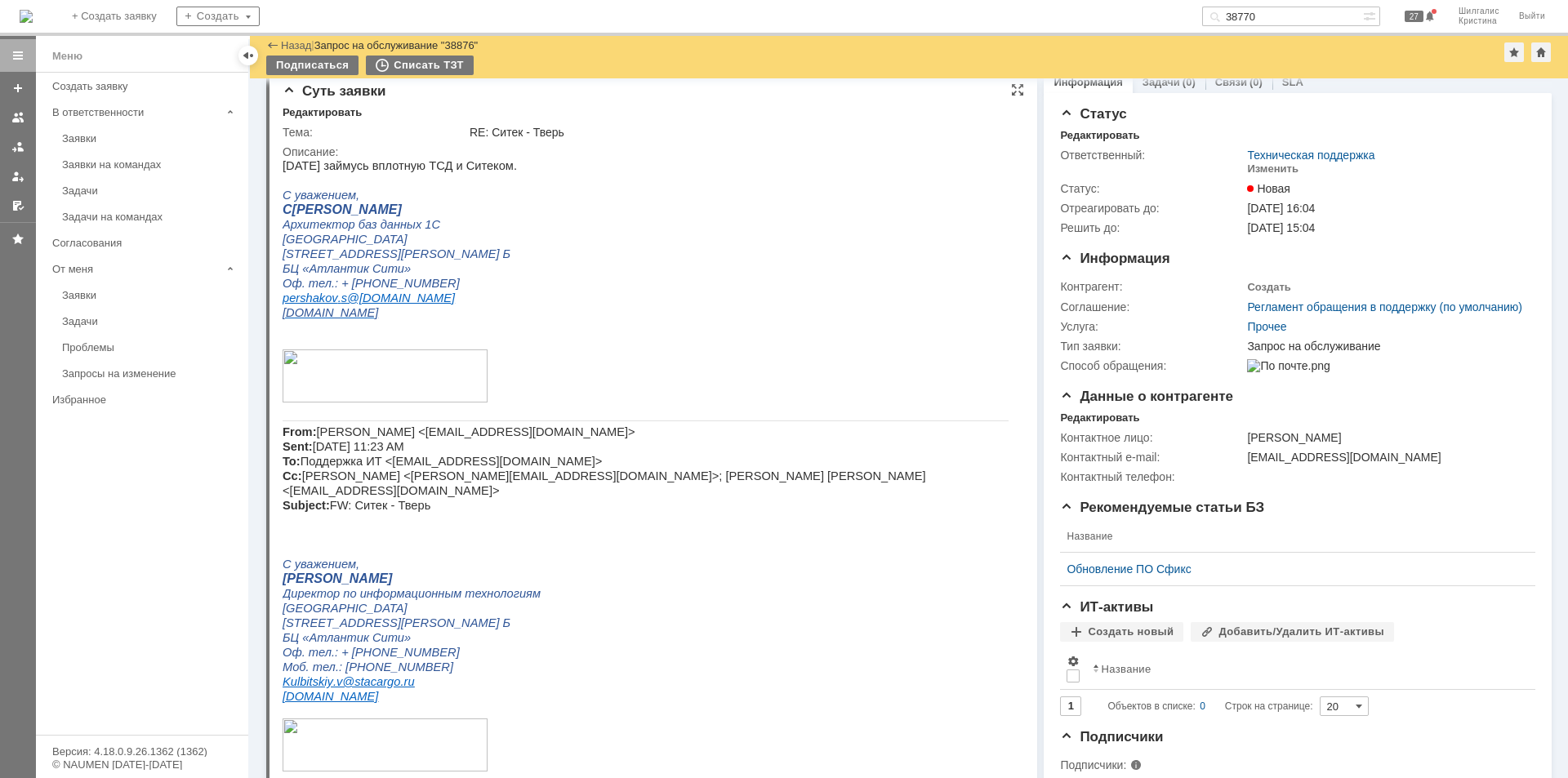 scroll, scrollTop: 0, scrollLeft: 0, axis: both 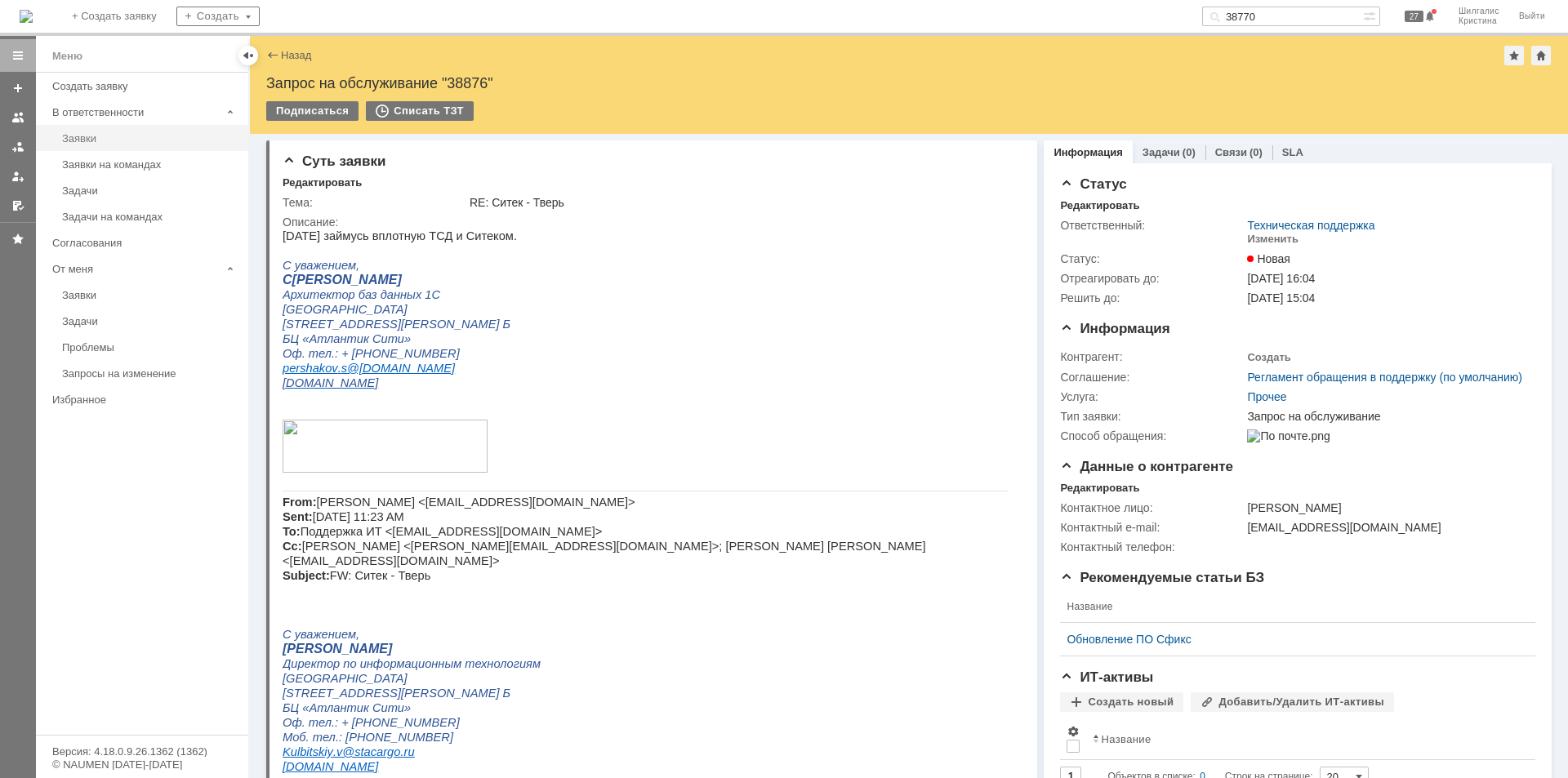 click on "Заявки" at bounding box center (150, 138) 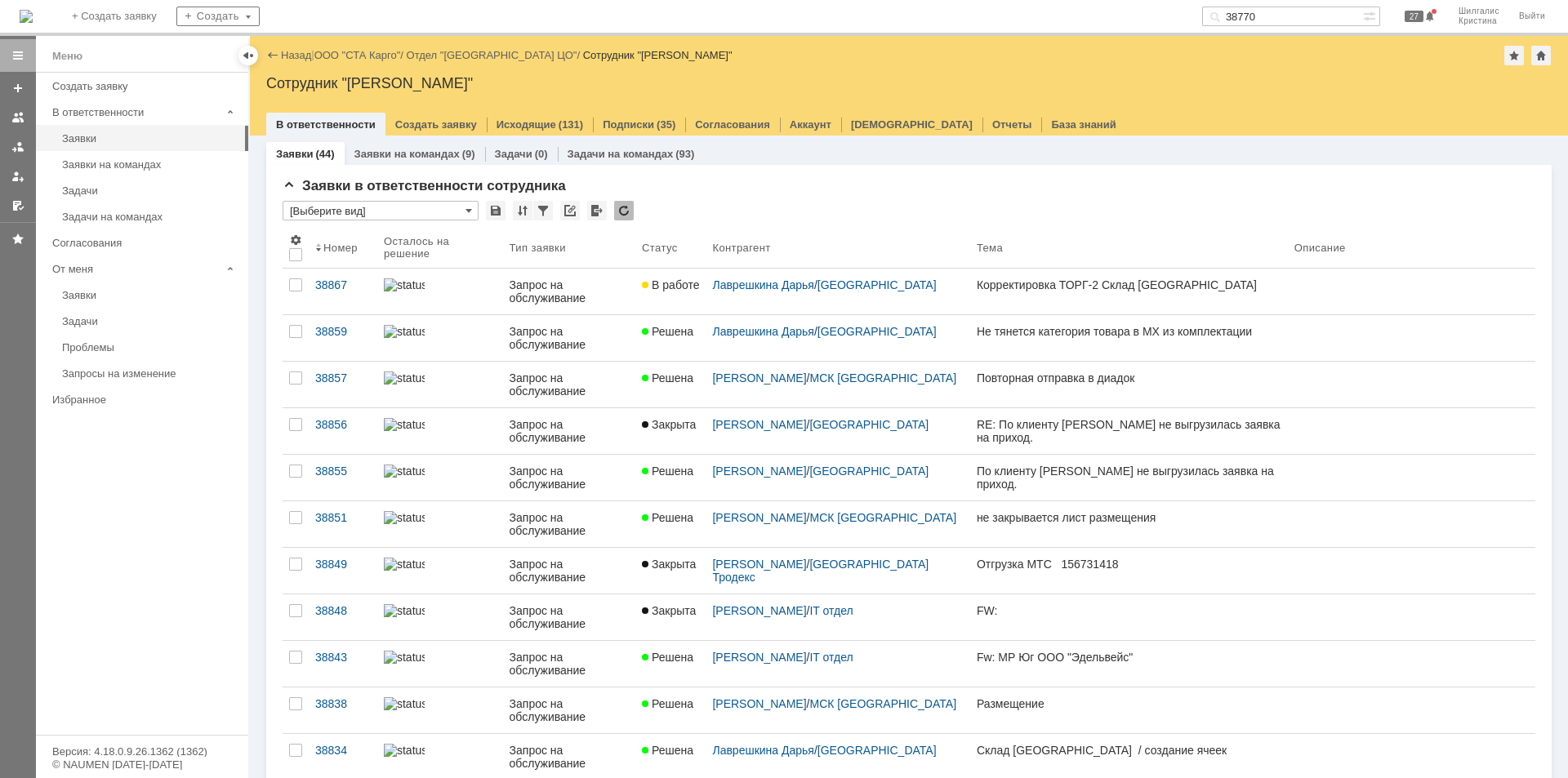 scroll, scrollTop: 0, scrollLeft: 0, axis: both 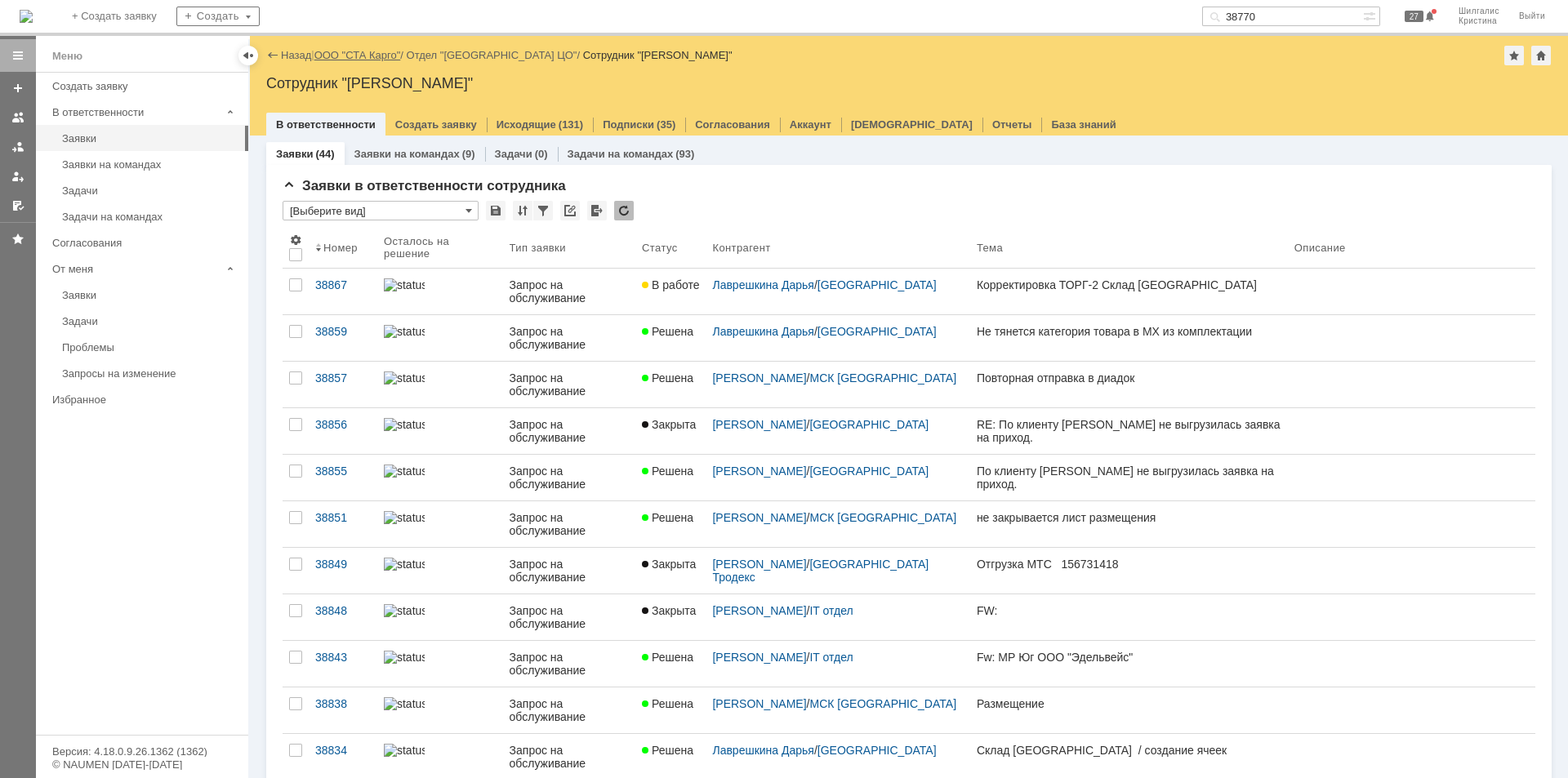 click on "ООО "СТА Карго"" at bounding box center [358, 55] 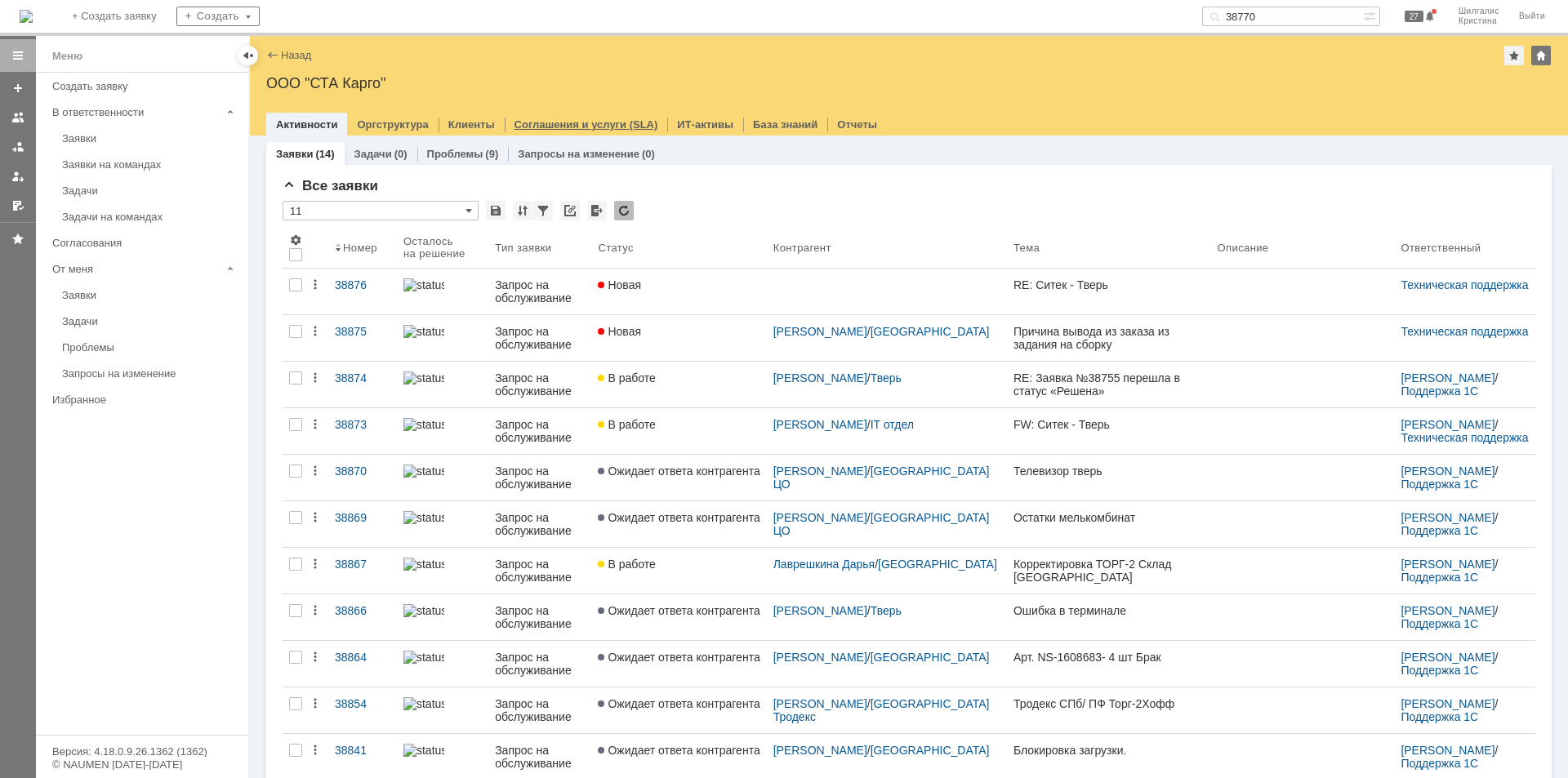 scroll, scrollTop: 0, scrollLeft: 0, axis: both 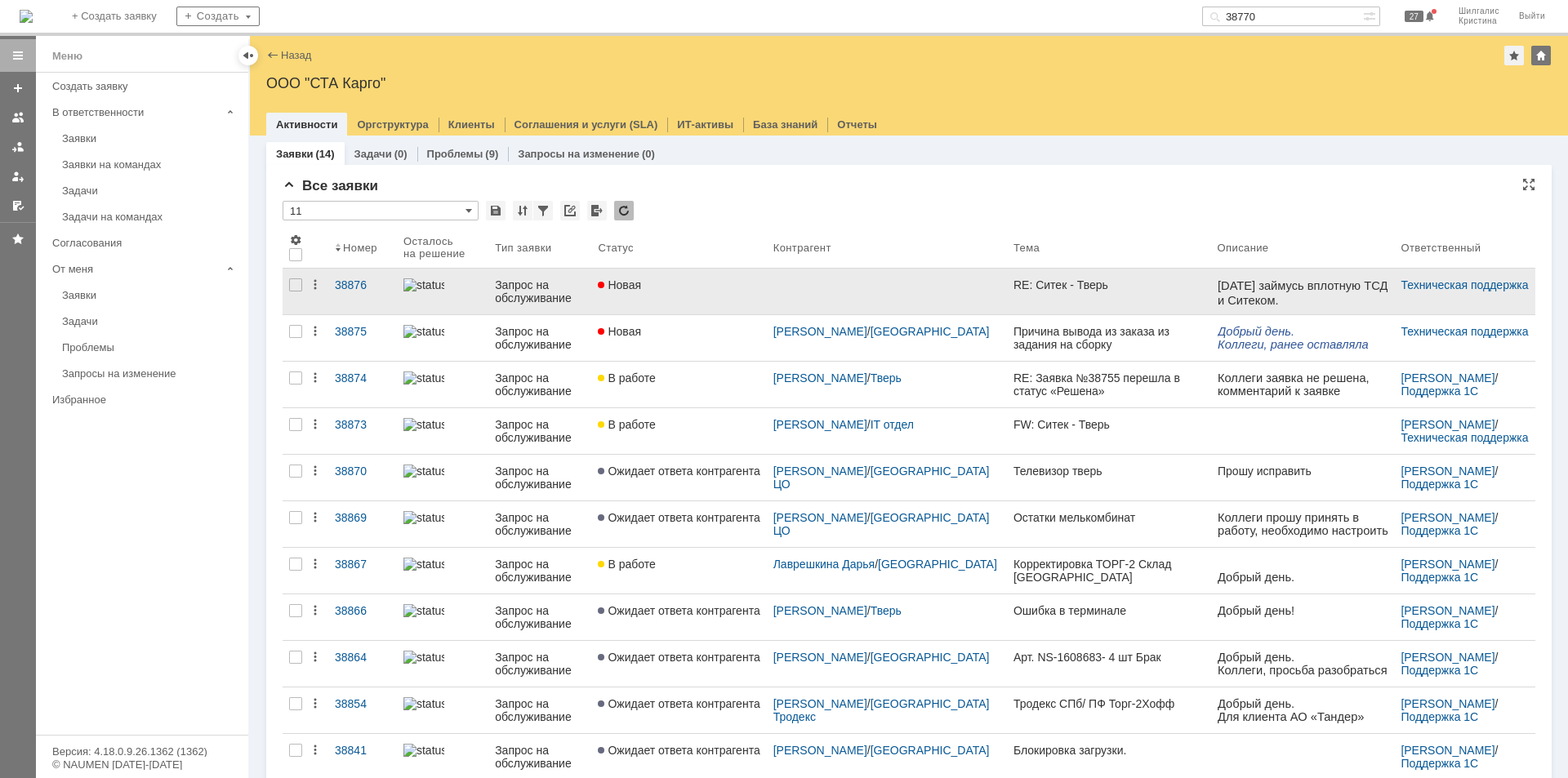 click on "Новая" at bounding box center [679, 285] 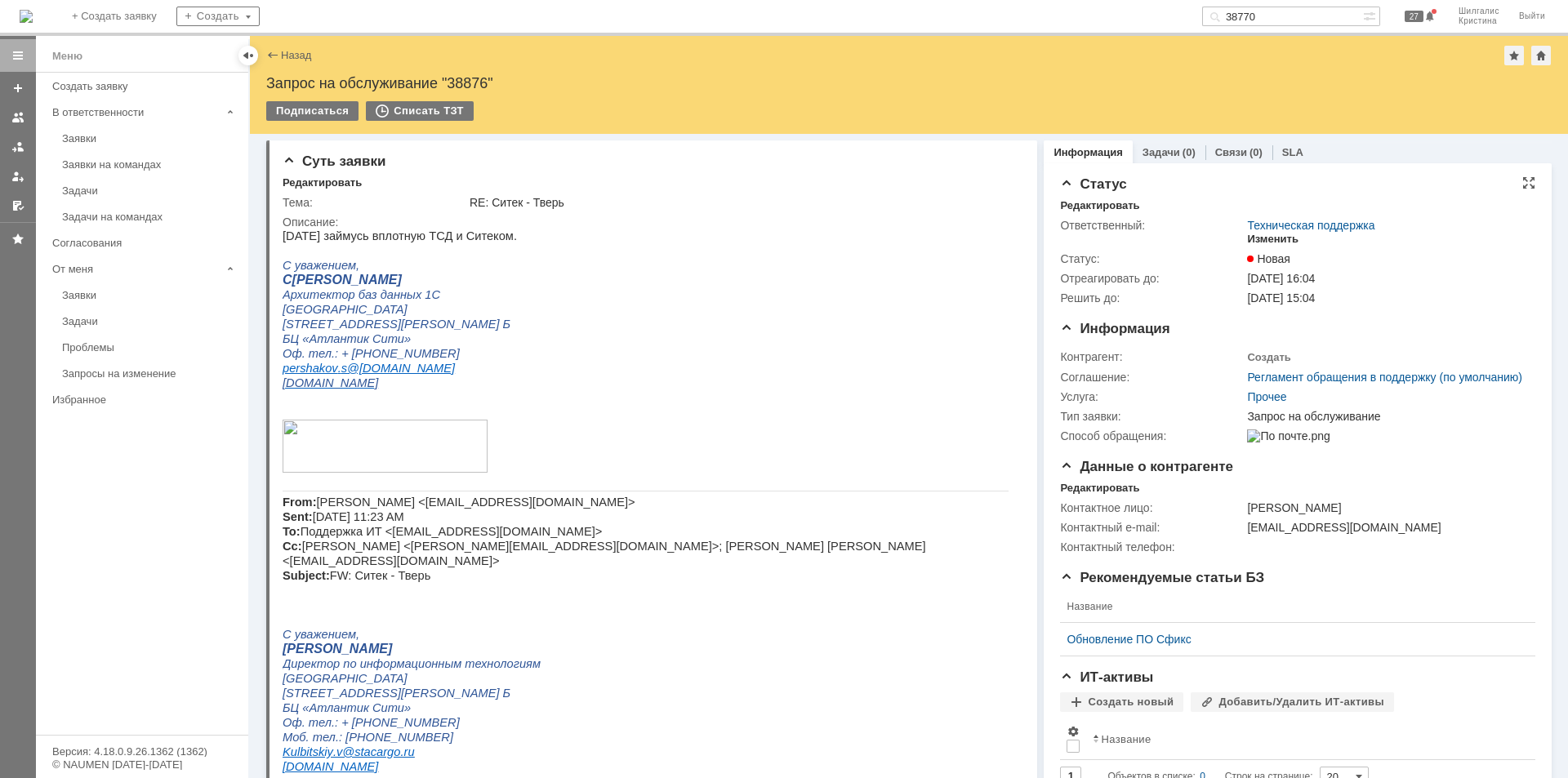 click on "Изменить" at bounding box center [1272, 239] 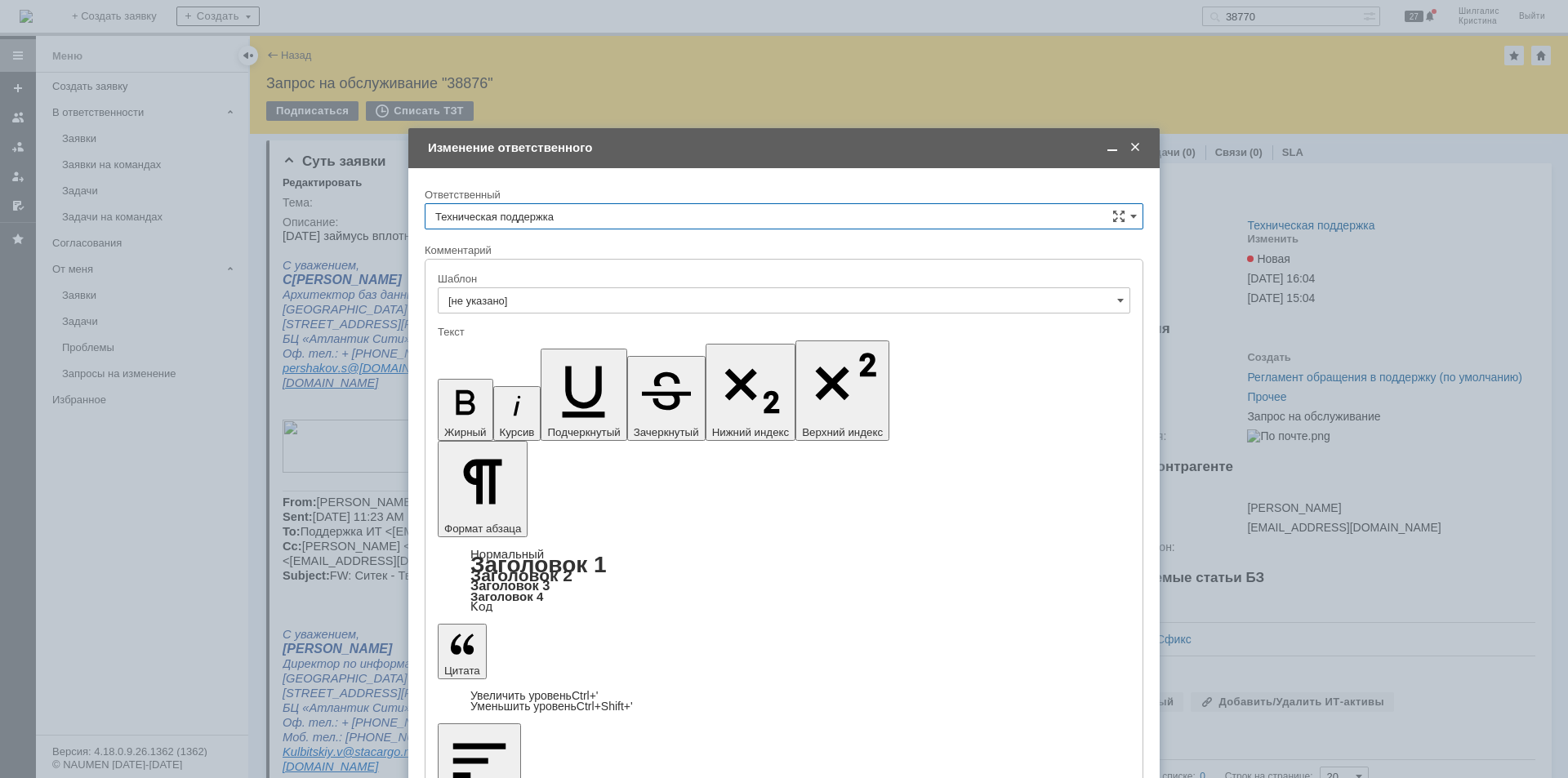 click on "Техническая поддержка" at bounding box center [784, 216] 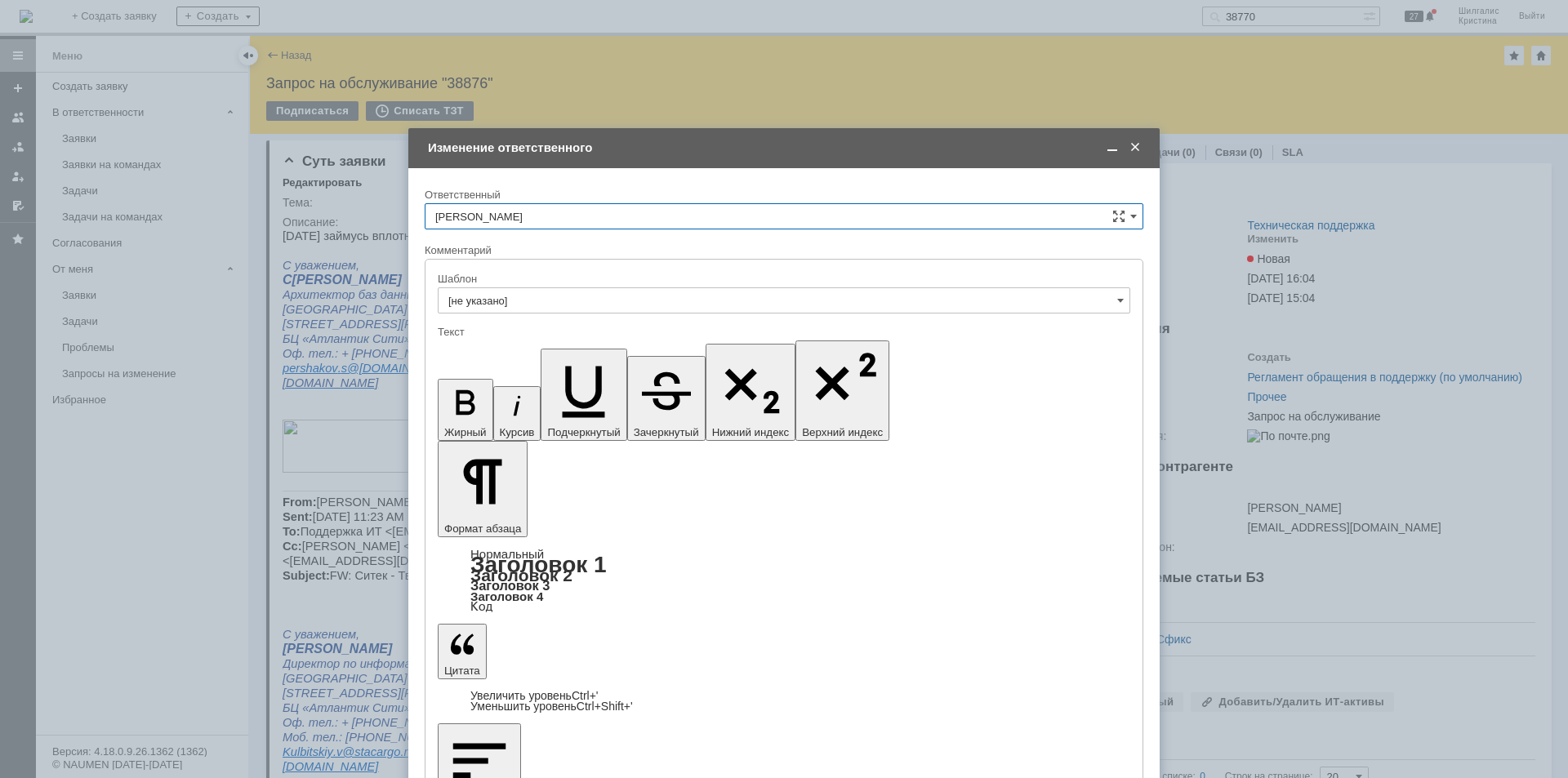 type on "[PERSON_NAME]" 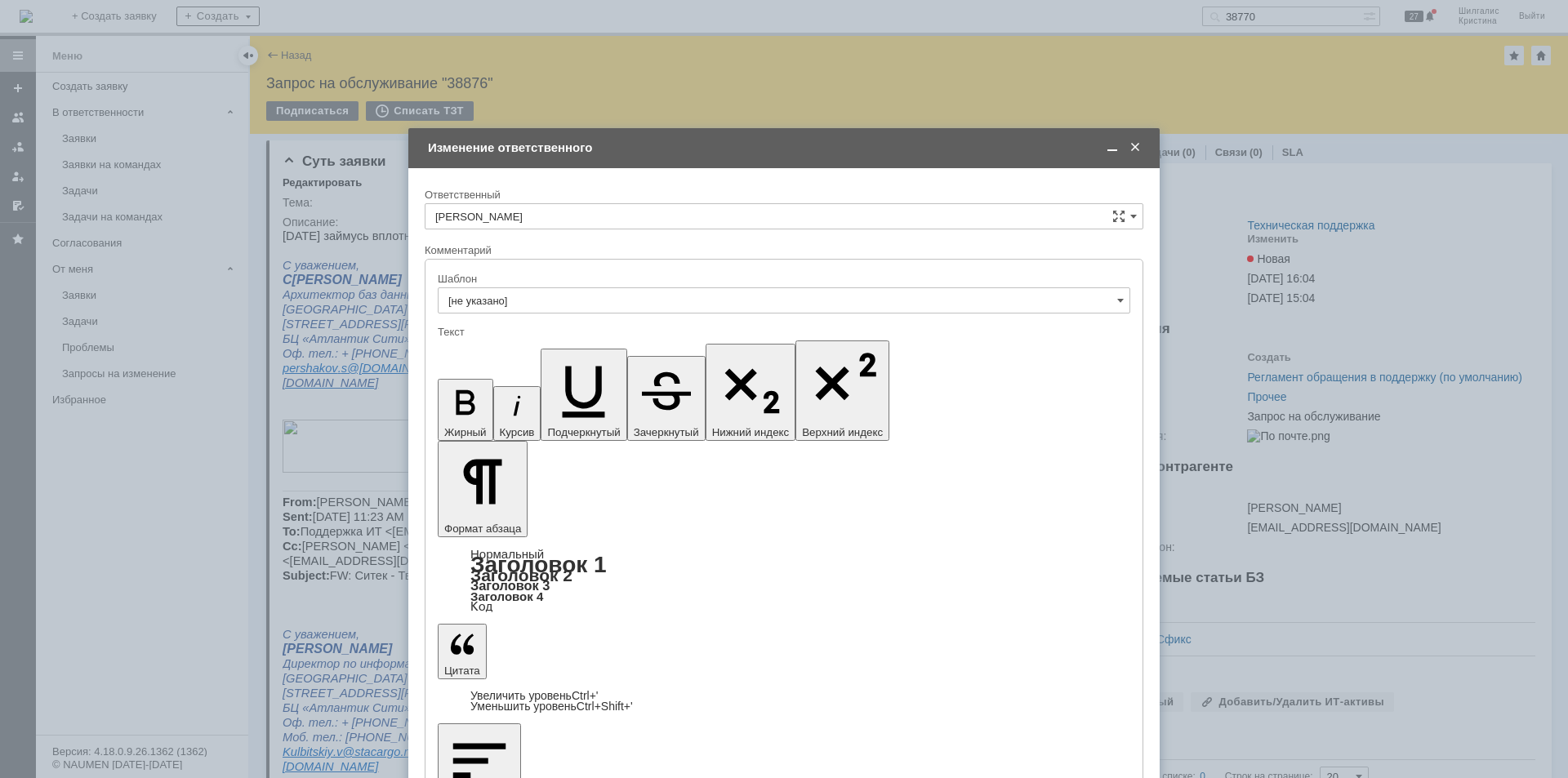 click on "Сохранить" at bounding box center (474, 868) 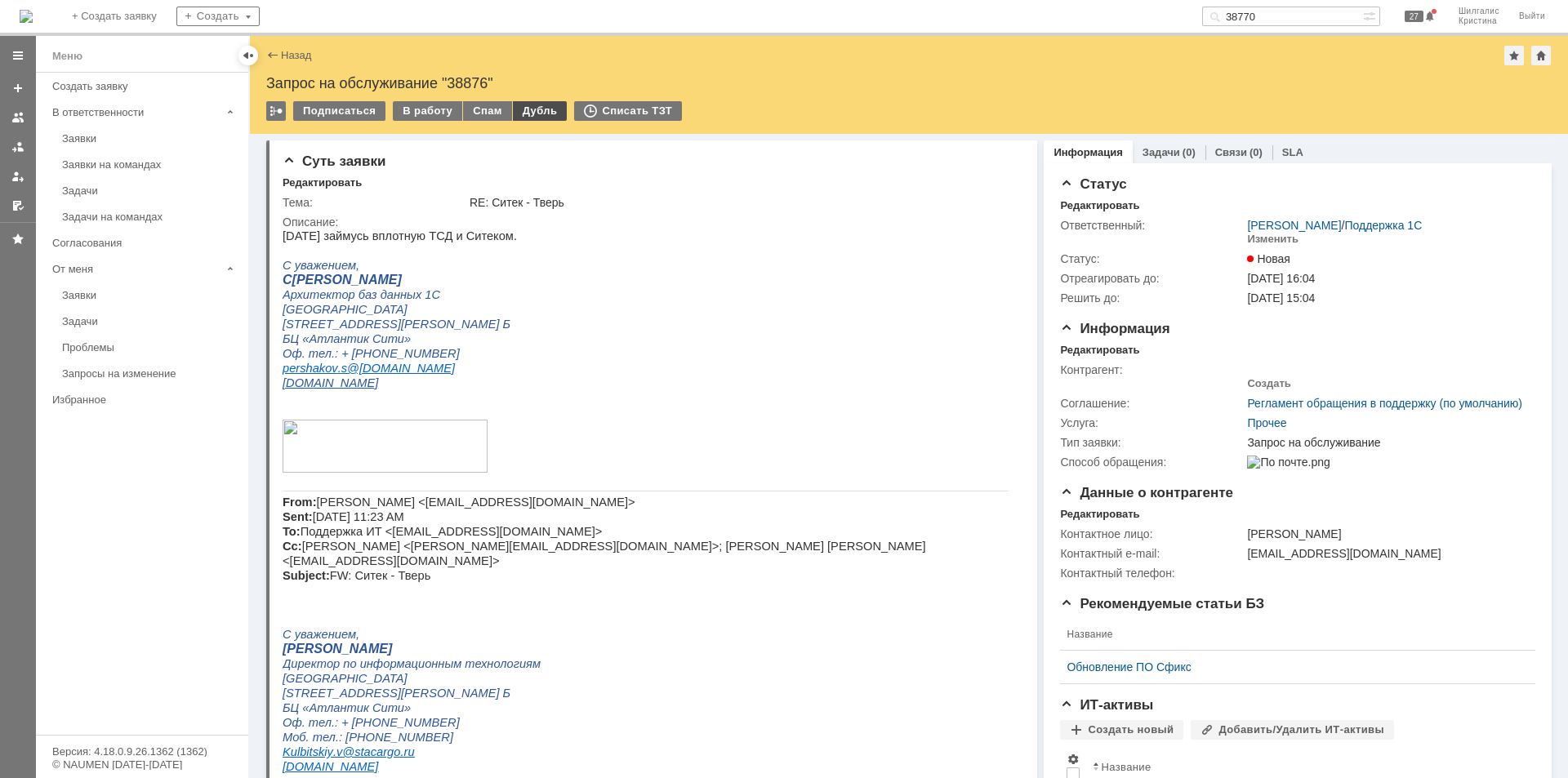 click on "Дубль" at bounding box center (540, 111) 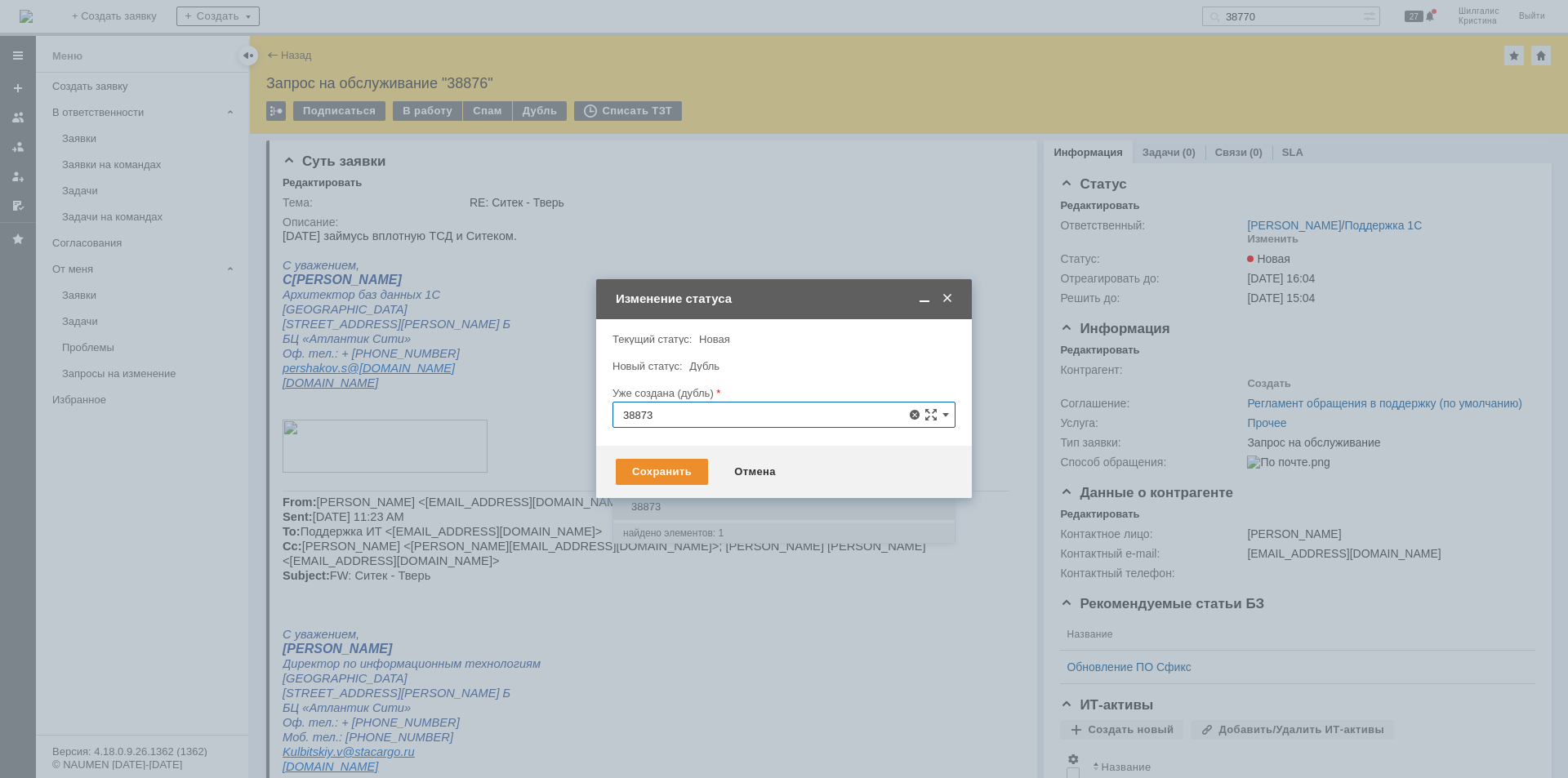 click on "38873" at bounding box center [784, 507] 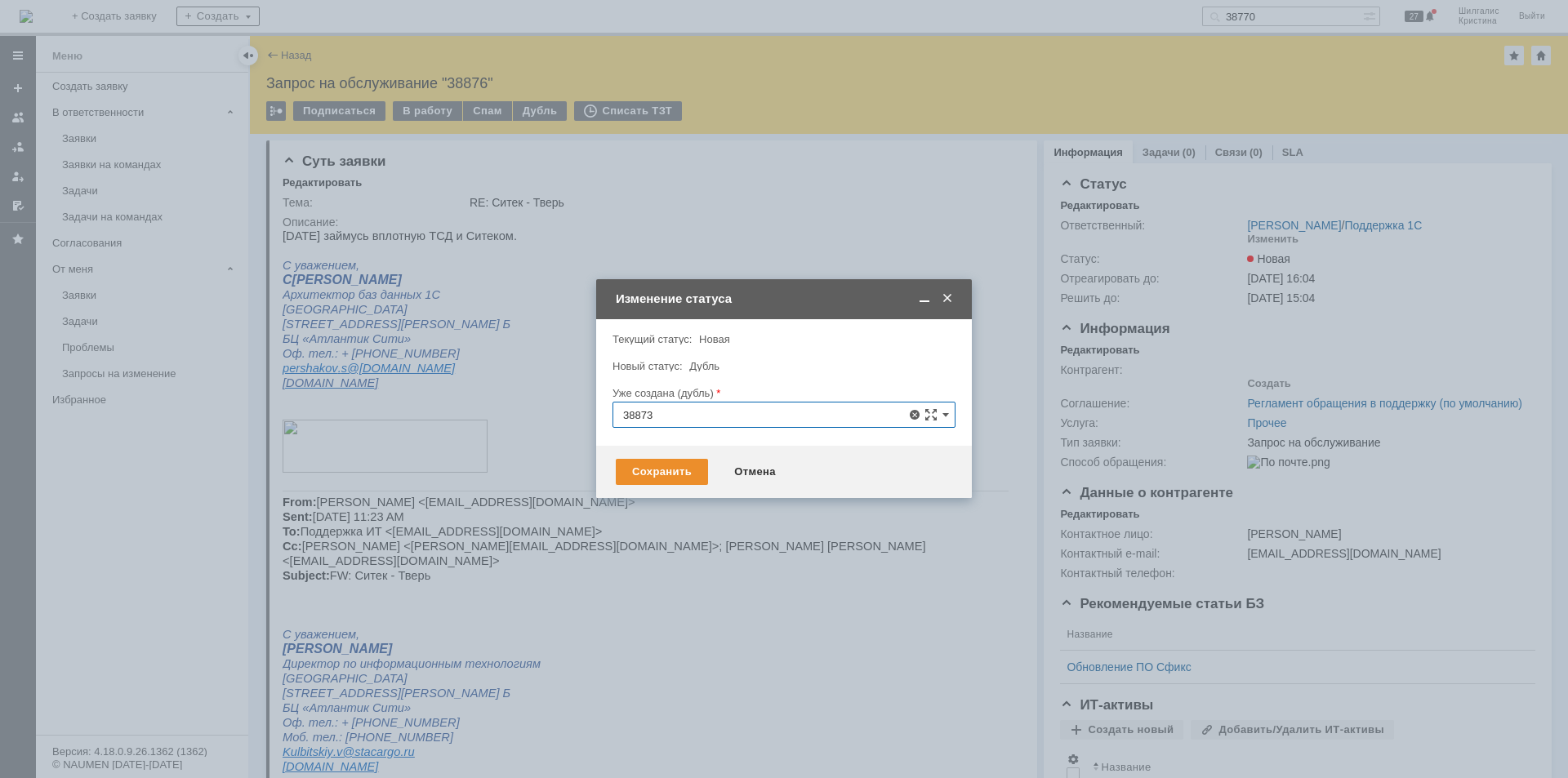 type on "38873" 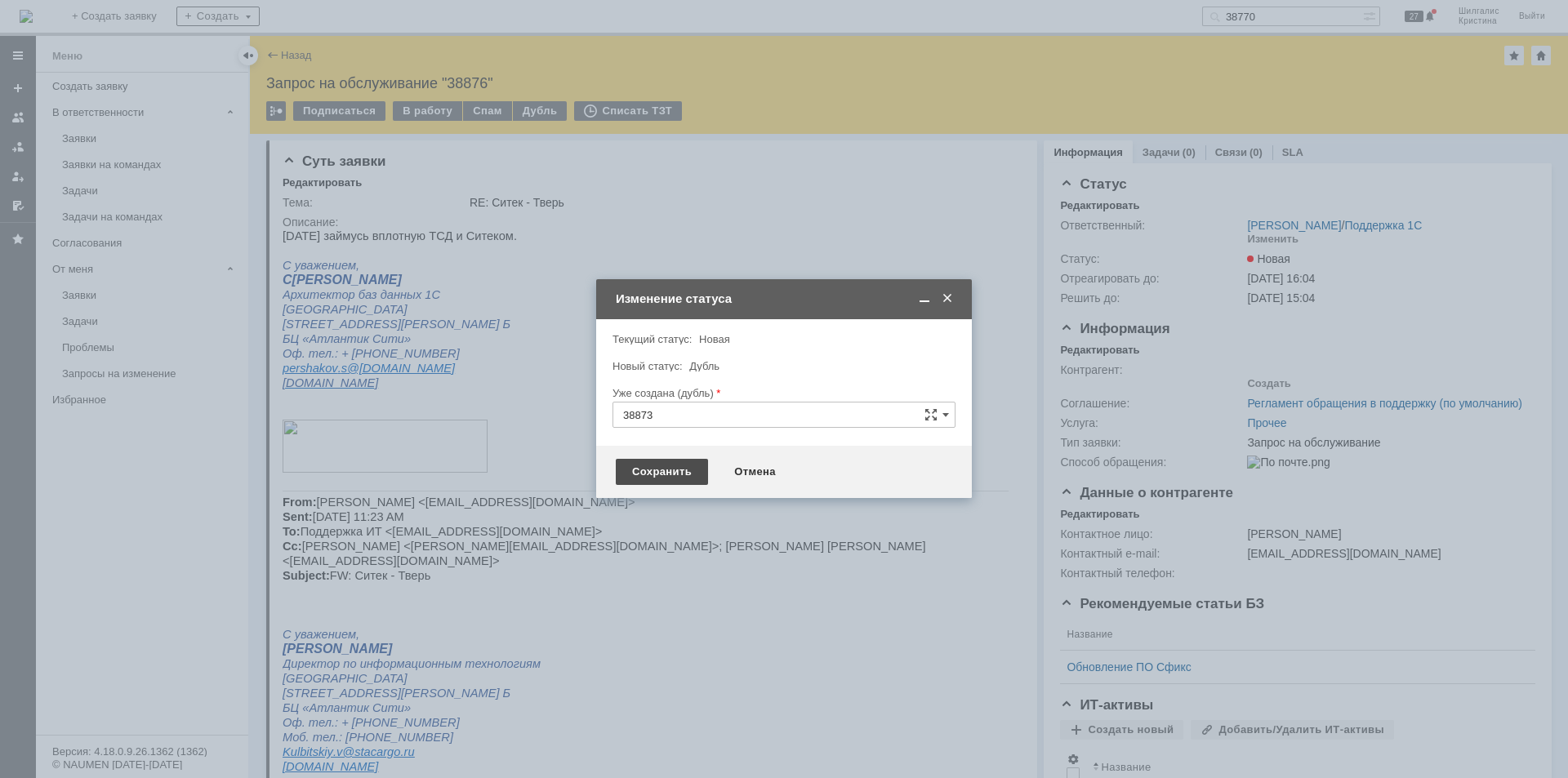 click on "Сохранить" at bounding box center [662, 472] 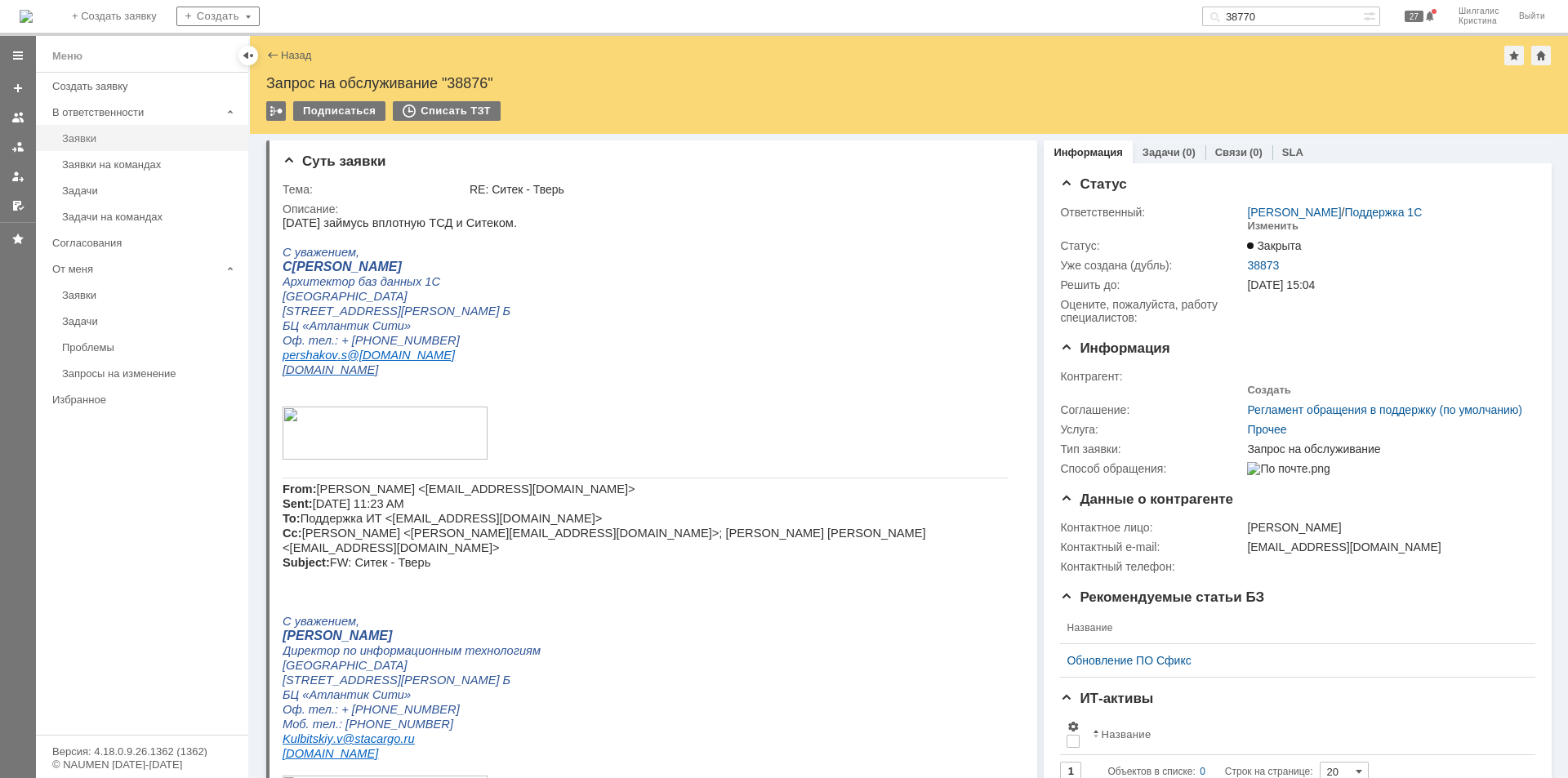 click on "Заявки" at bounding box center (150, 138) 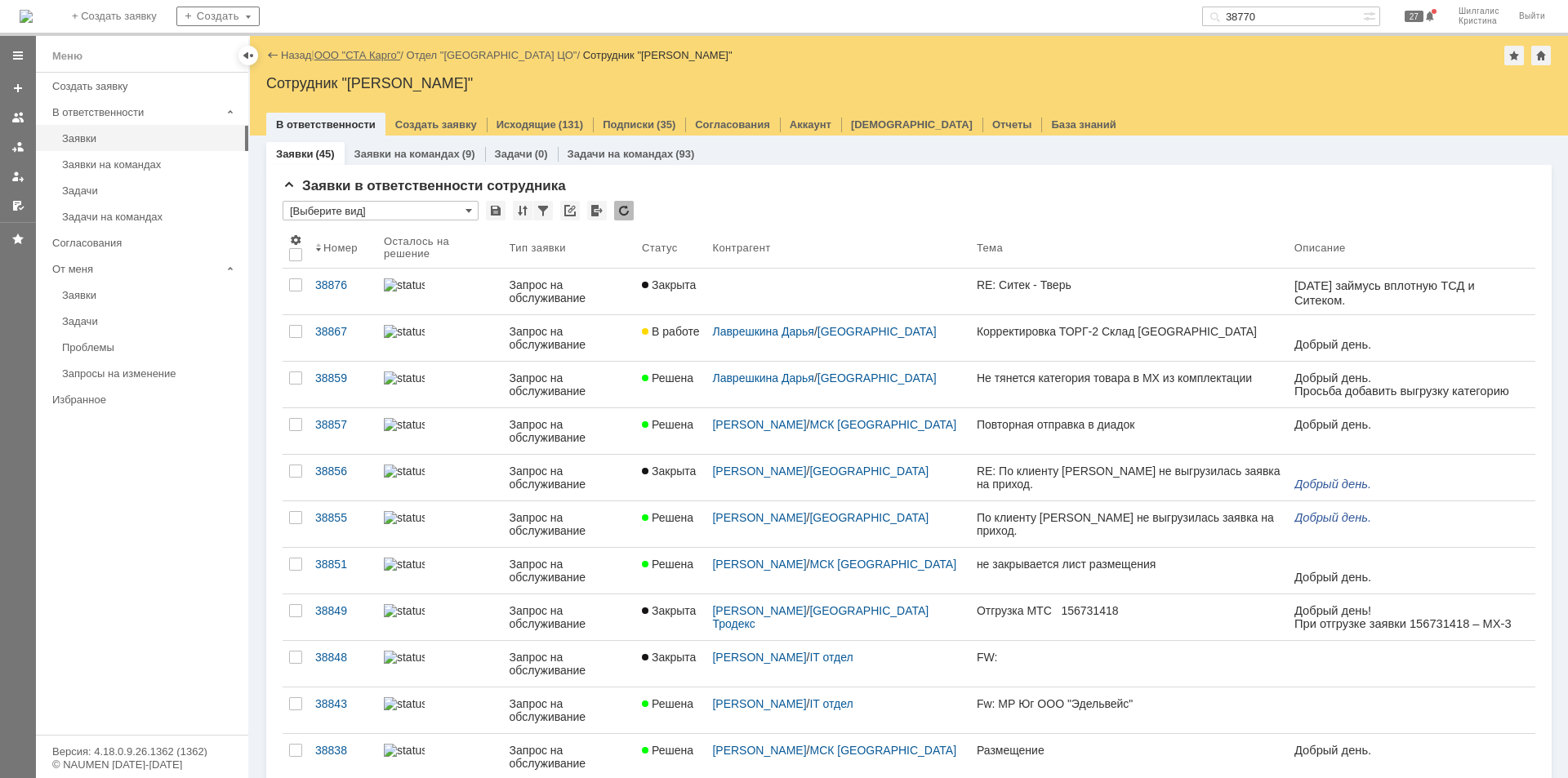 click on "ООО "СТА Карго"" at bounding box center [358, 55] 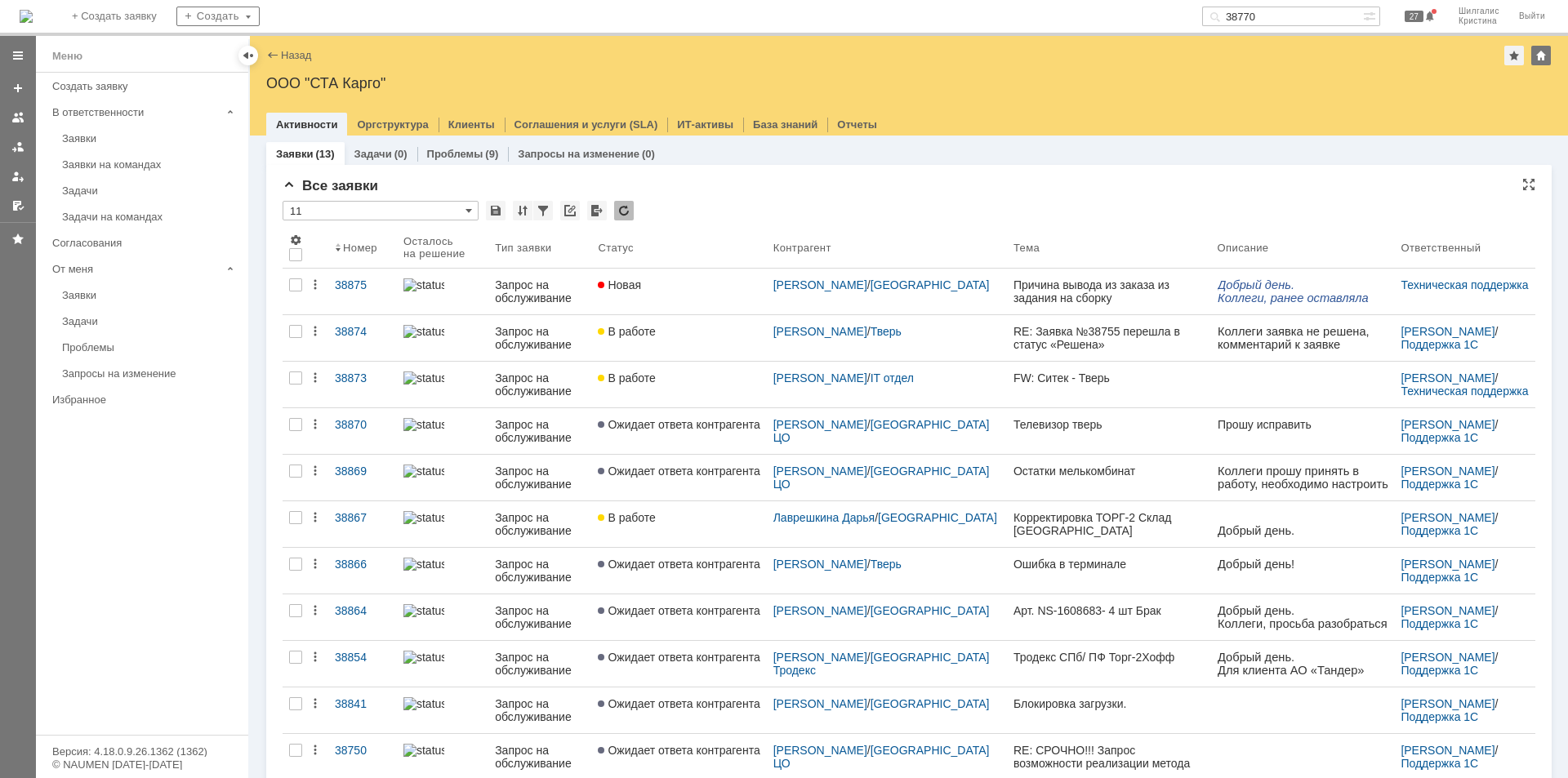 click on "Все заявки * 11
Результаты поиска:             1       Объектов в списке:    13  Строк на странице:        20       Номер Осталось на решение Тип заявки Статус Контрагент Тема Описание Ответственный
38875 Запрос на обслуживание Новая Бирюкова Евгения / Ростов-на-Дону Причина вывода из заказа из задания на сборку Техническая поддержка
38874 Запрос на обслуживание В работе Новожилова Светлана / Тверь RE: Заявка №38755 перешла в статус «Решена» Смирнова Ольга / Поддержка 1С
38873 Запрос на обслуживание В работе Кульбицкий Владислав / IT отдел FW: Ситек - Тверь /
38870 /" at bounding box center [909, 545] 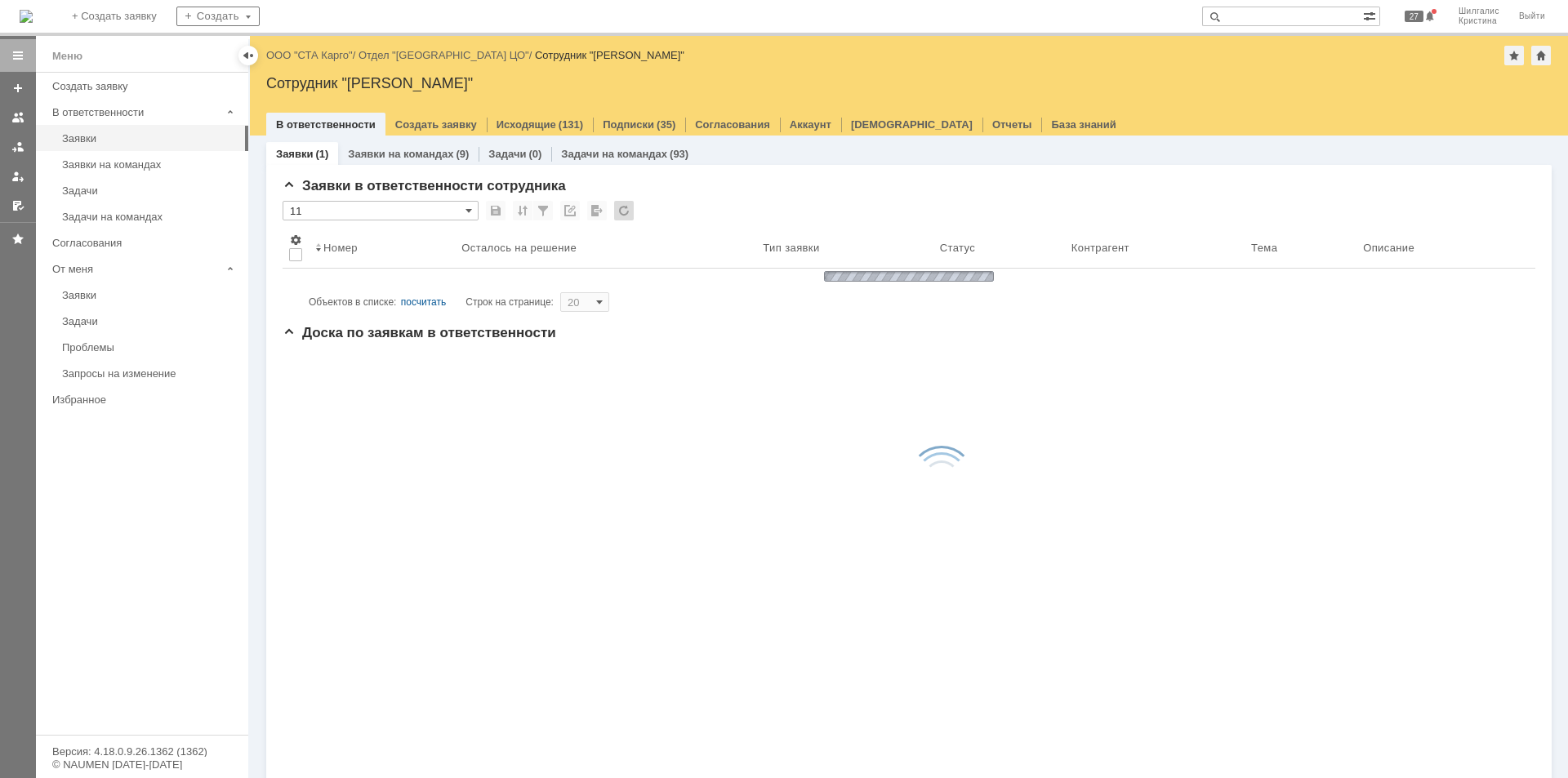 scroll, scrollTop: 0, scrollLeft: 0, axis: both 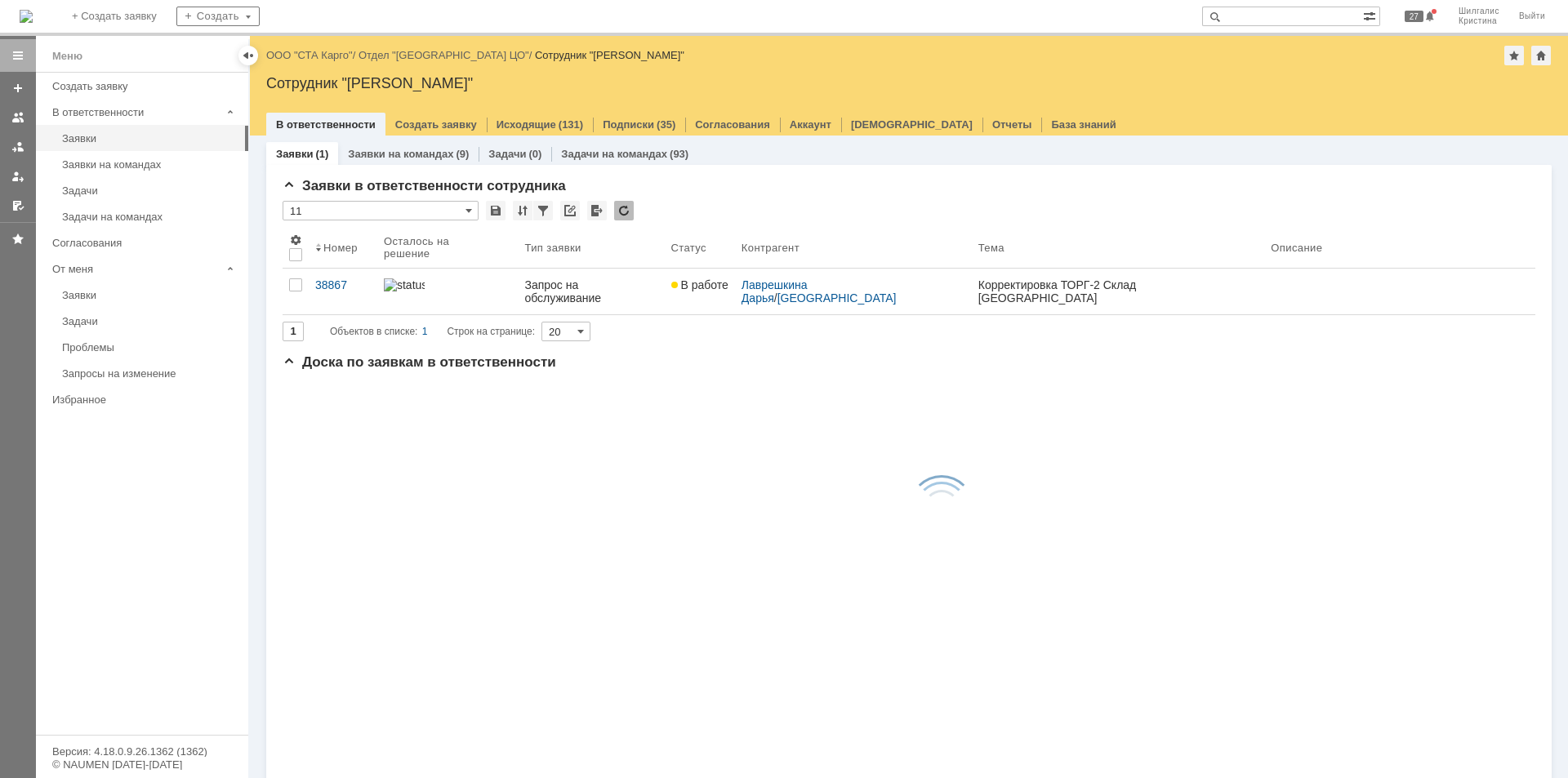 click at bounding box center (1282, 16) 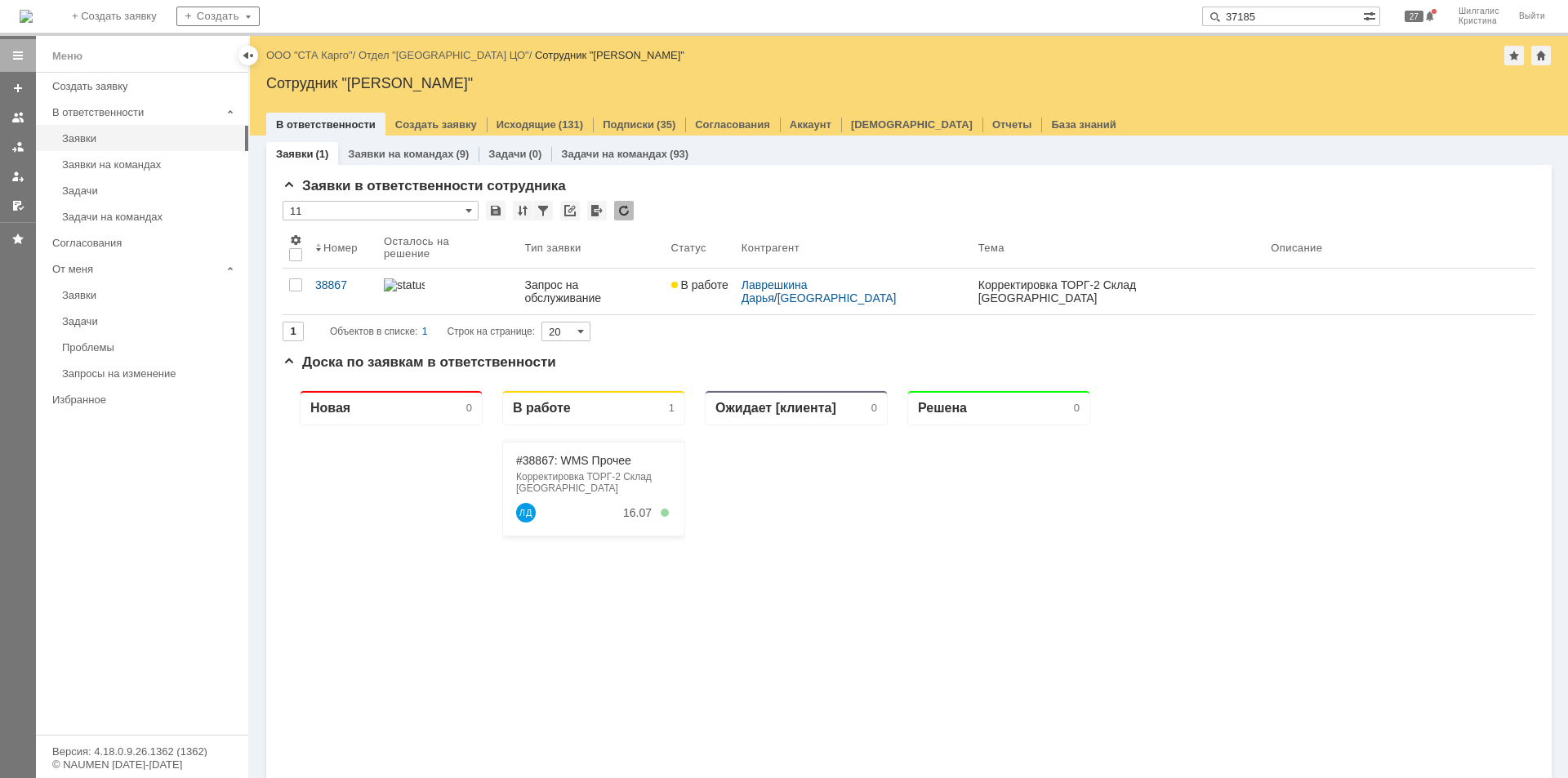 type on "37185" 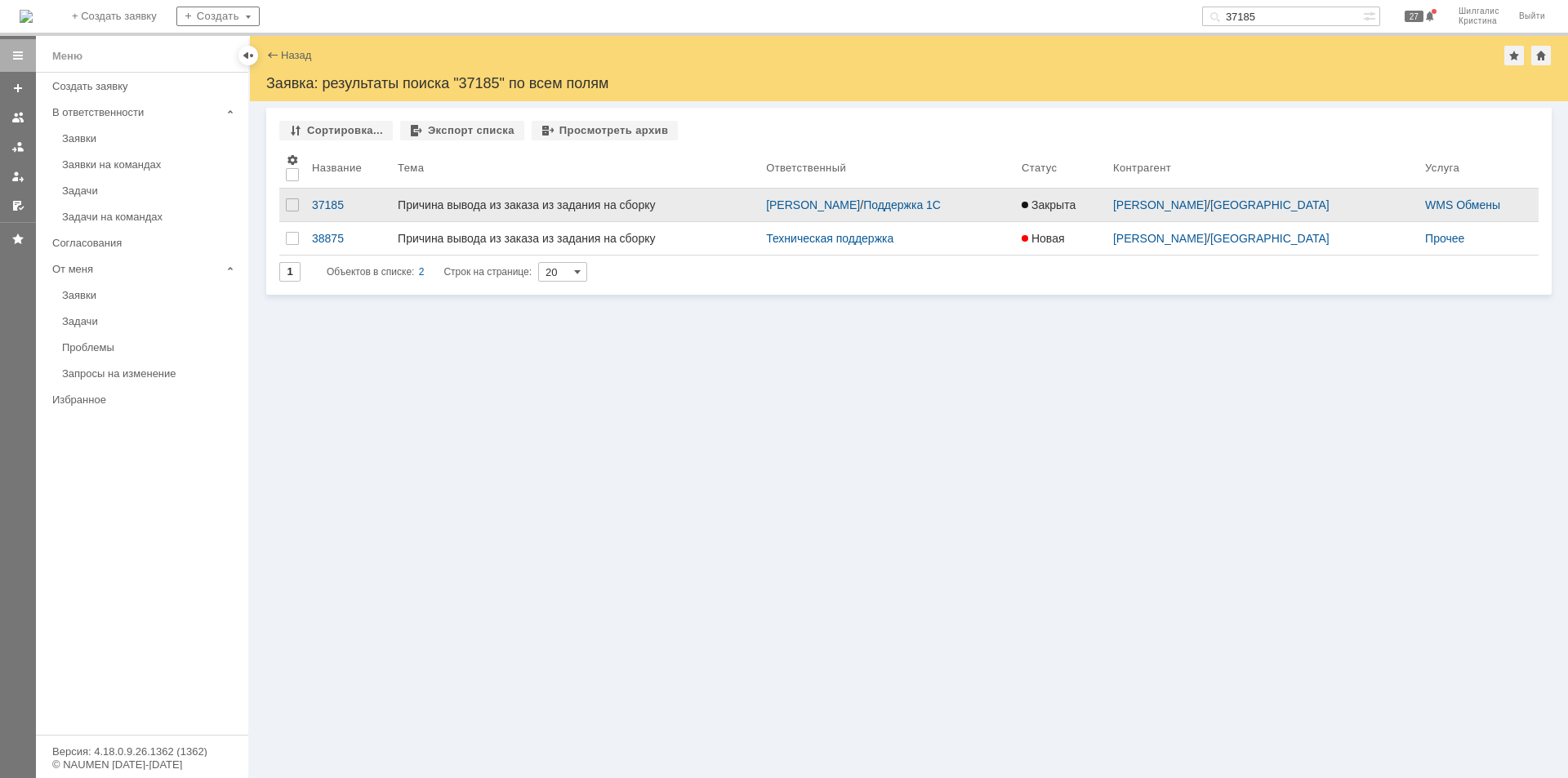 click on "Причина вывода из заказа из задания на сборку" at bounding box center [575, 205] 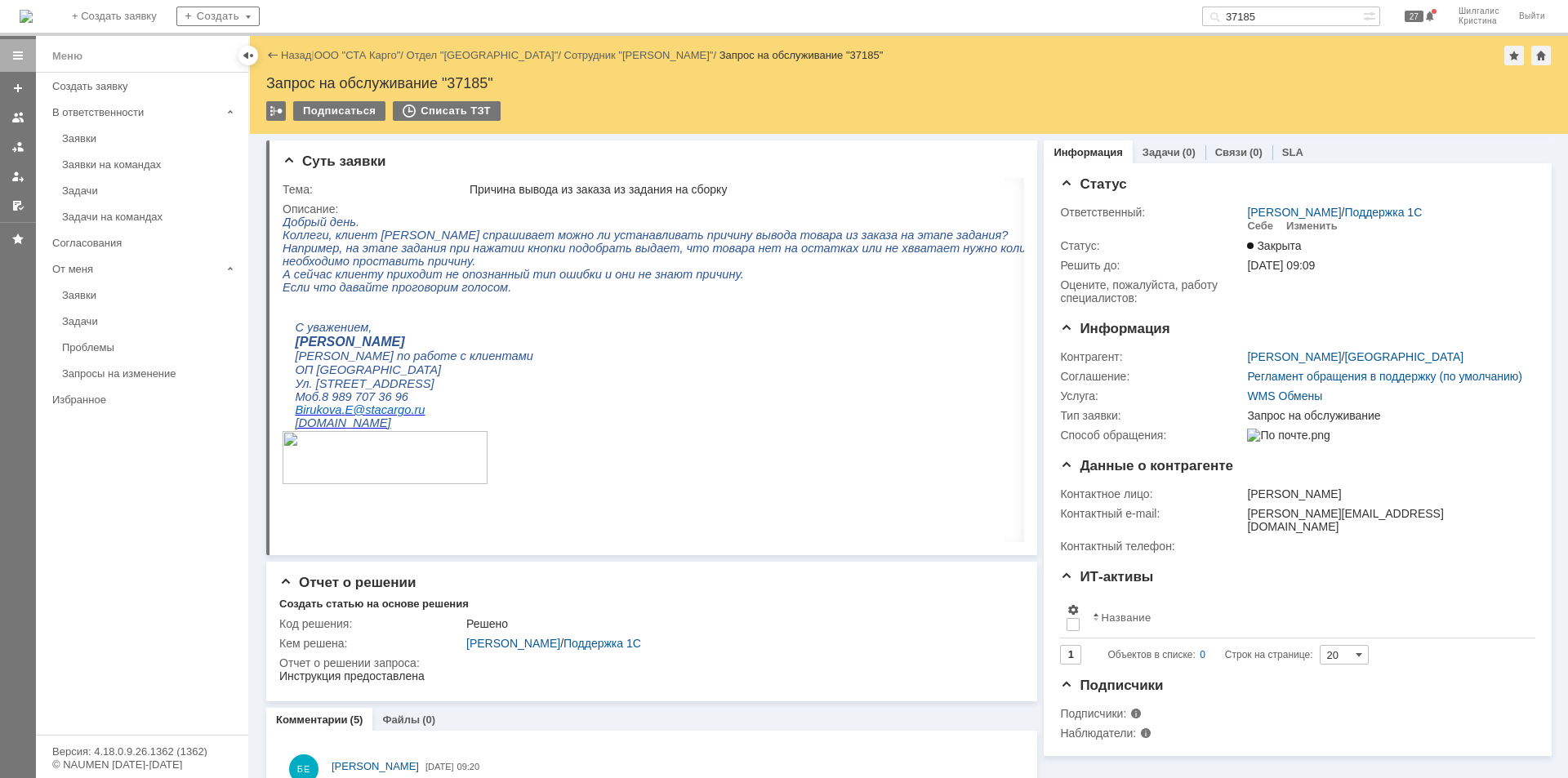 scroll, scrollTop: 0, scrollLeft: 0, axis: both 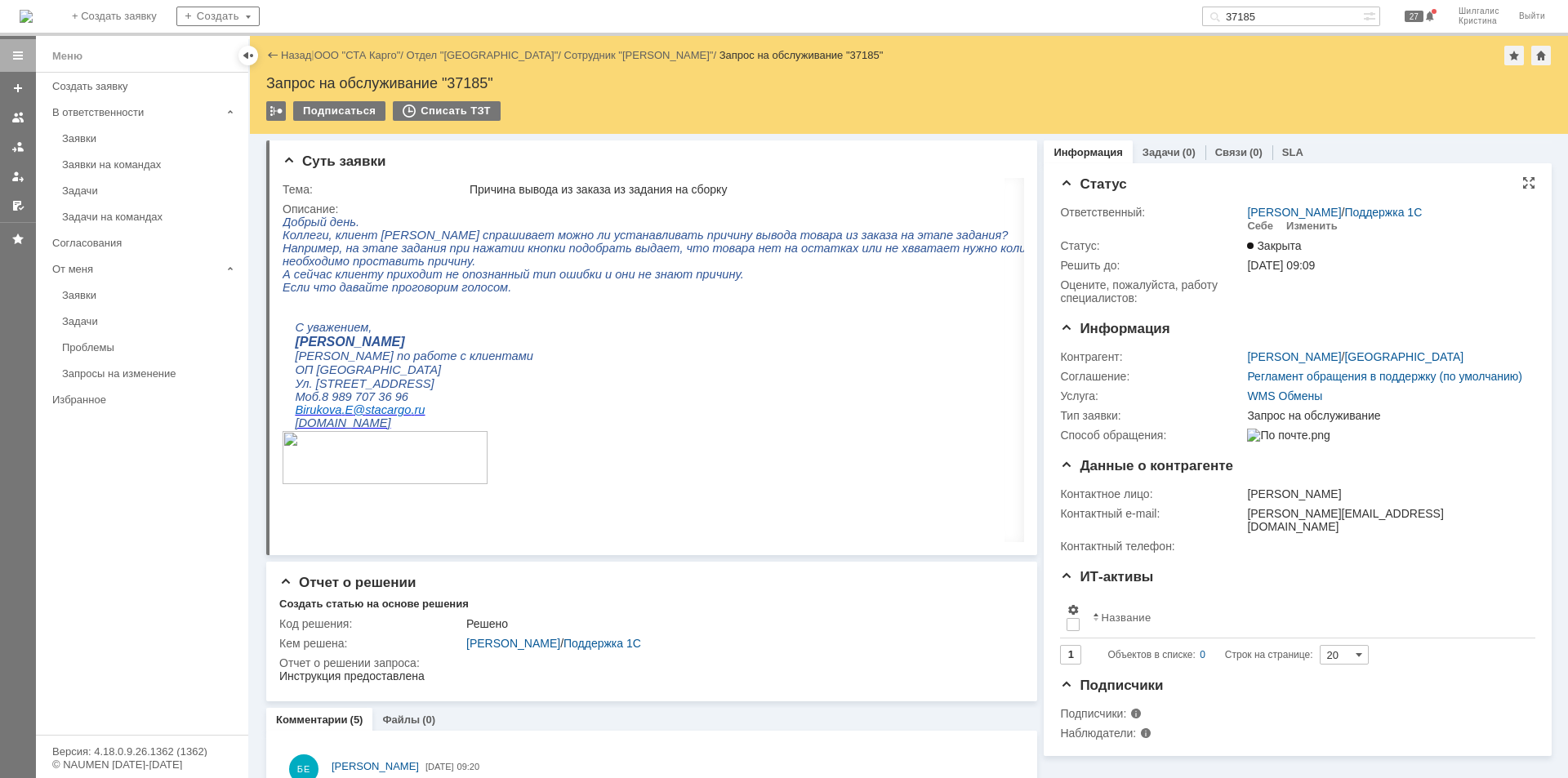 drag, startPoint x: 1286, startPoint y: 542, endPoint x: 1294, endPoint y: 198, distance: 344.09301 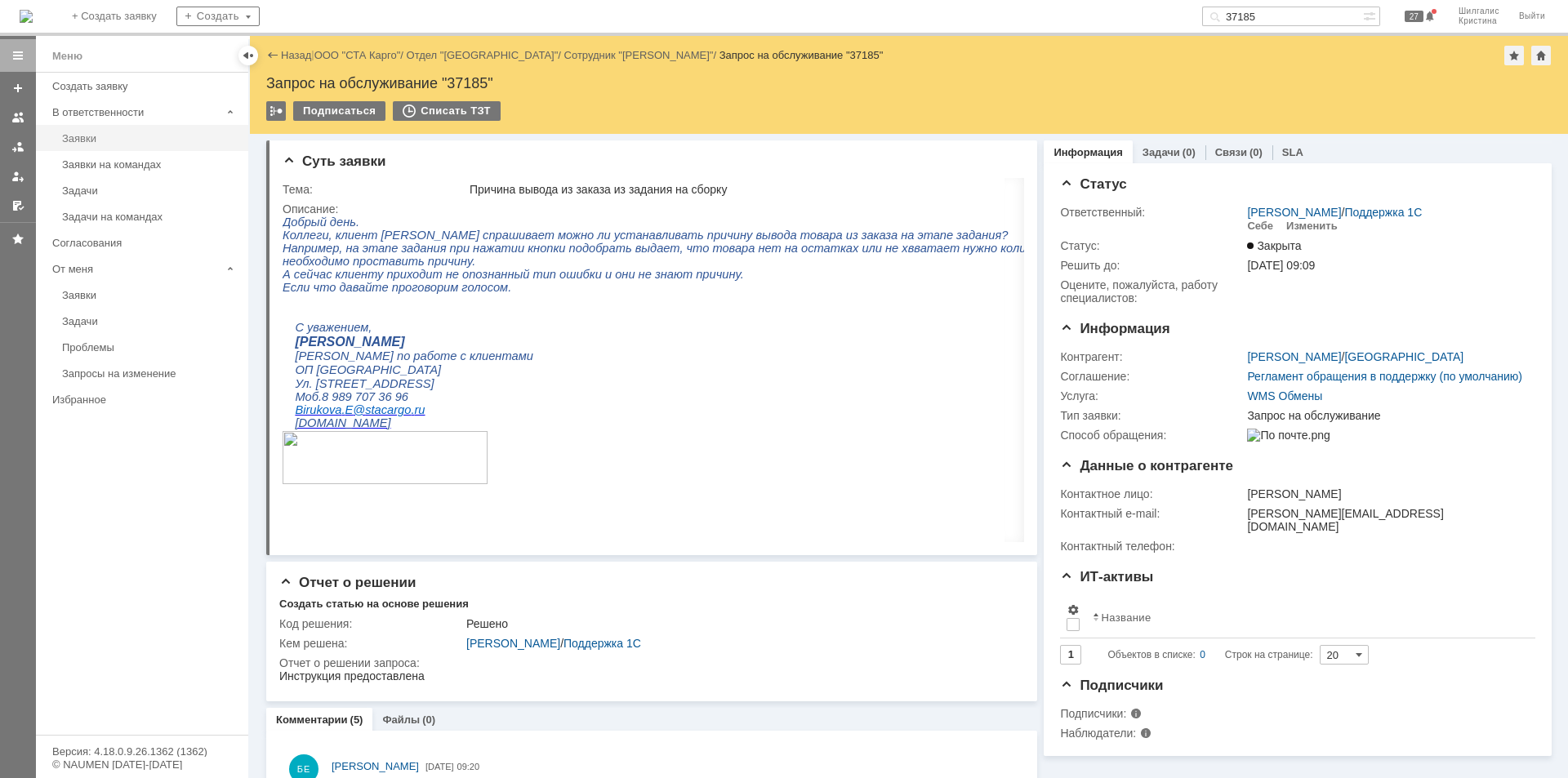click on "Заявки" at bounding box center [150, 138] 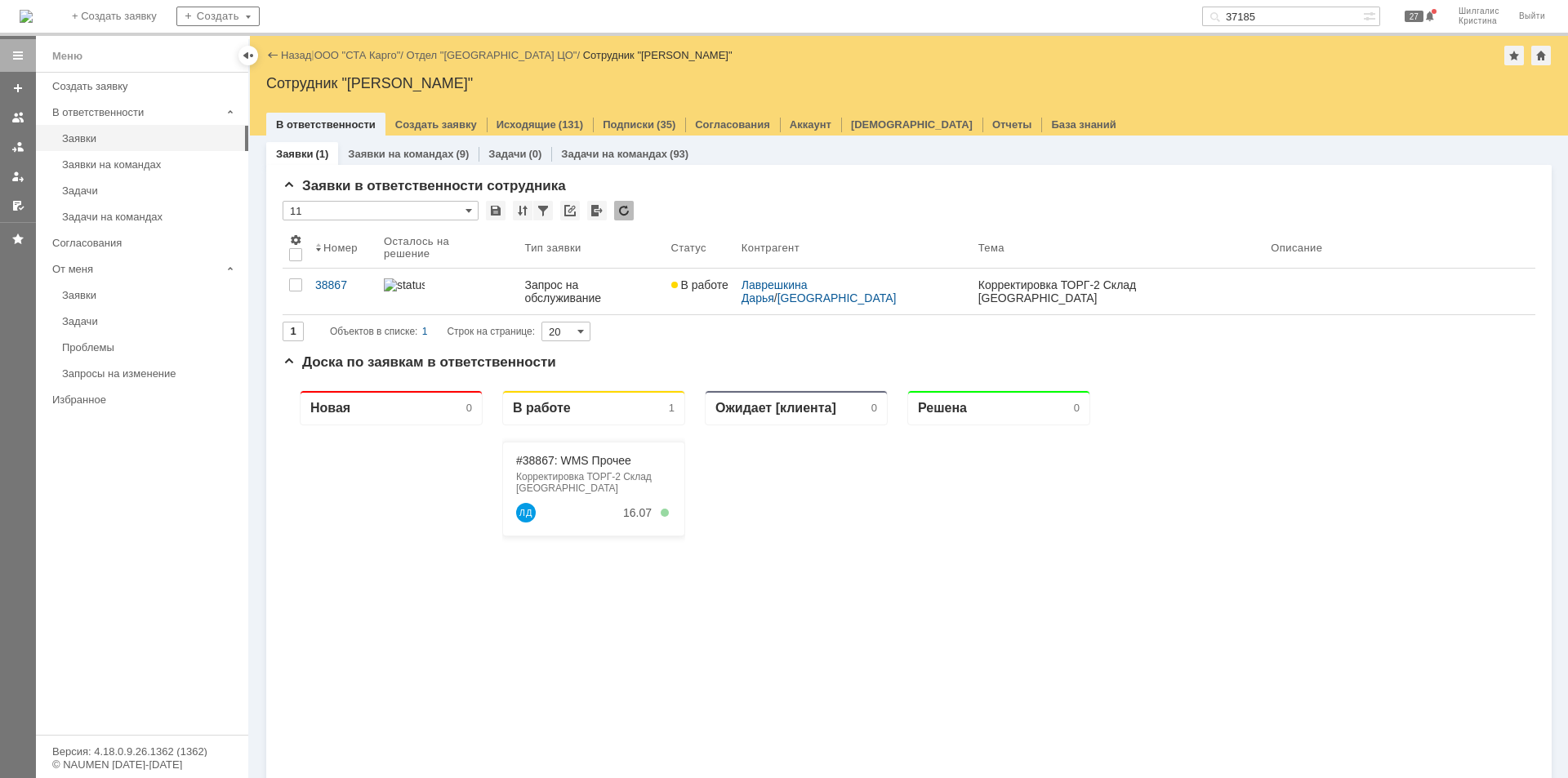 scroll, scrollTop: 0, scrollLeft: 0, axis: both 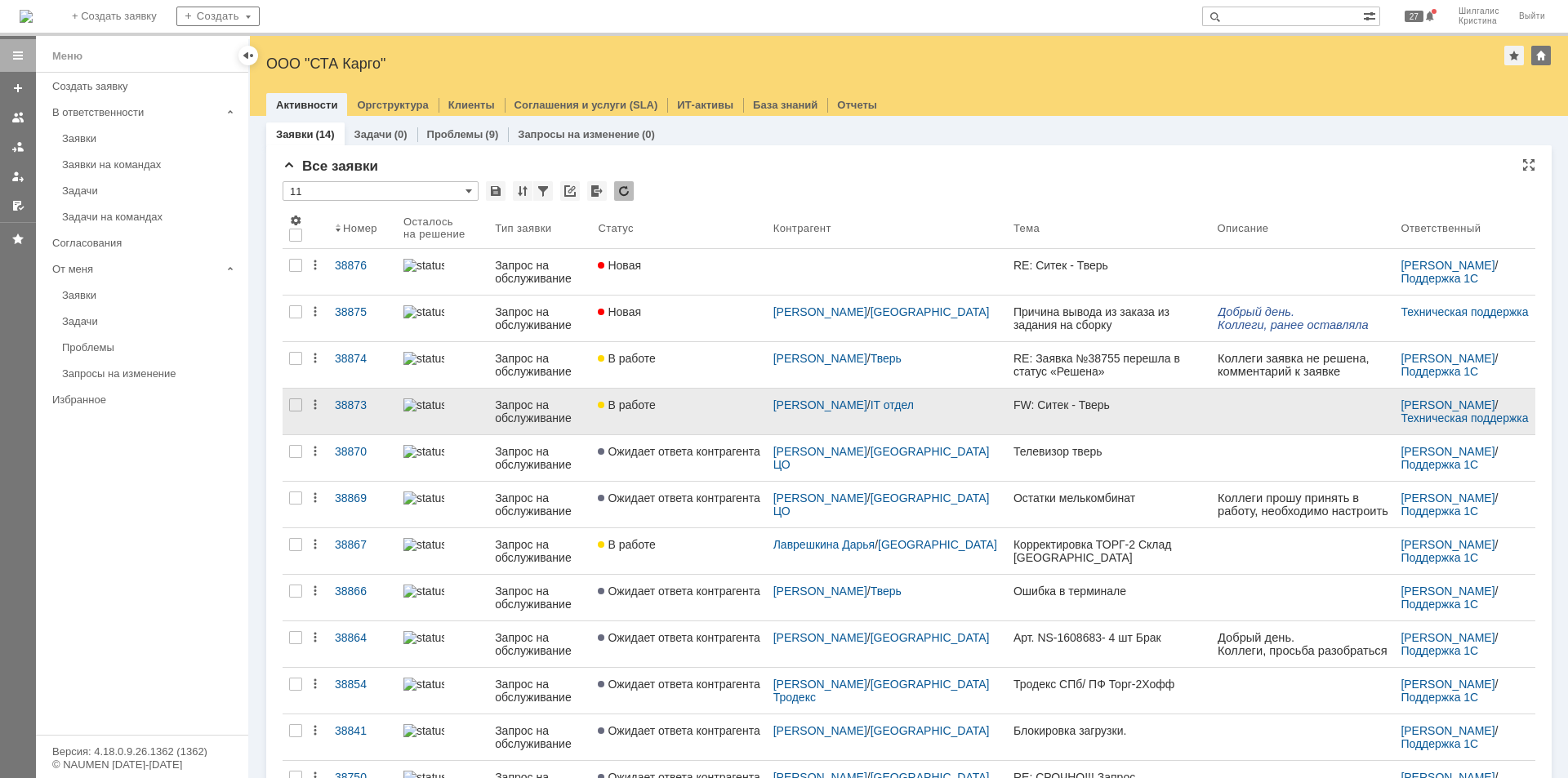 click on "В работе" at bounding box center (679, 405) 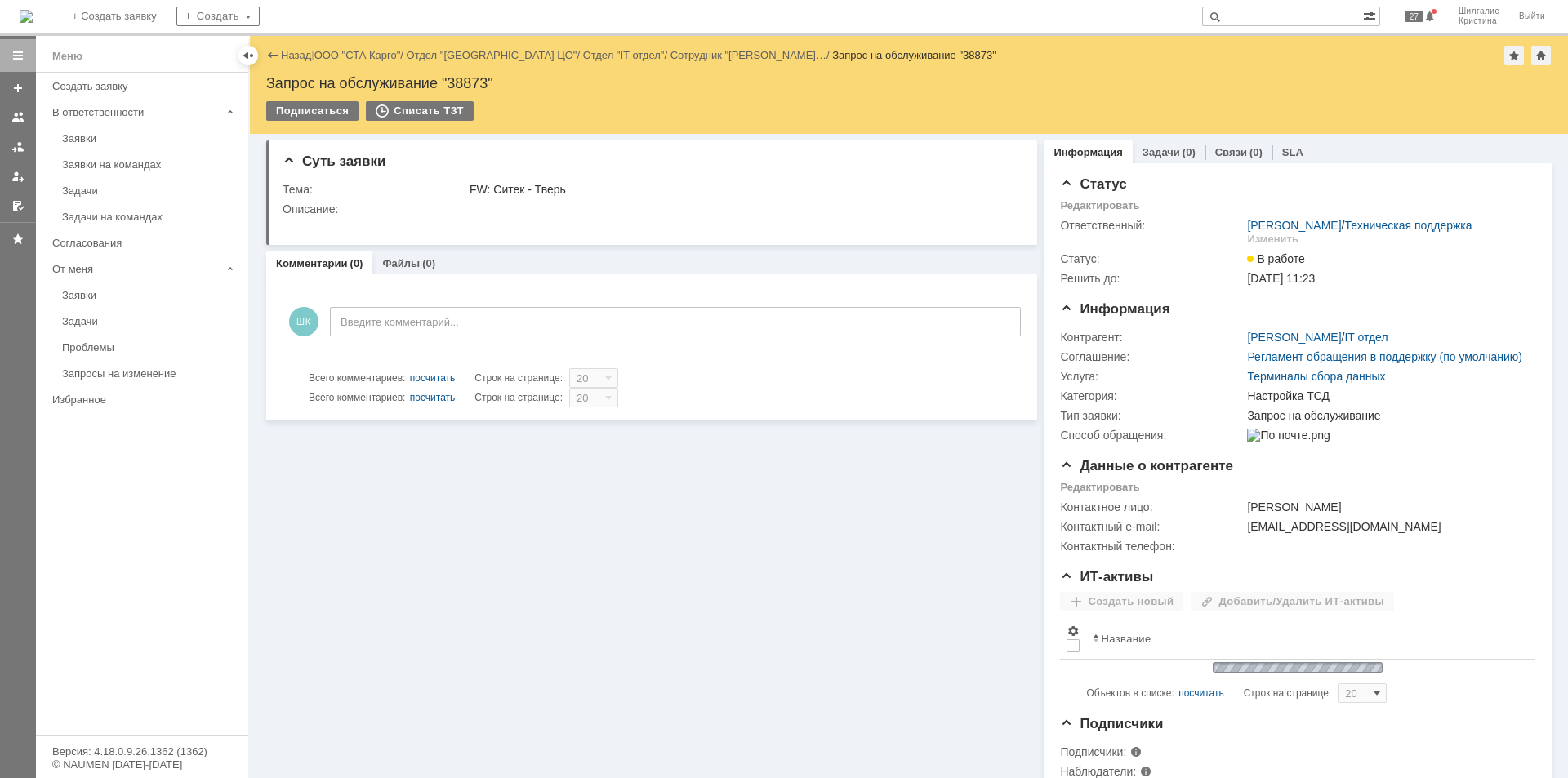 scroll, scrollTop: 0, scrollLeft: 0, axis: both 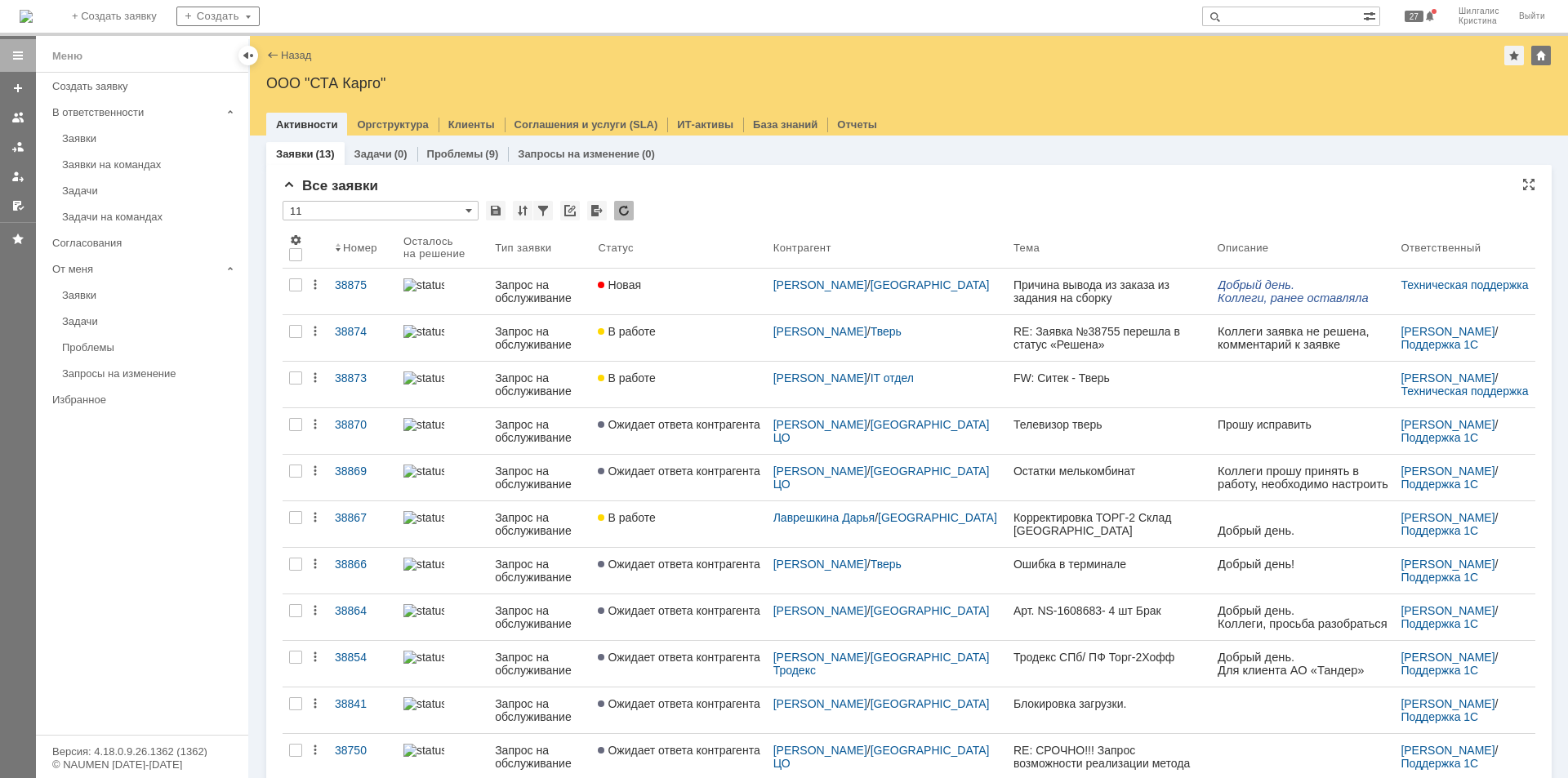 click on "Все заявки" at bounding box center (909, 186) 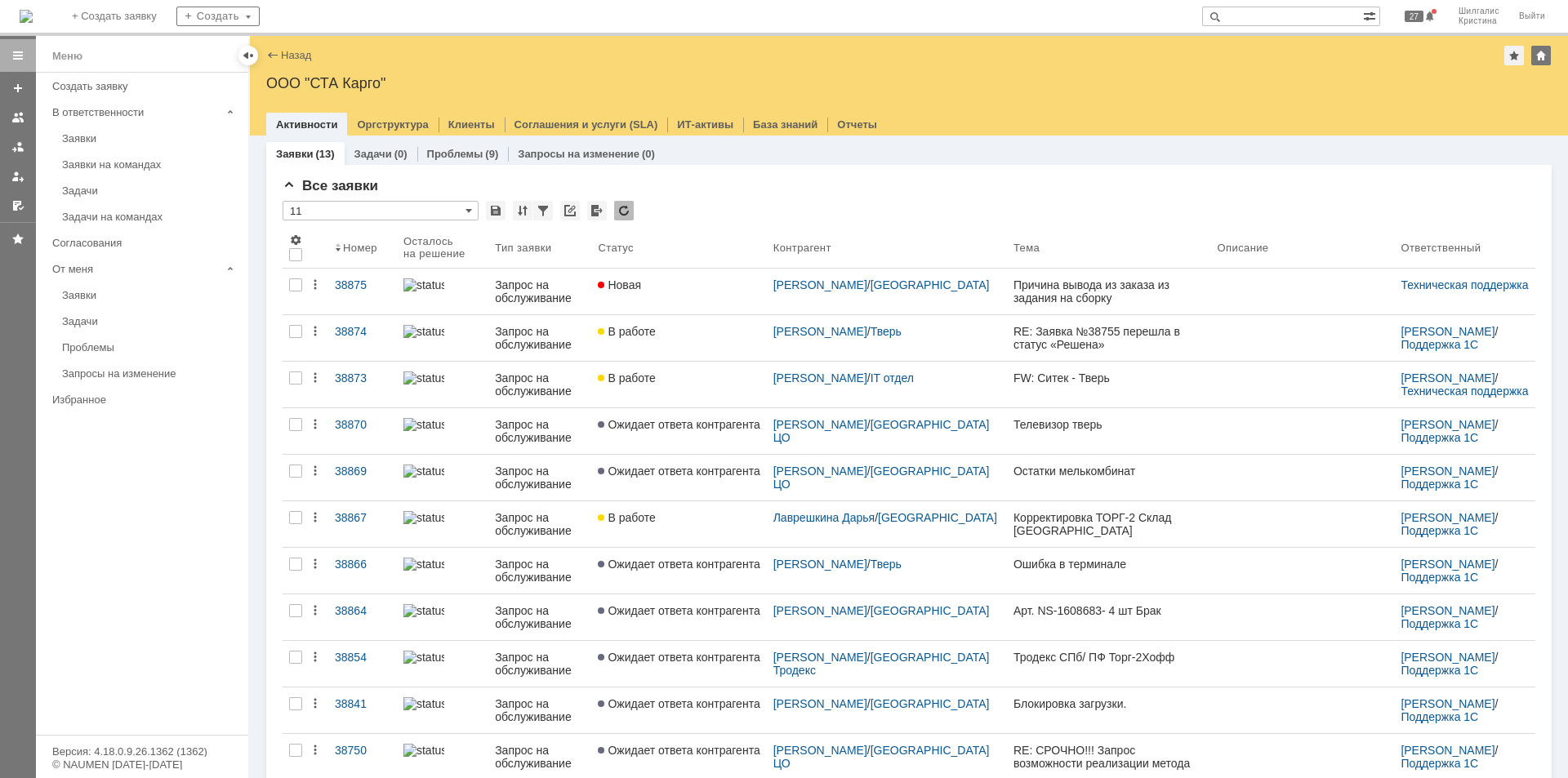 scroll, scrollTop: 0, scrollLeft: 0, axis: both 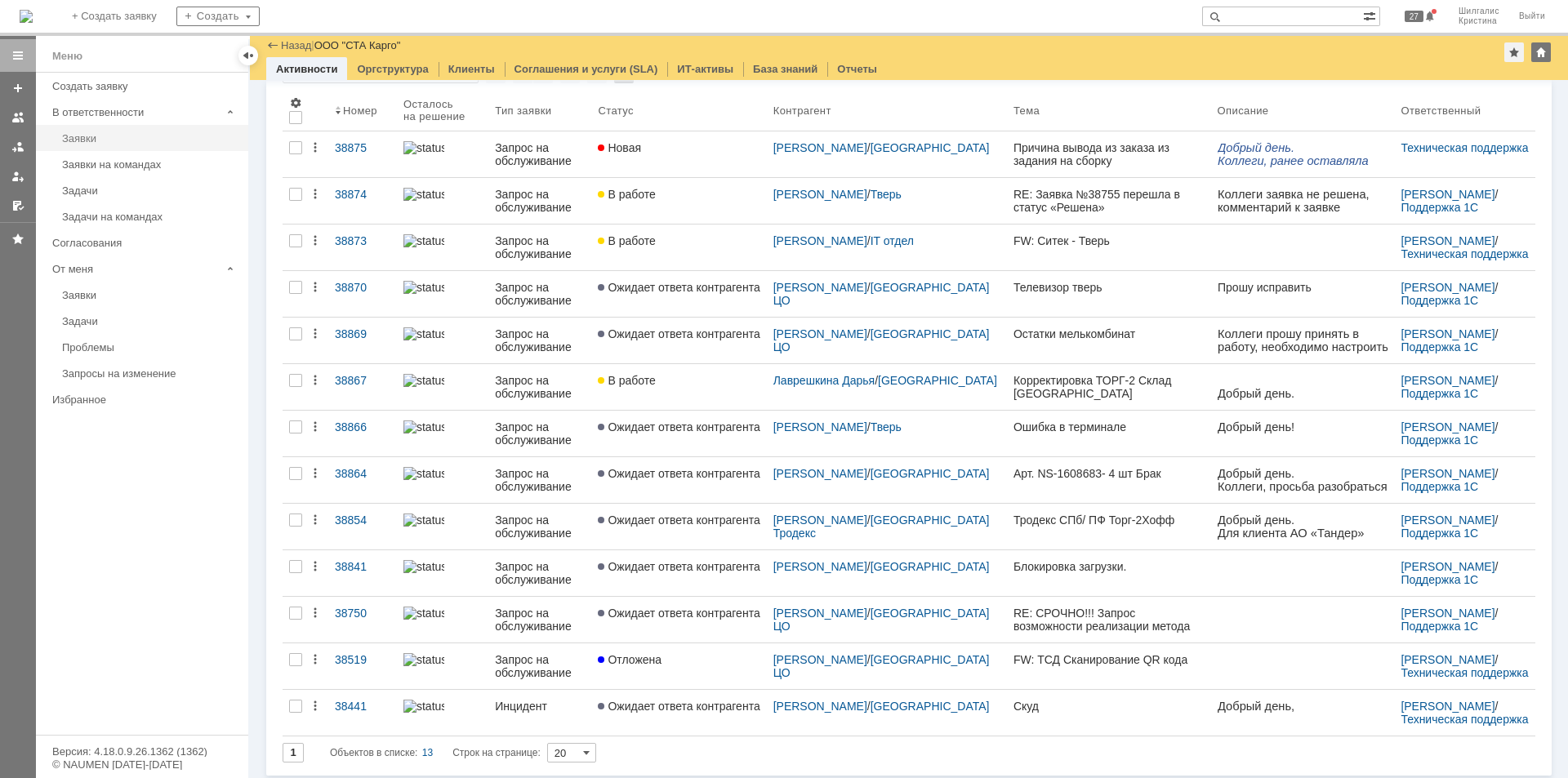 click on "Заявки" at bounding box center (150, 138) 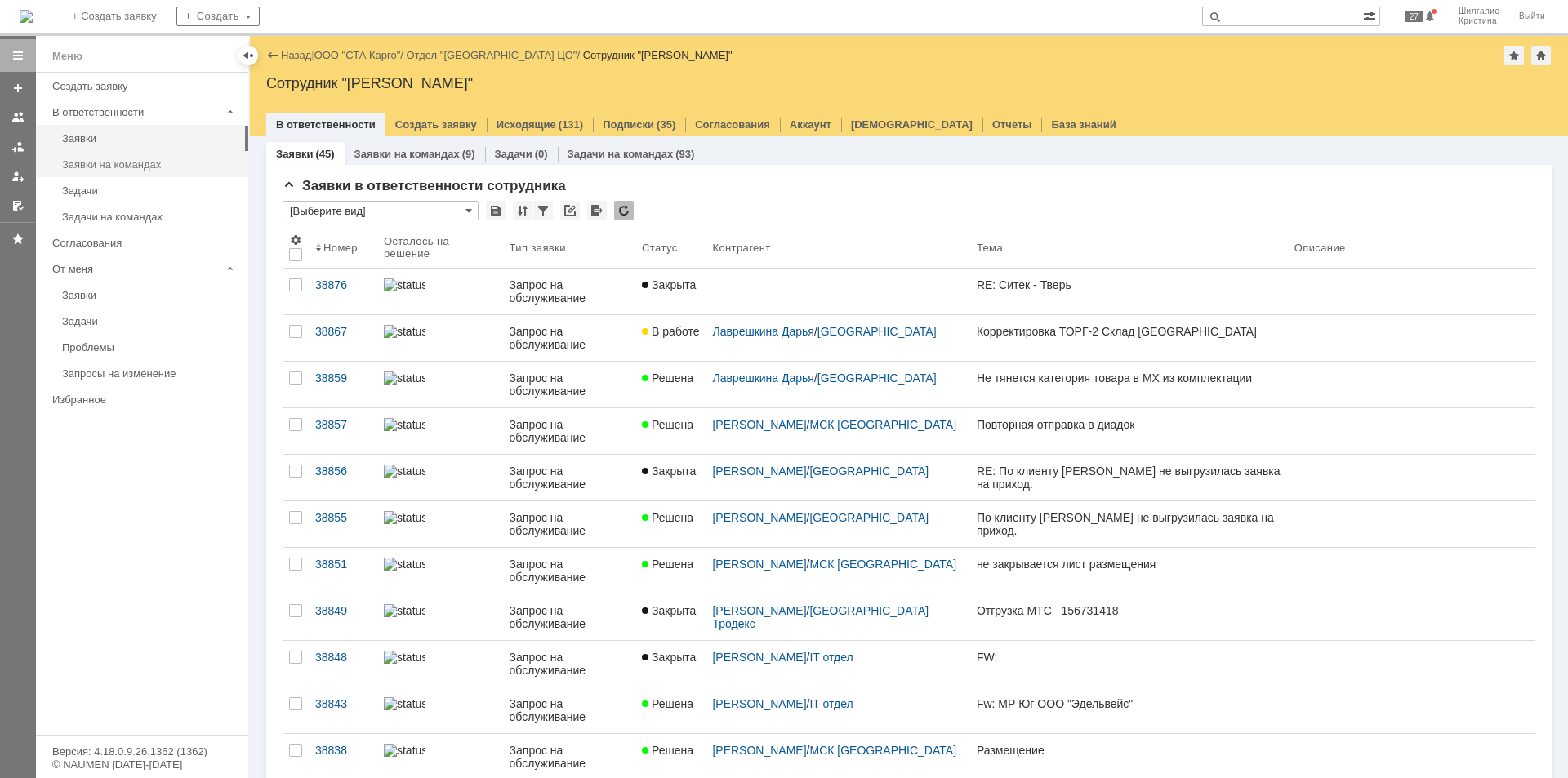 scroll, scrollTop: 0, scrollLeft: 0, axis: both 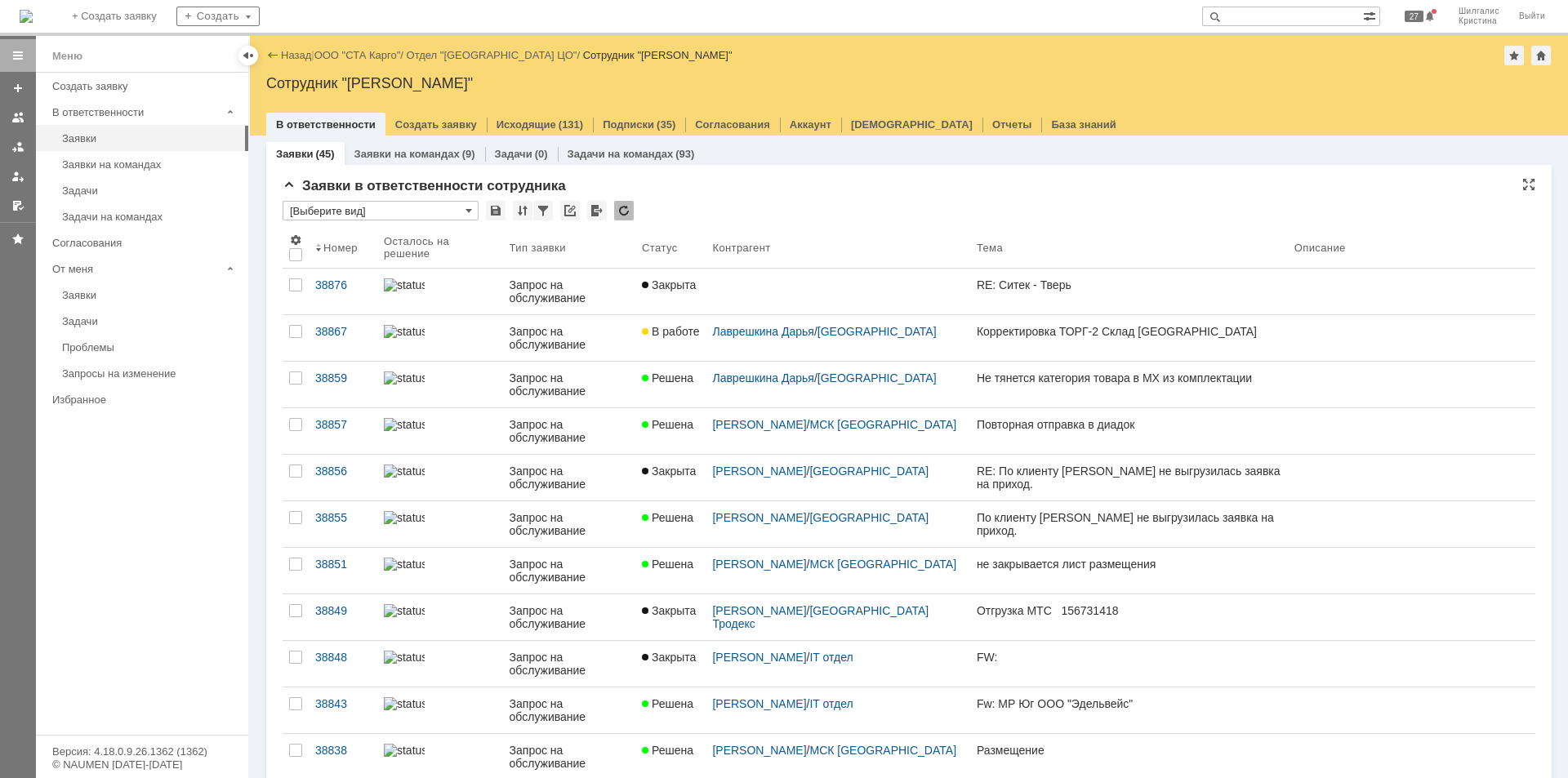 click on "[Выберите вид]" at bounding box center (381, 211) 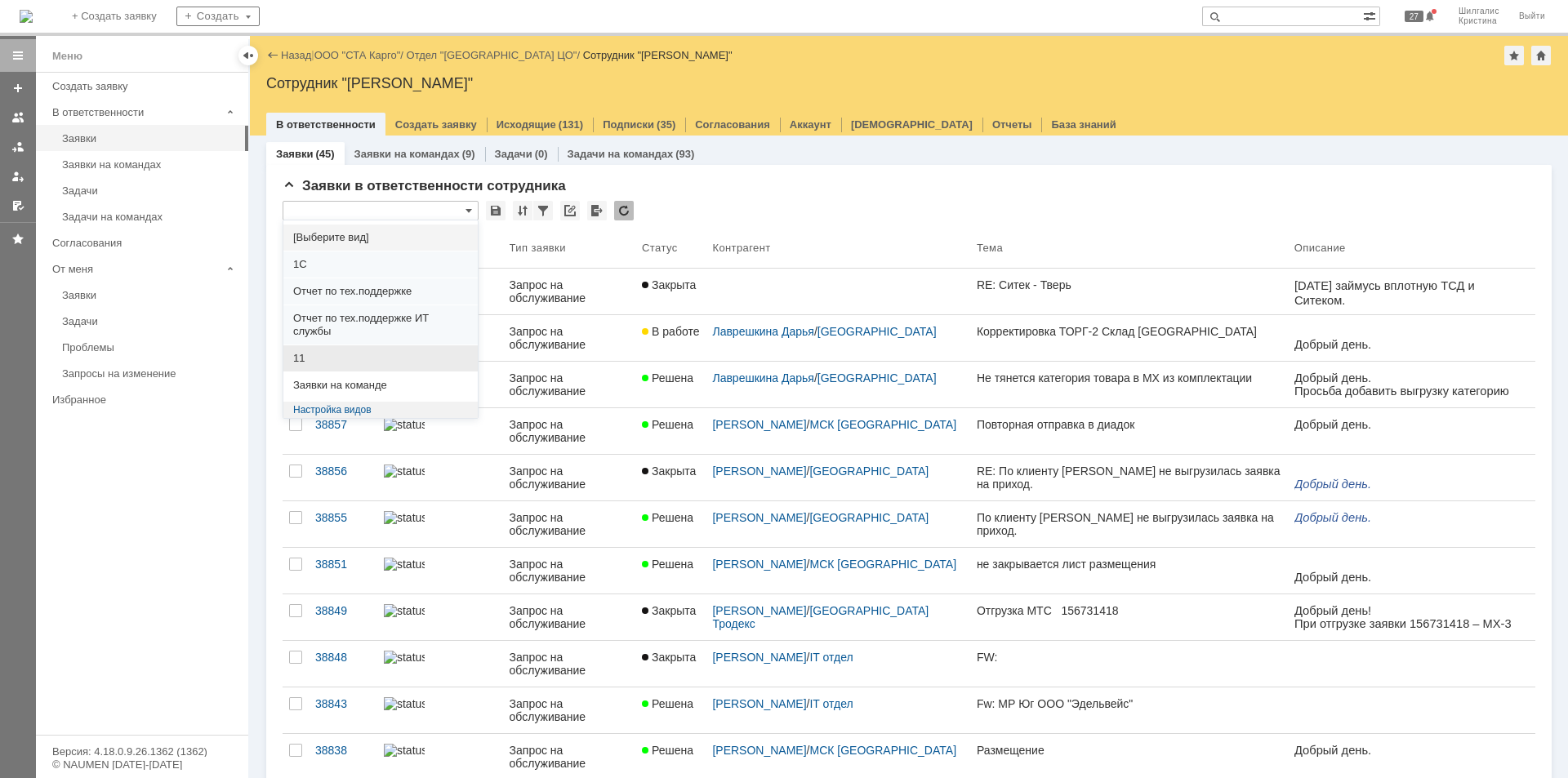 click on "11" at bounding box center [381, 358] 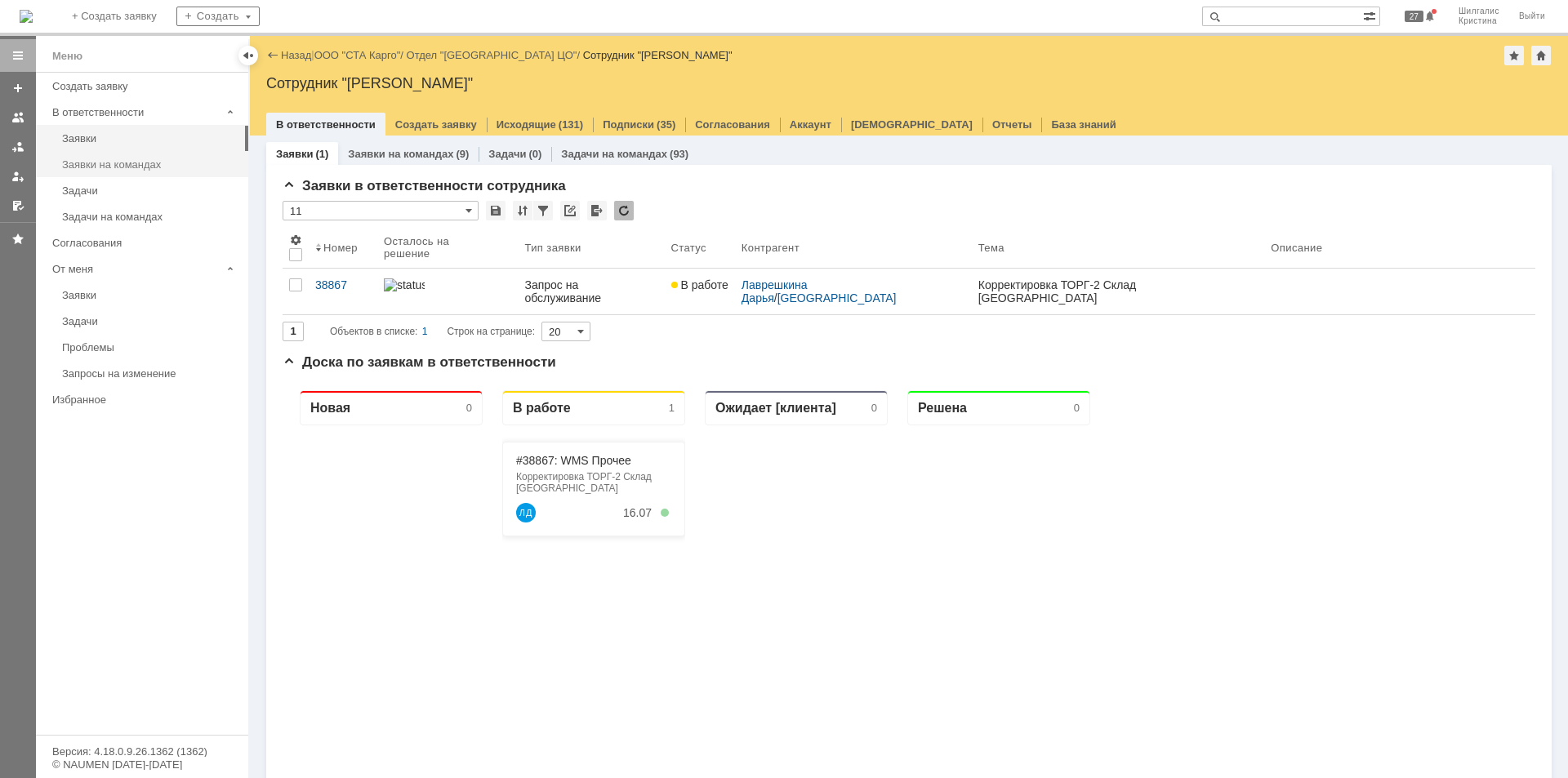scroll, scrollTop: 0, scrollLeft: 0, axis: both 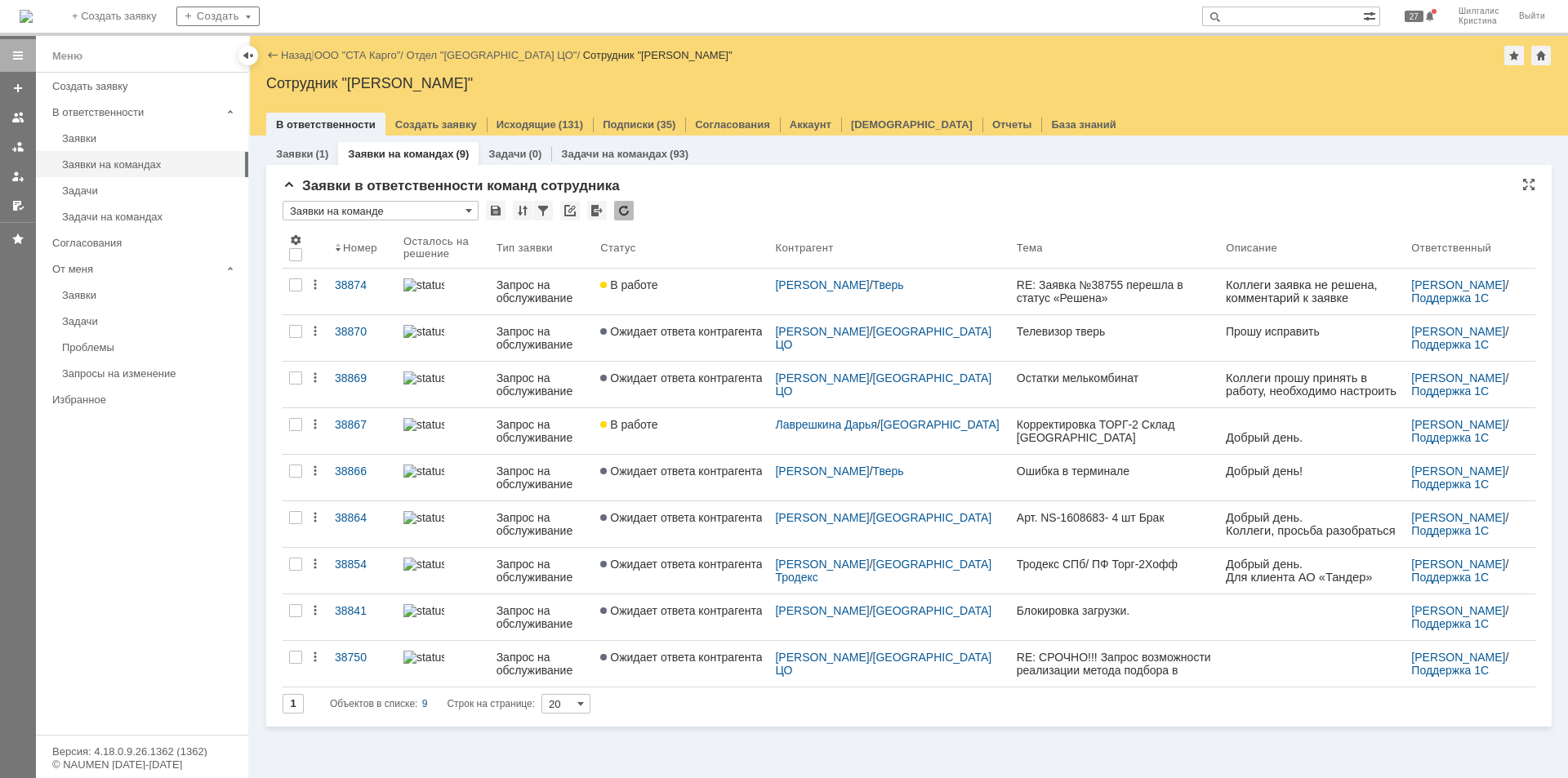 click on "Заявки на команде" at bounding box center [381, 211] 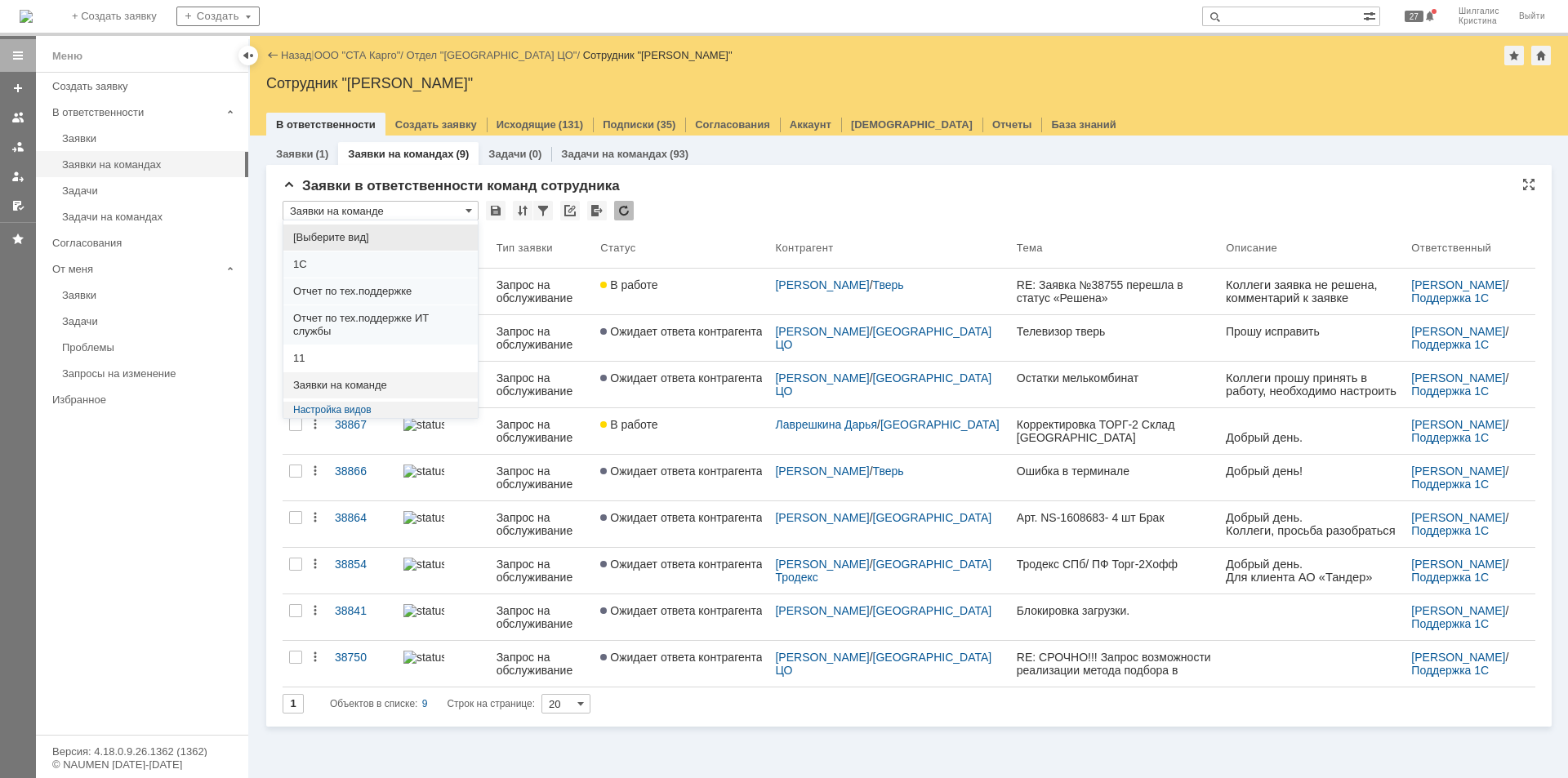 click on "Заявки на команде" at bounding box center [381, 211] 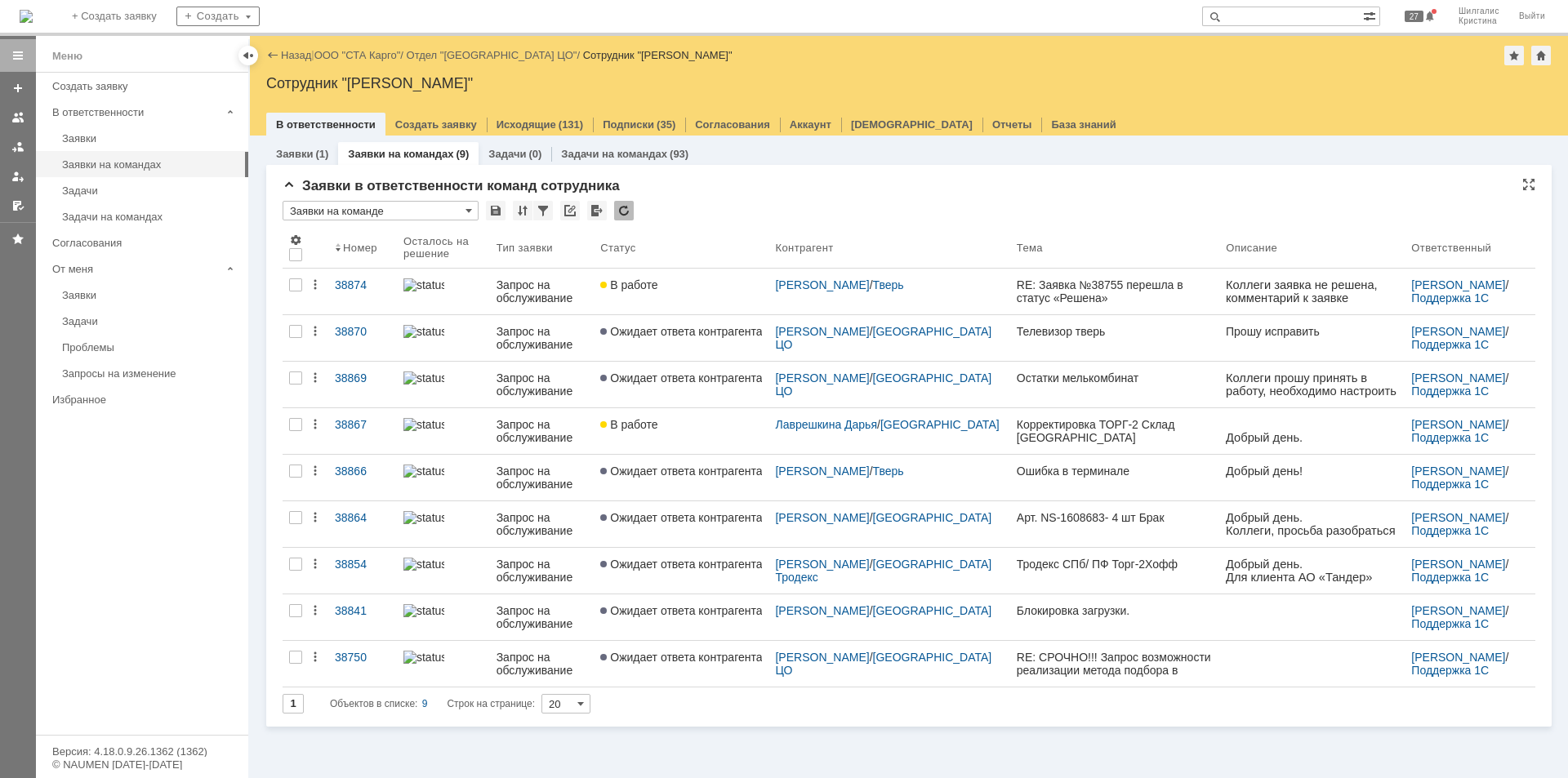 click on "Заявки в ответственности команд сотрудника" at bounding box center [909, 186] 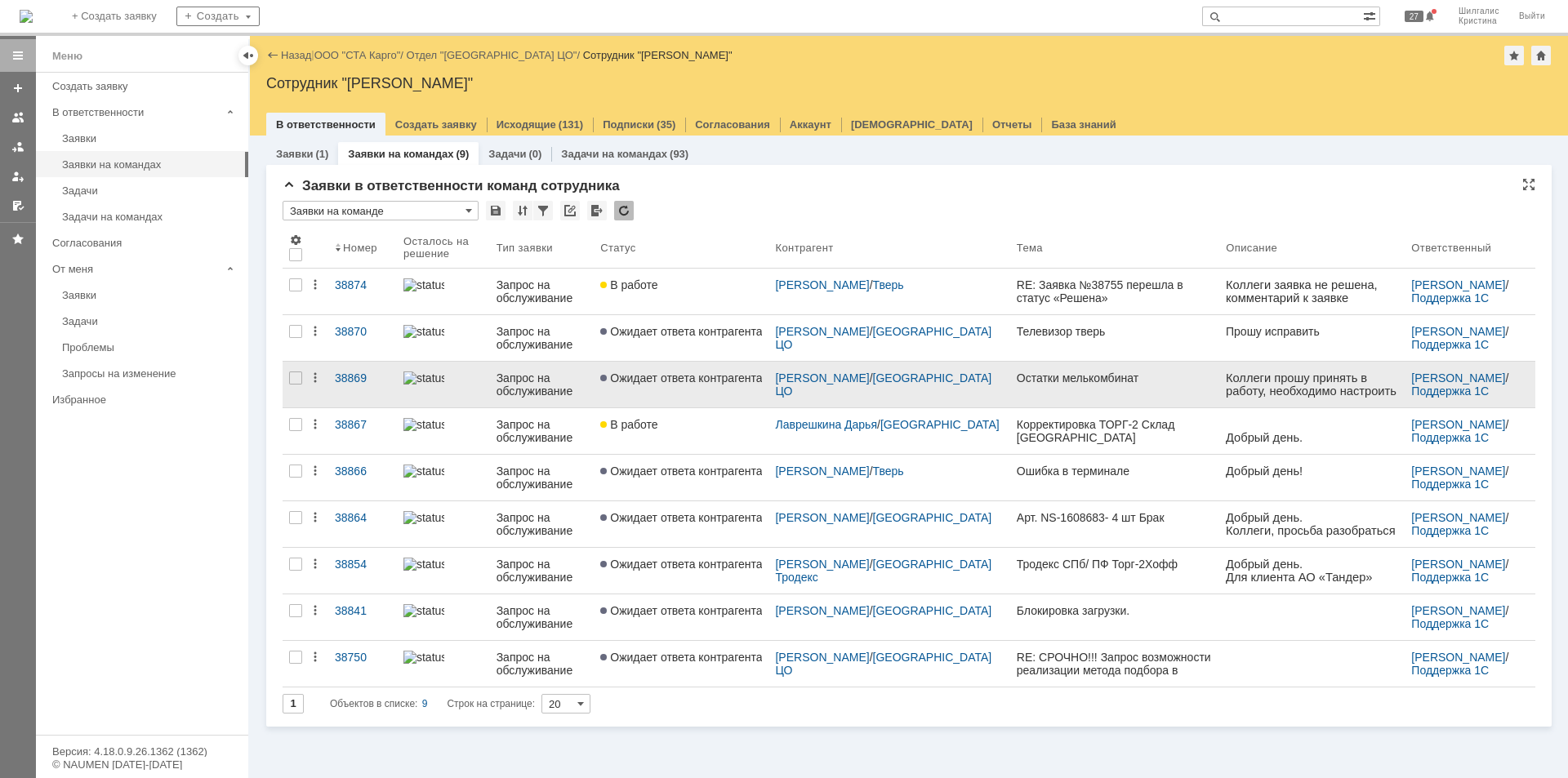 click on "Ожидает ответа контрагента" at bounding box center [681, 385] 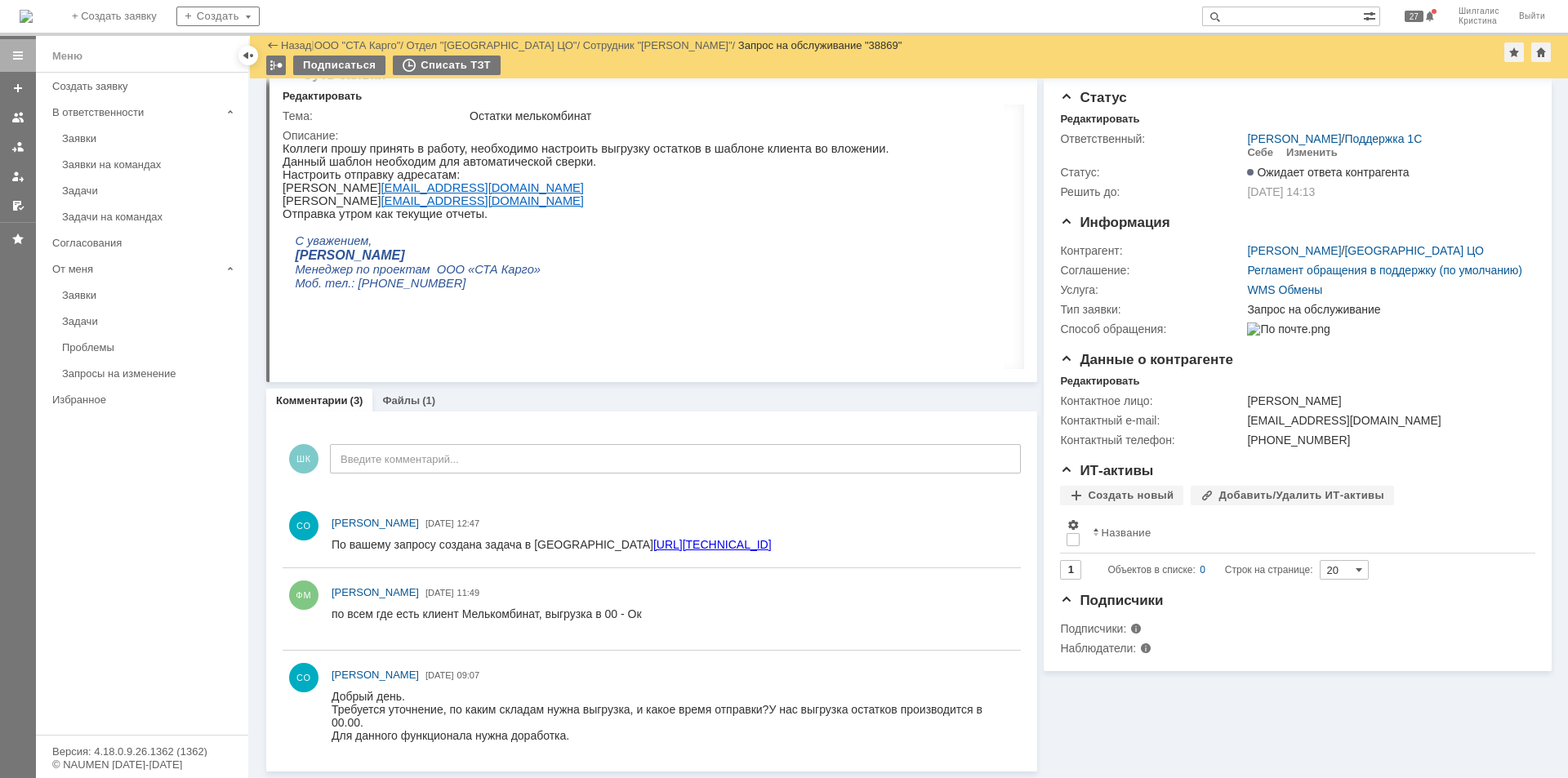 click on "[URL][TECHNICAL_ID]" at bounding box center [712, 545] 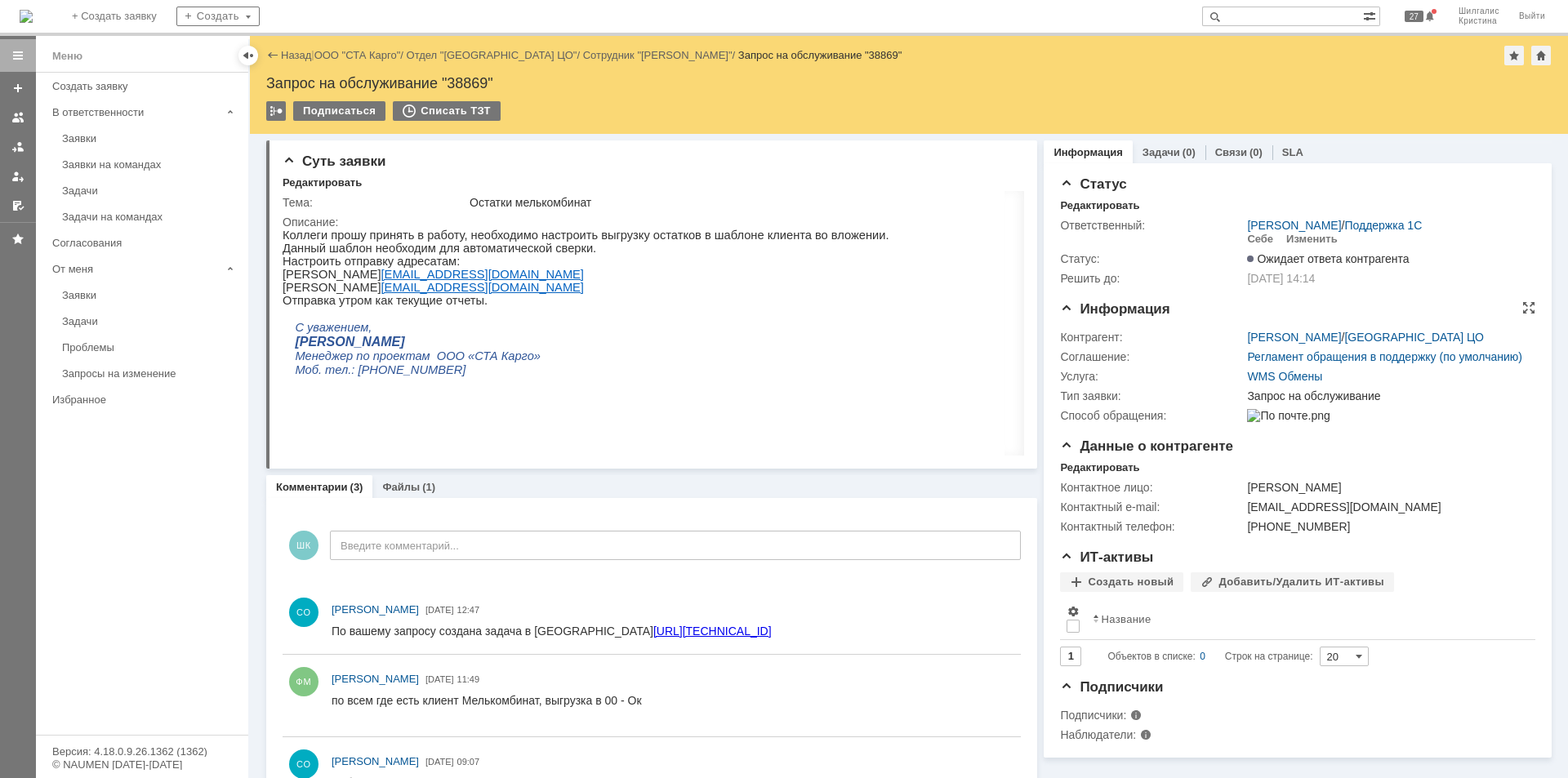 scroll, scrollTop: 0, scrollLeft: 0, axis: both 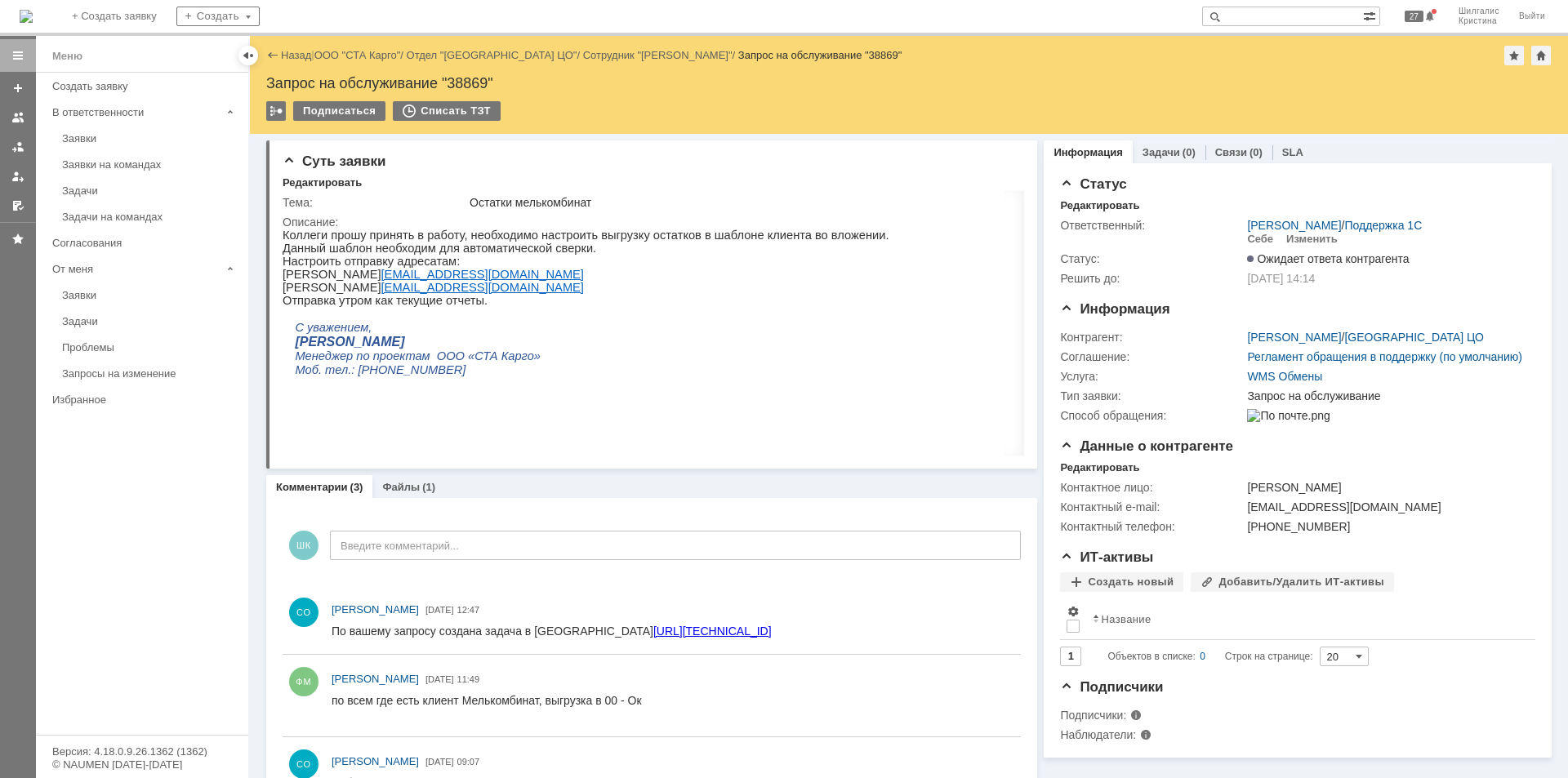 click on "ООО "СТА Карго"" at bounding box center [358, 55] 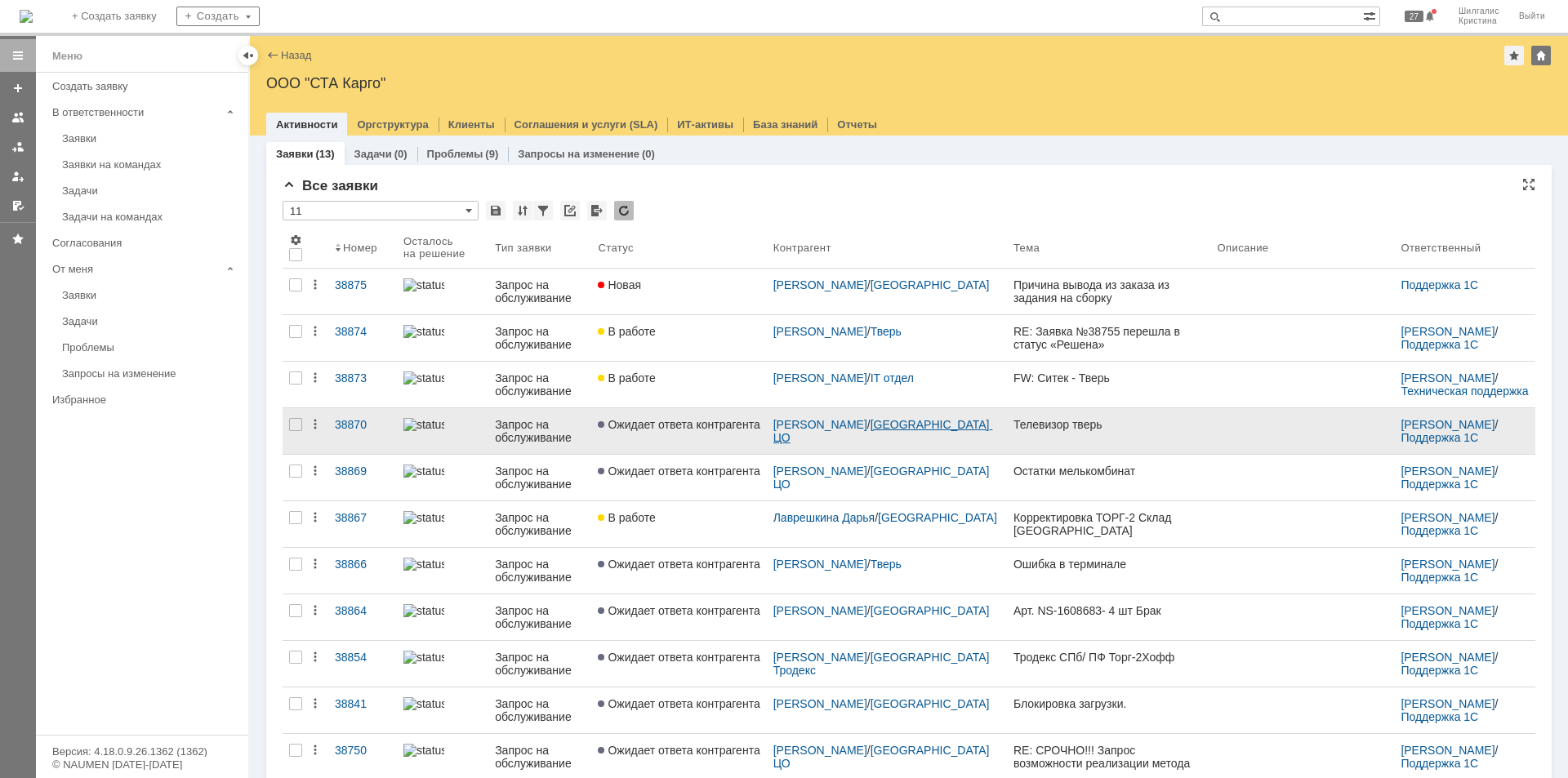 scroll, scrollTop: 0, scrollLeft: 0, axis: both 